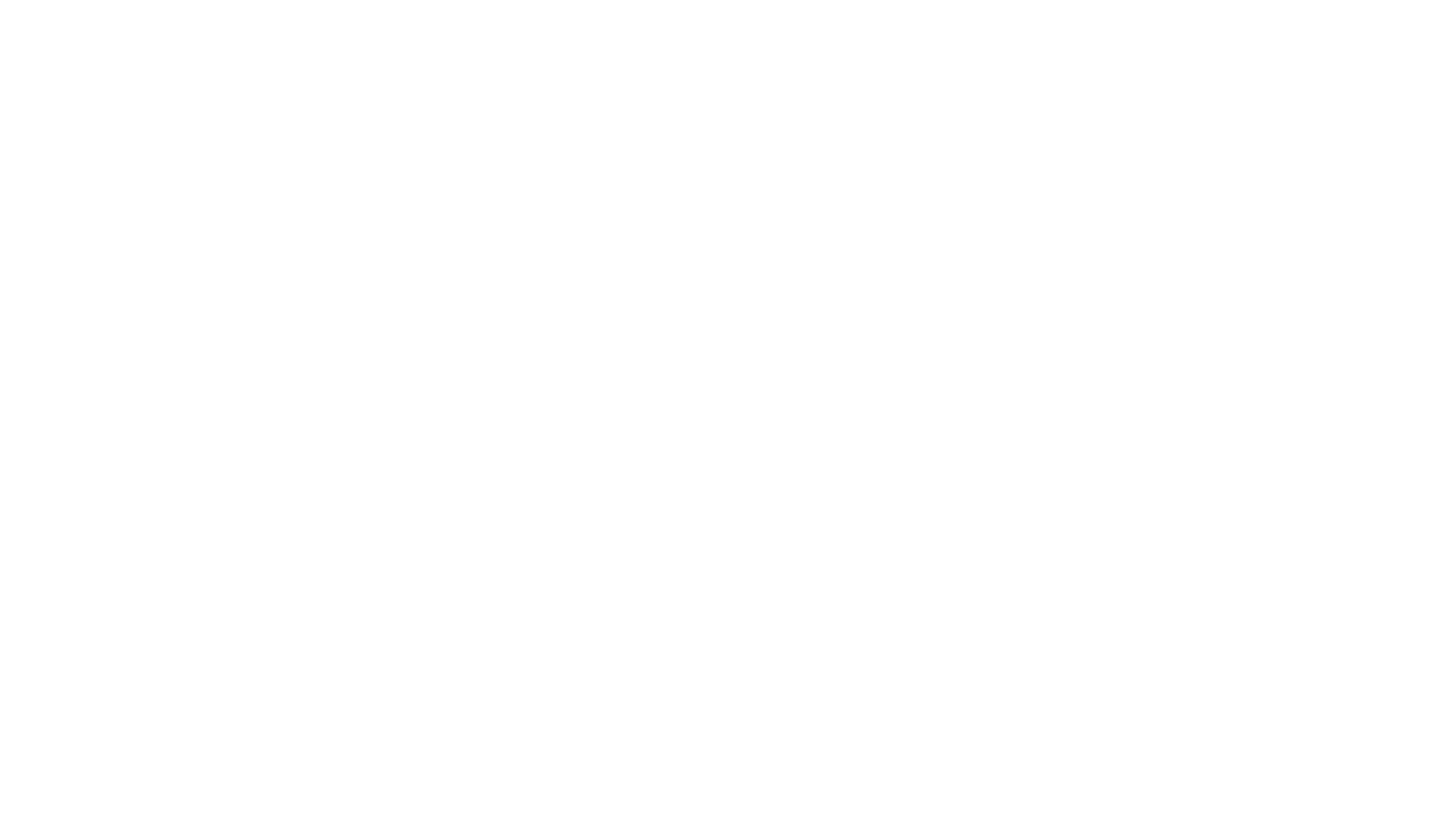 scroll, scrollTop: 0, scrollLeft: 0, axis: both 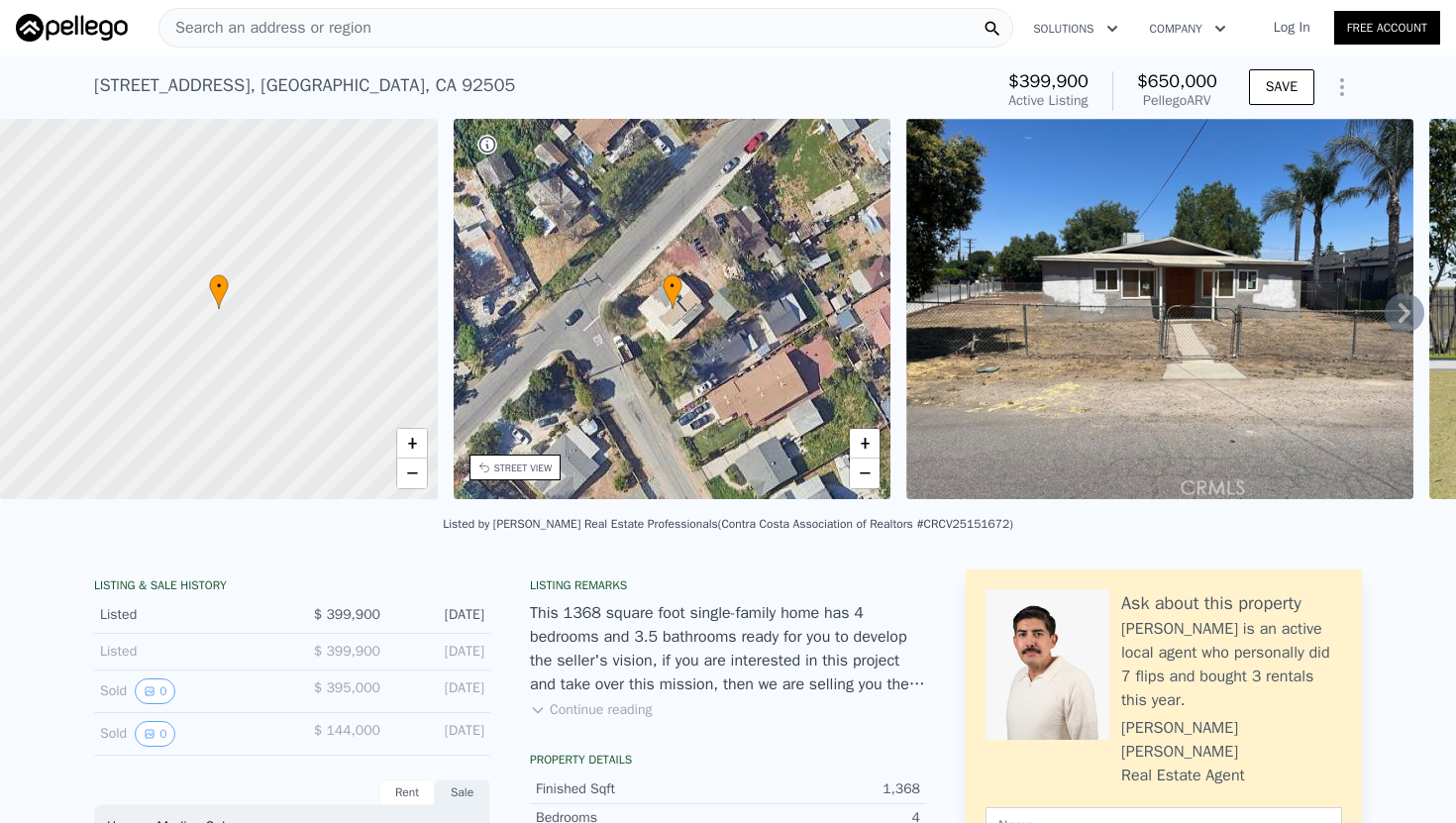 click 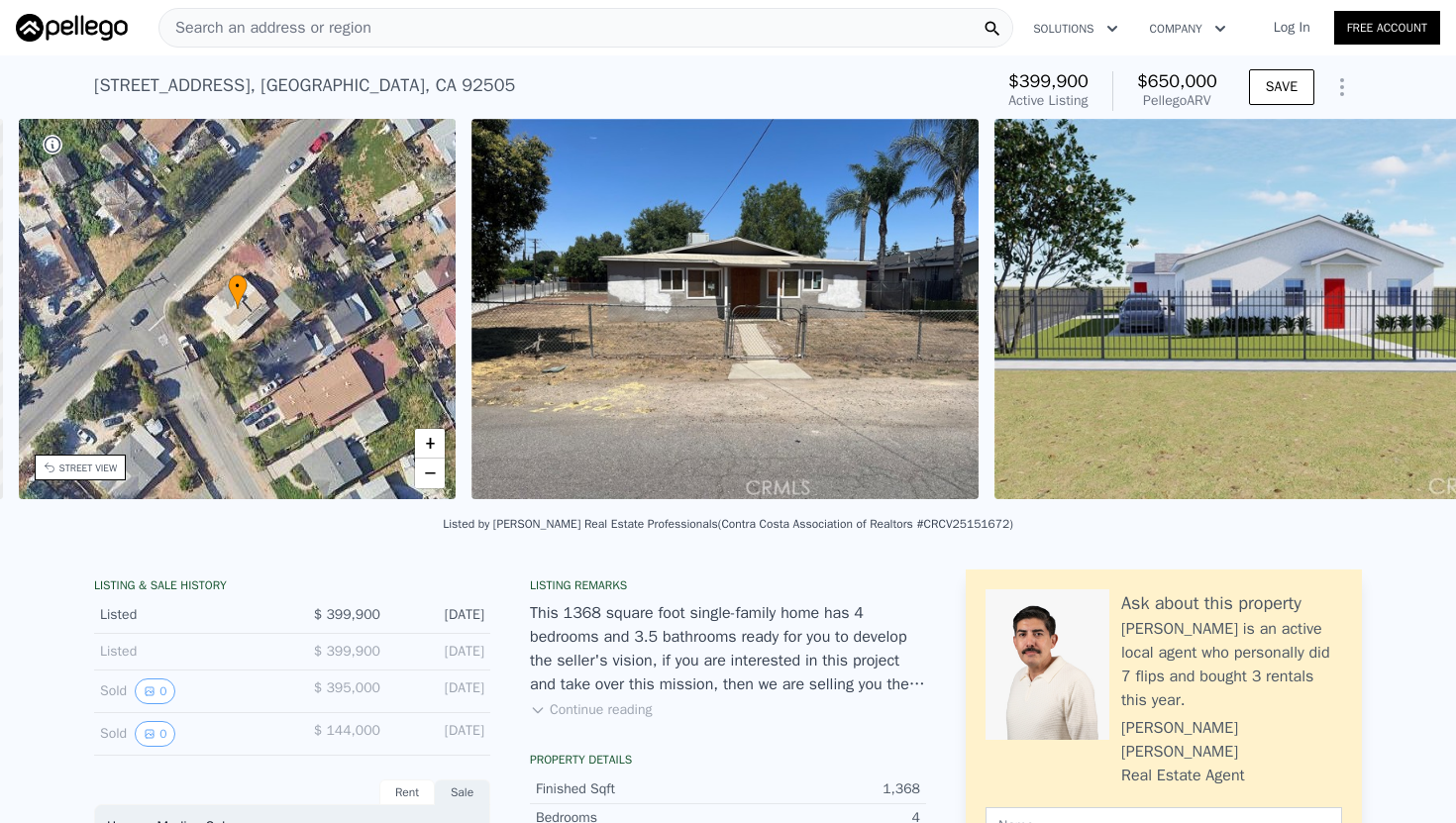 scroll, scrollTop: 0, scrollLeft: 461, axis: horizontal 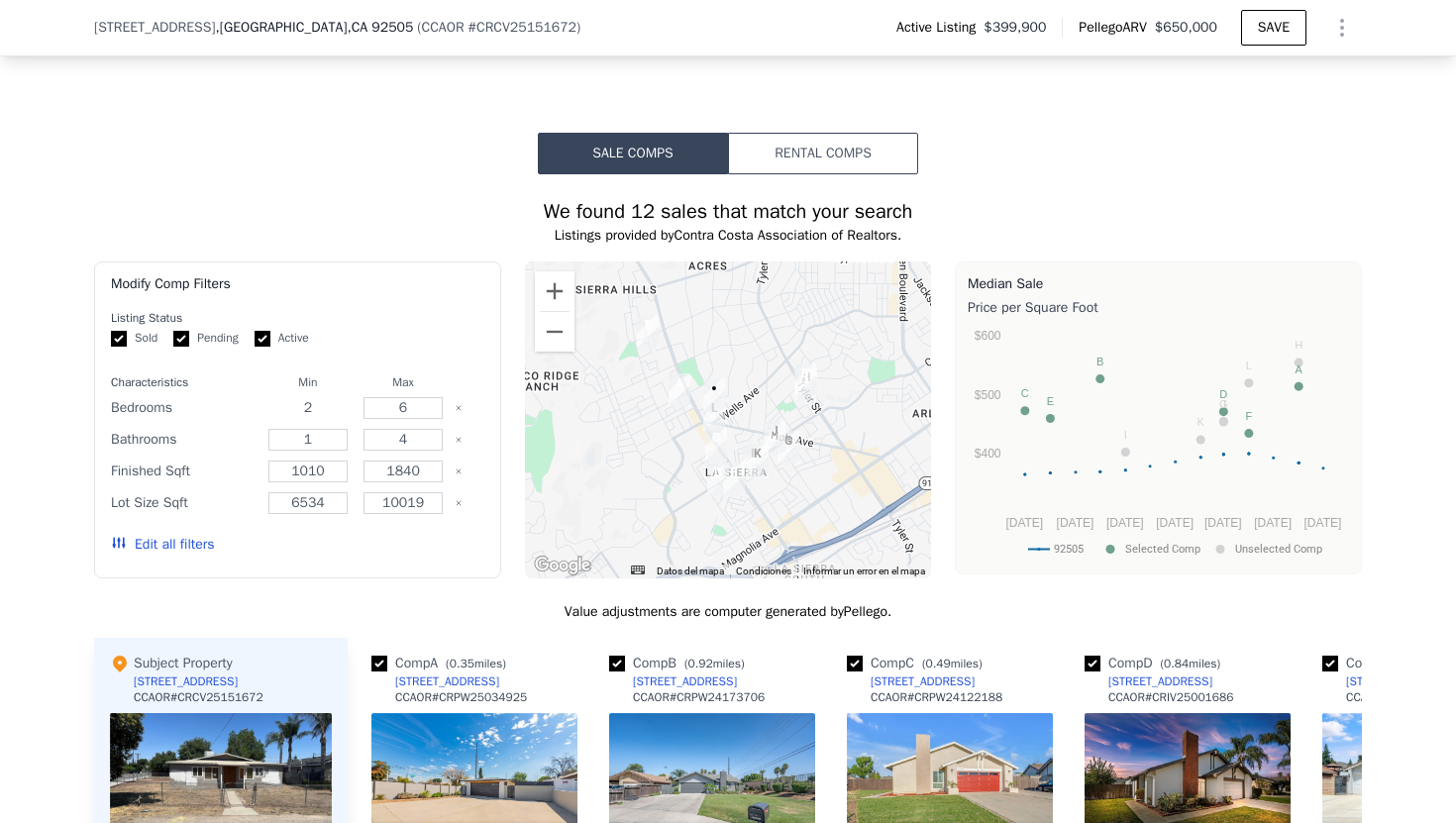 click on "2" at bounding box center [307, 408] 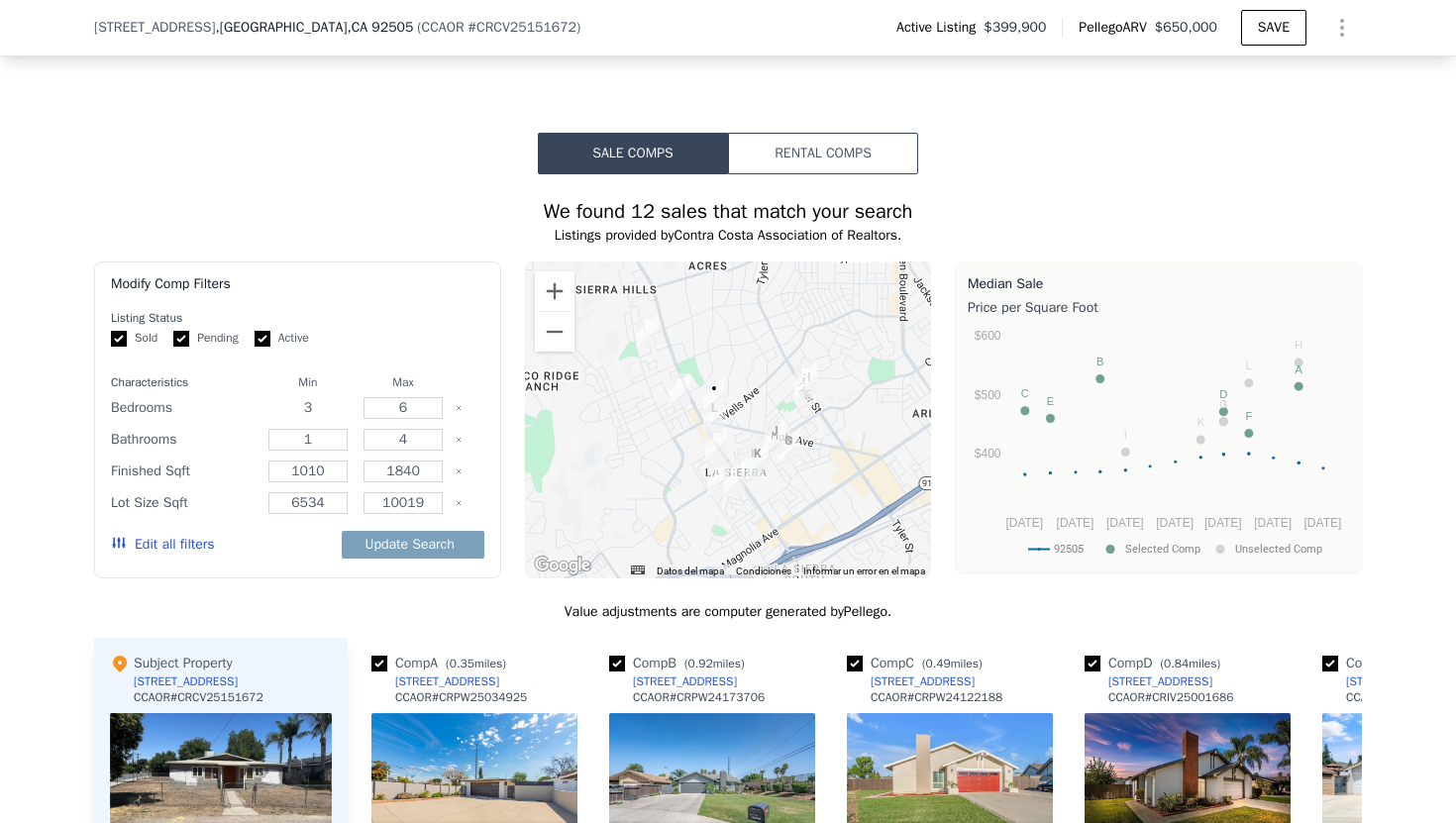 type on "3" 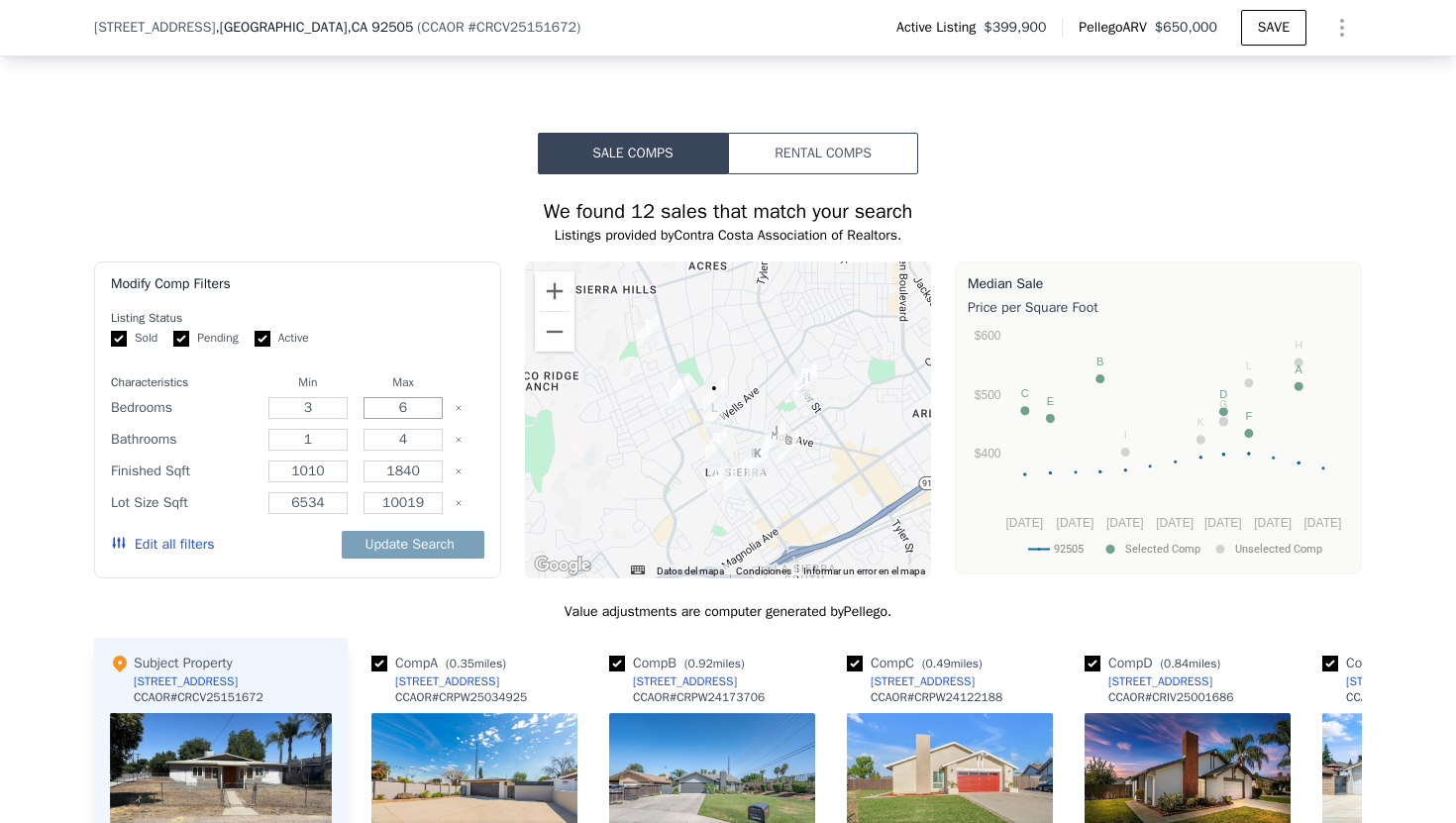 click on "6" at bounding box center (402, 408) 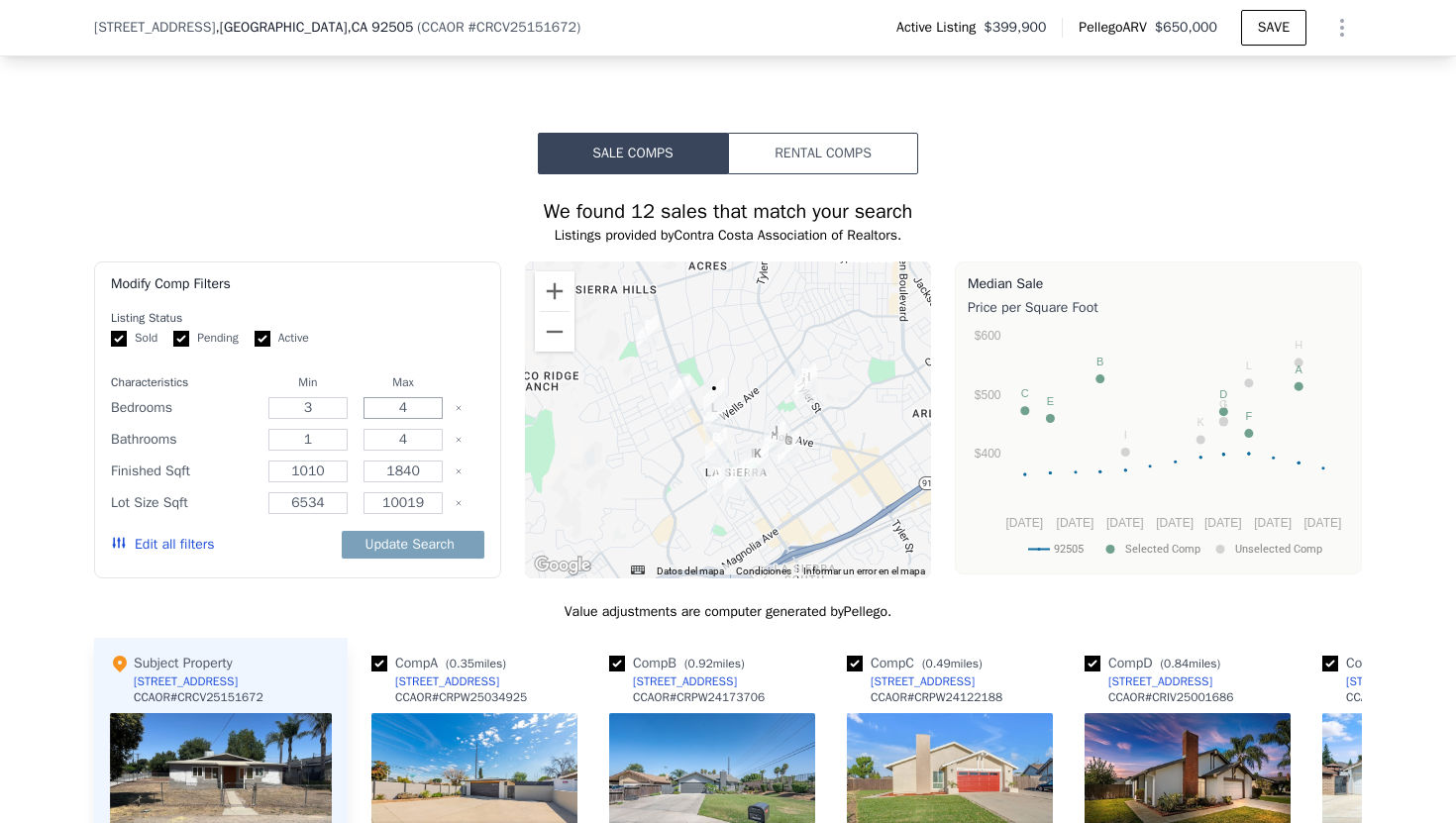 type on "4" 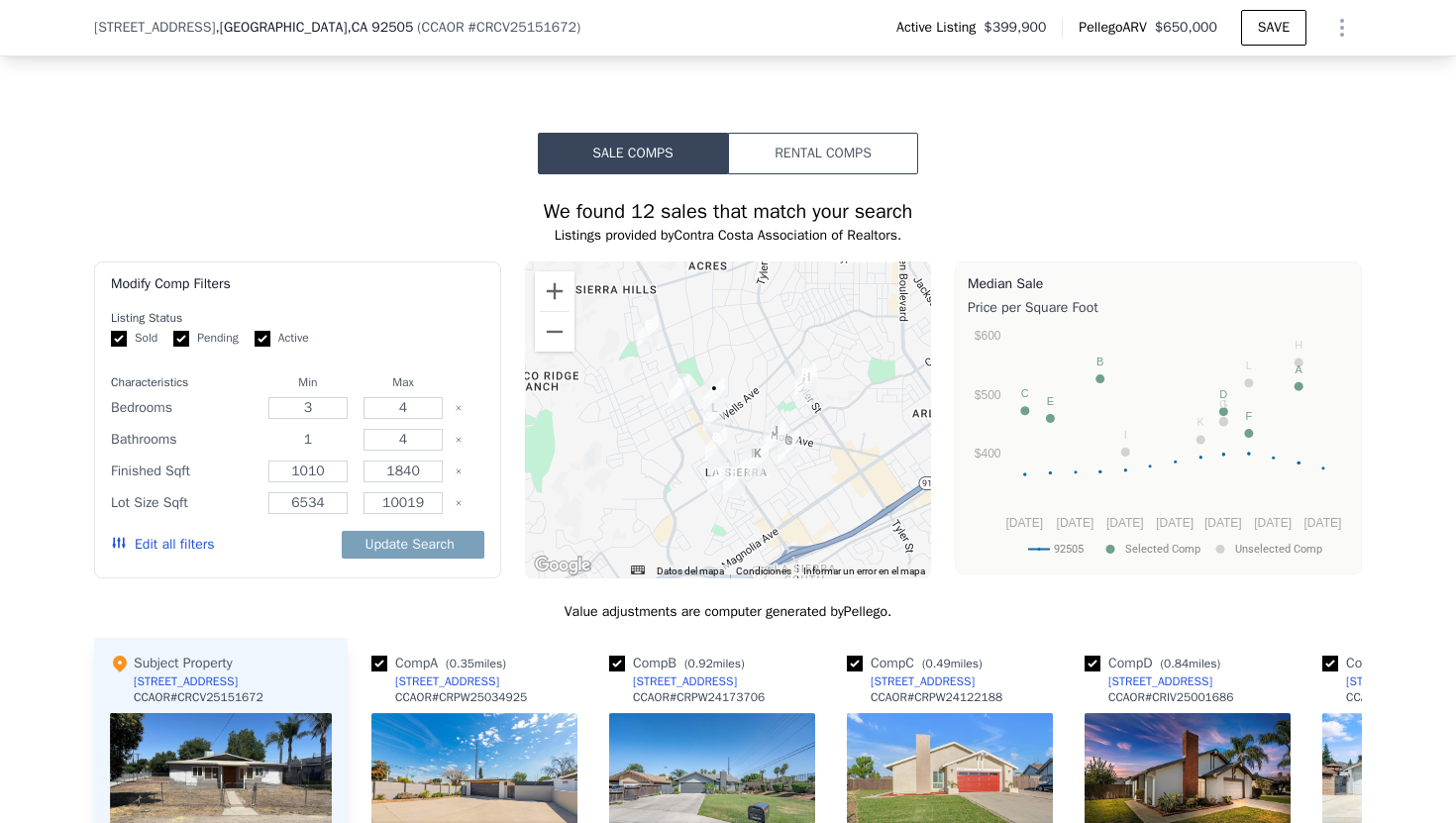 click on "1" at bounding box center (307, 440) 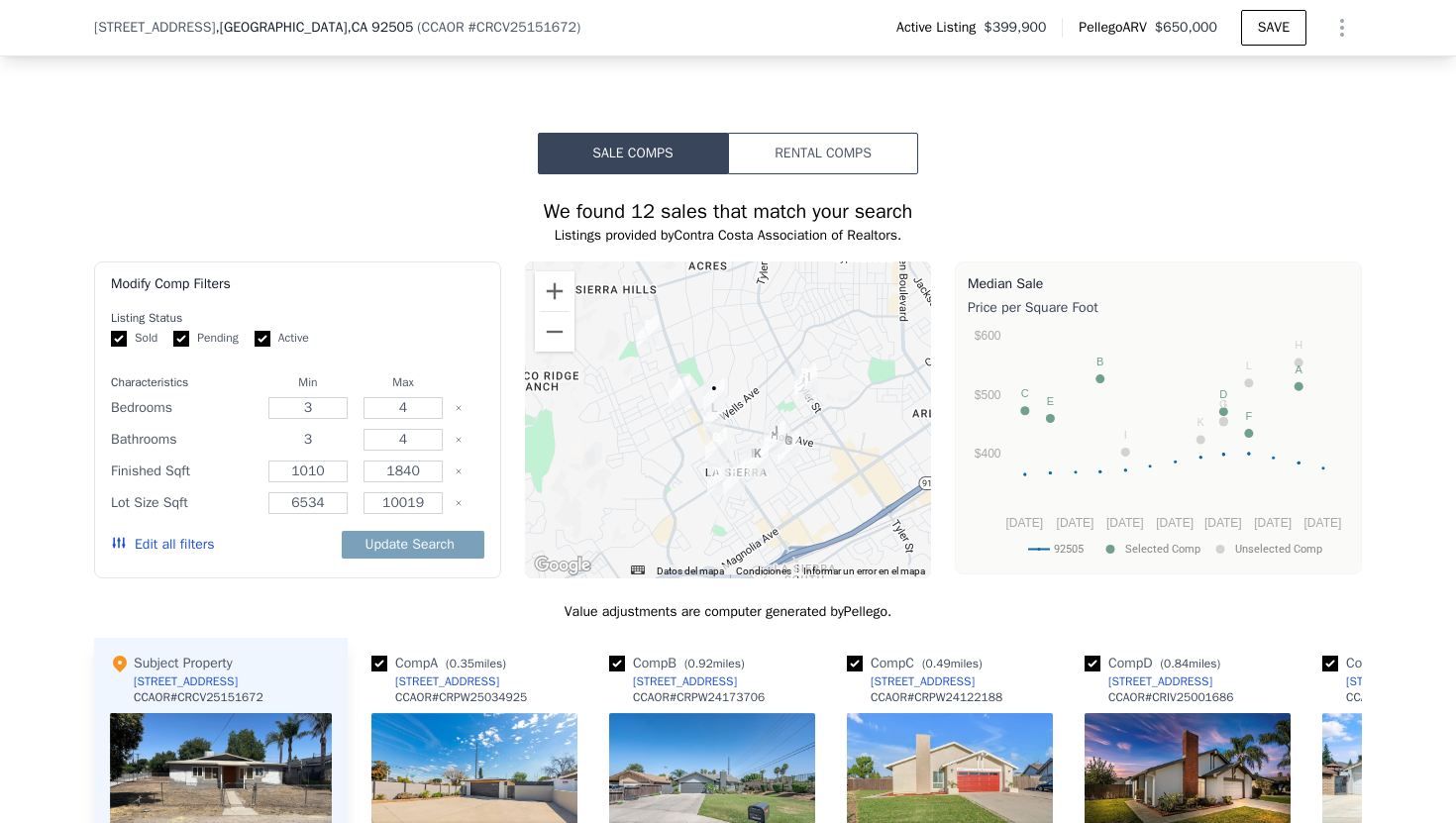 type on "3" 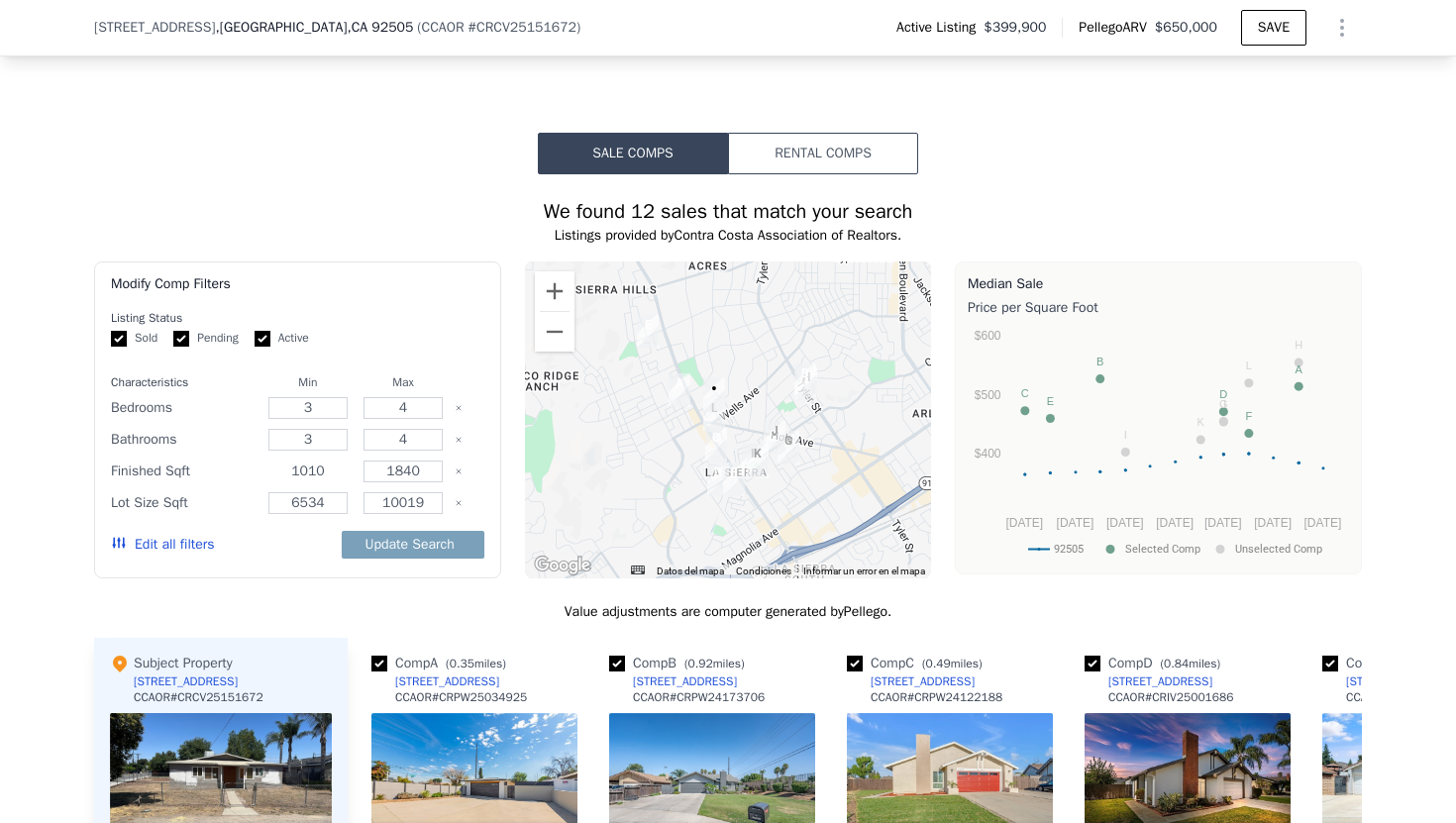 click on "1010" at bounding box center [307, 471] 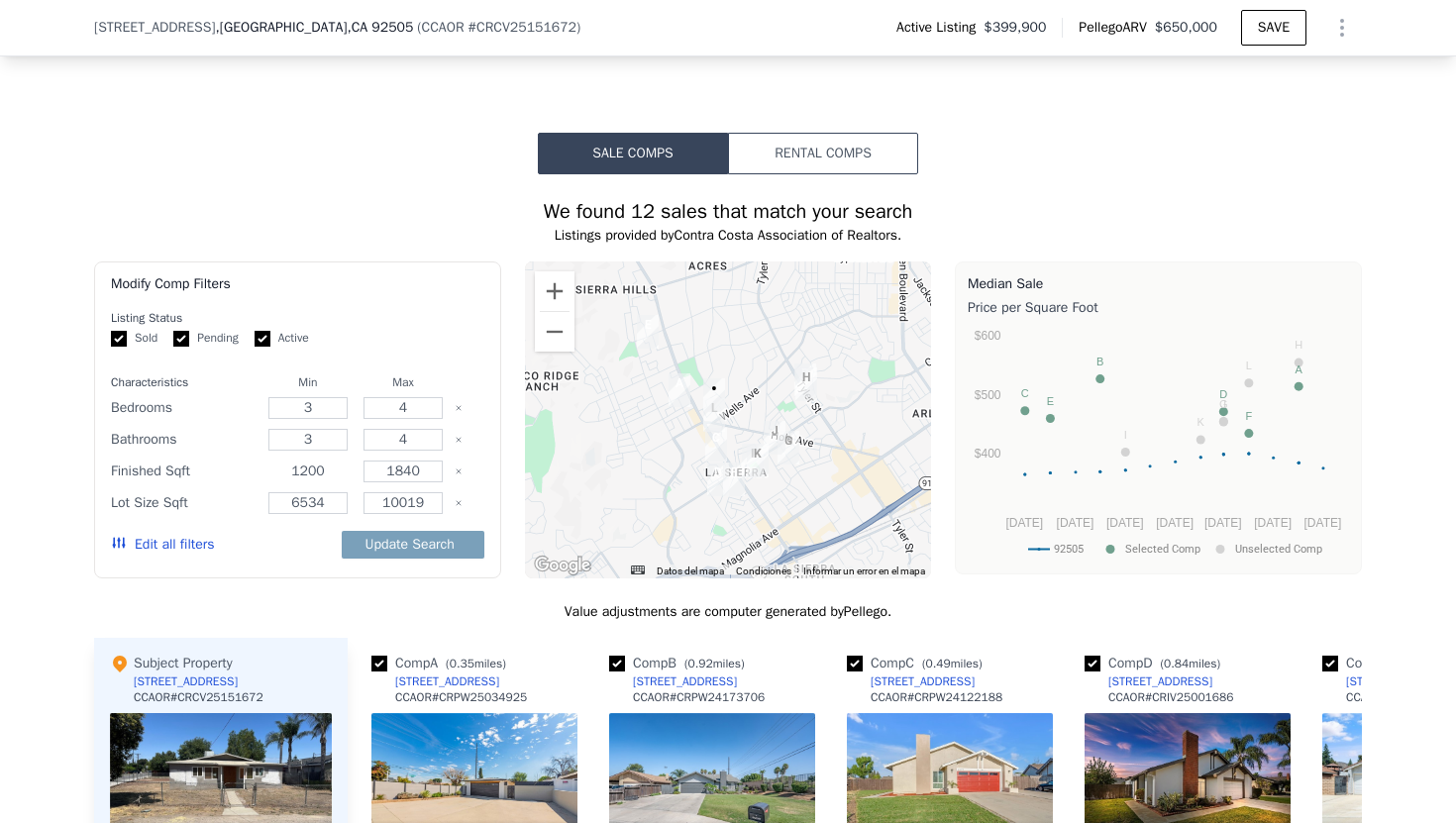 type on "1200" 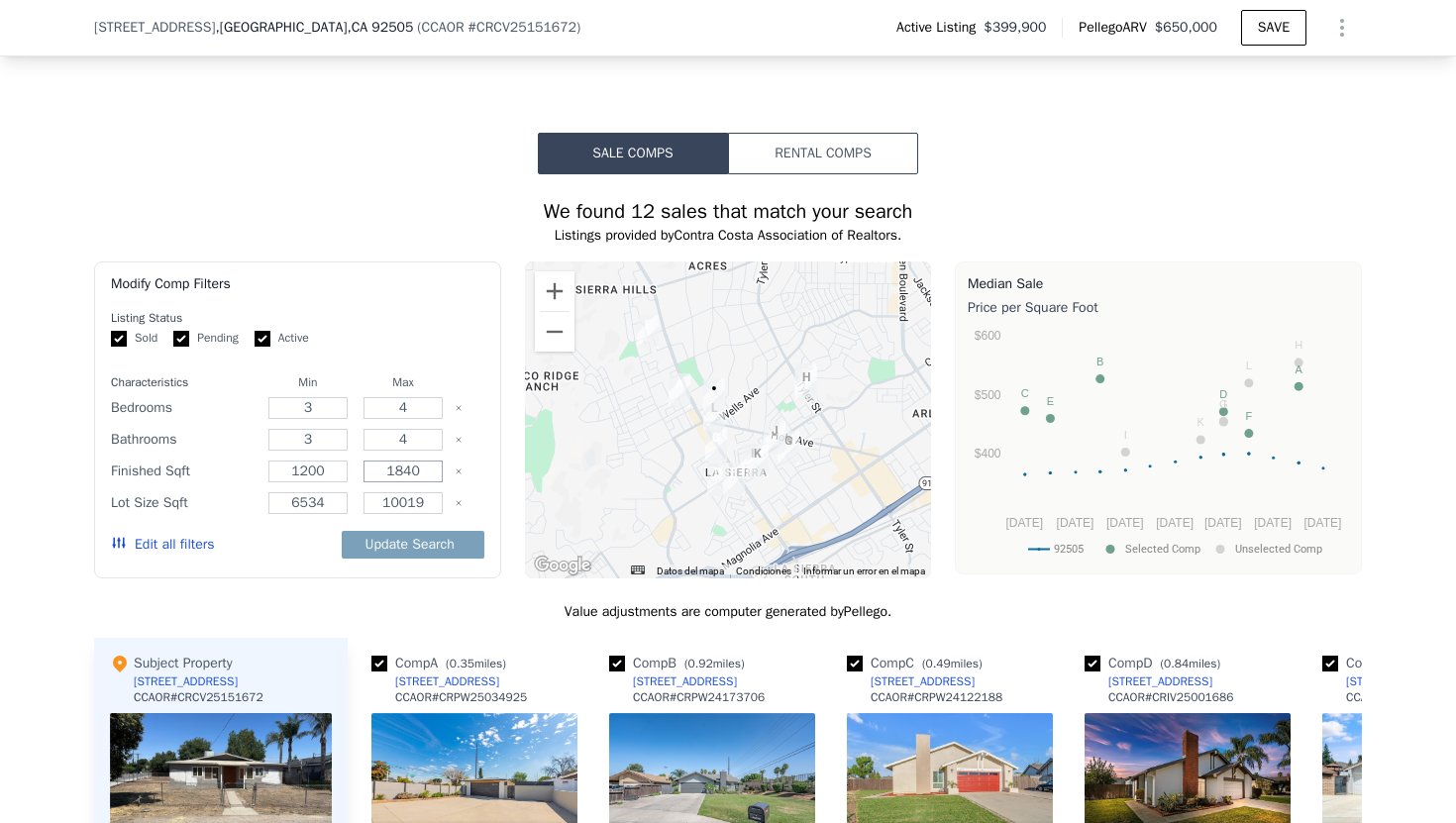 click on "1840" at bounding box center (402, 471) 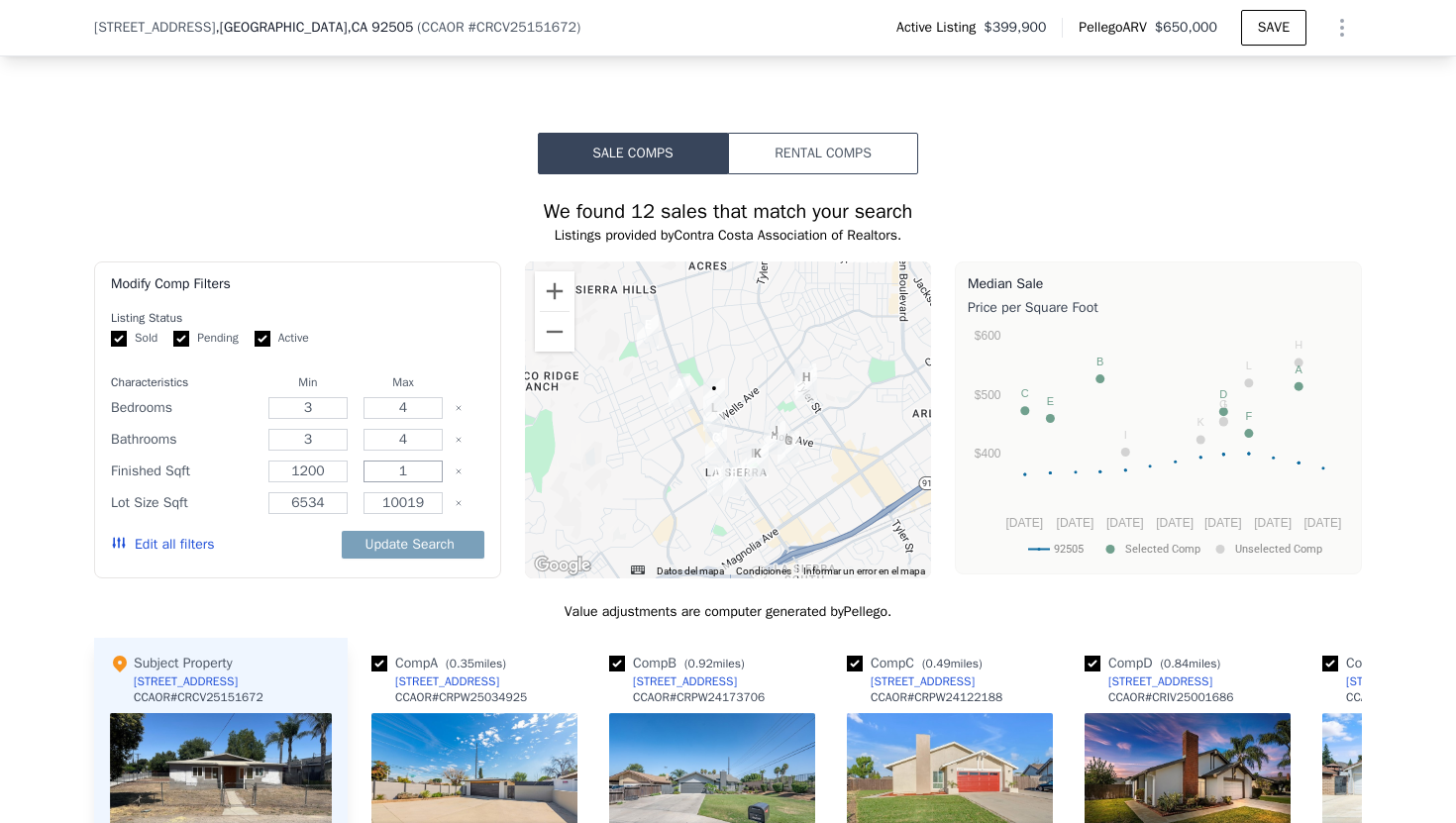 type on "1" 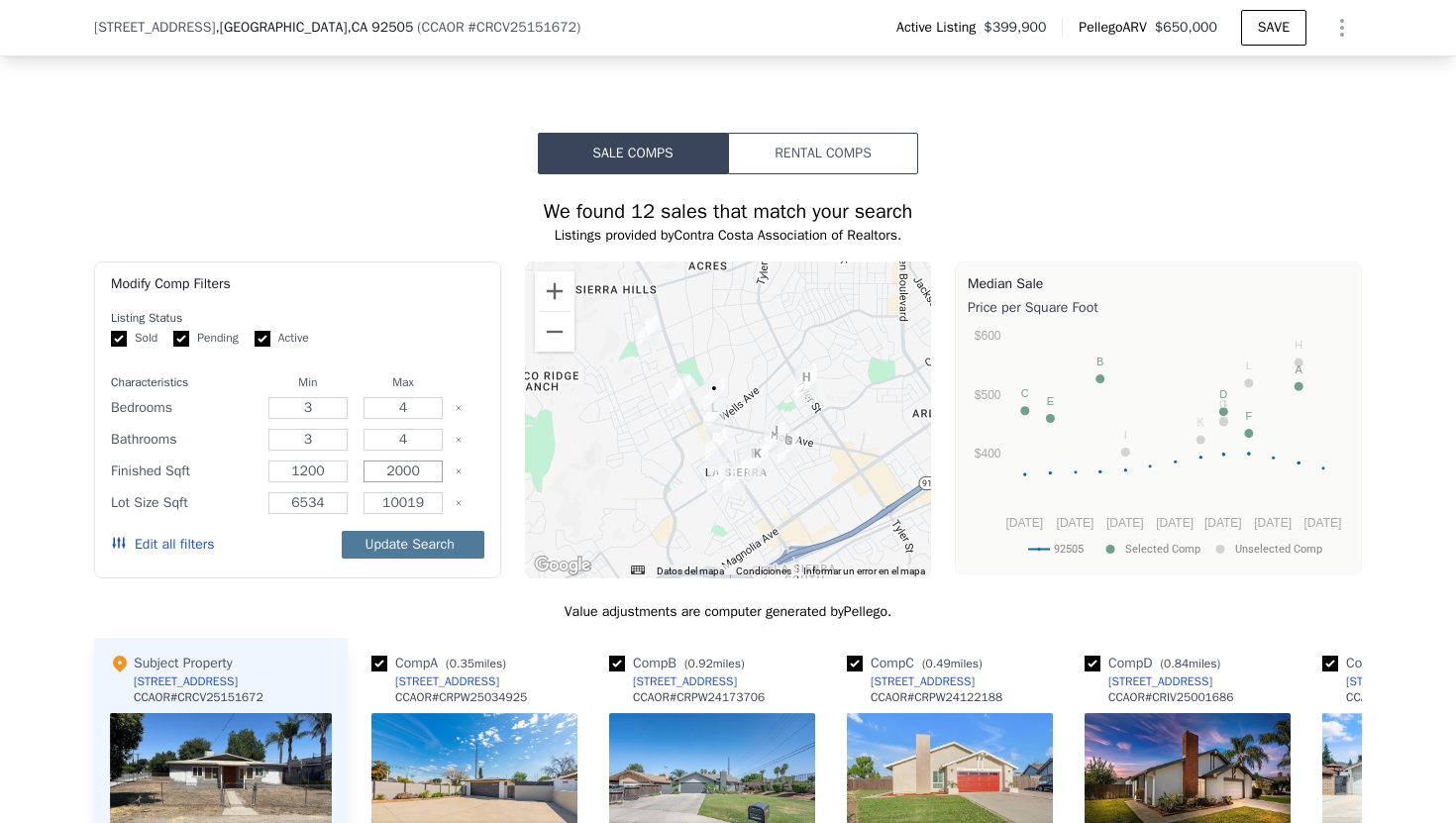type on "2000" 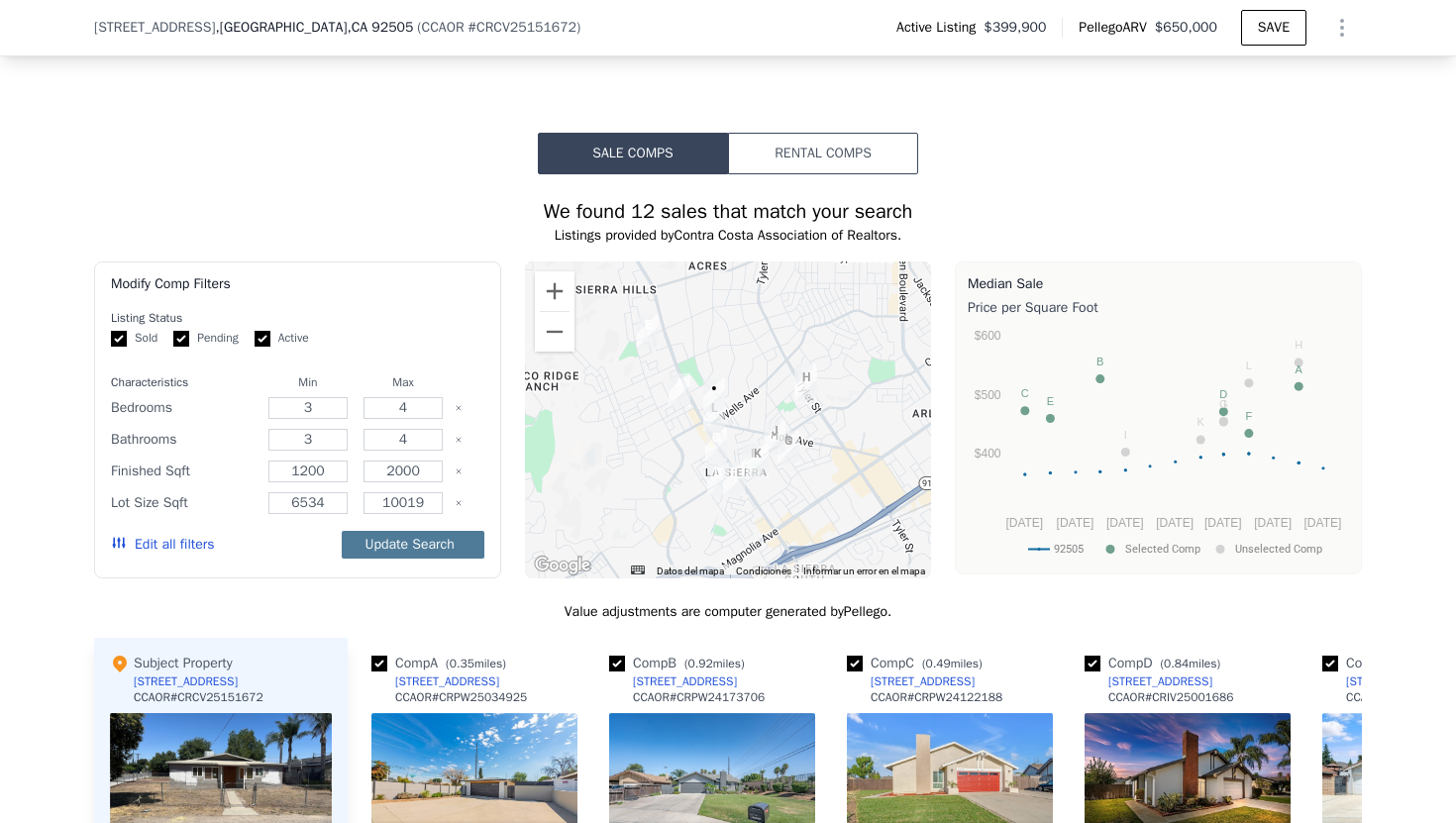 click on "Update Search" at bounding box center [413, 545] 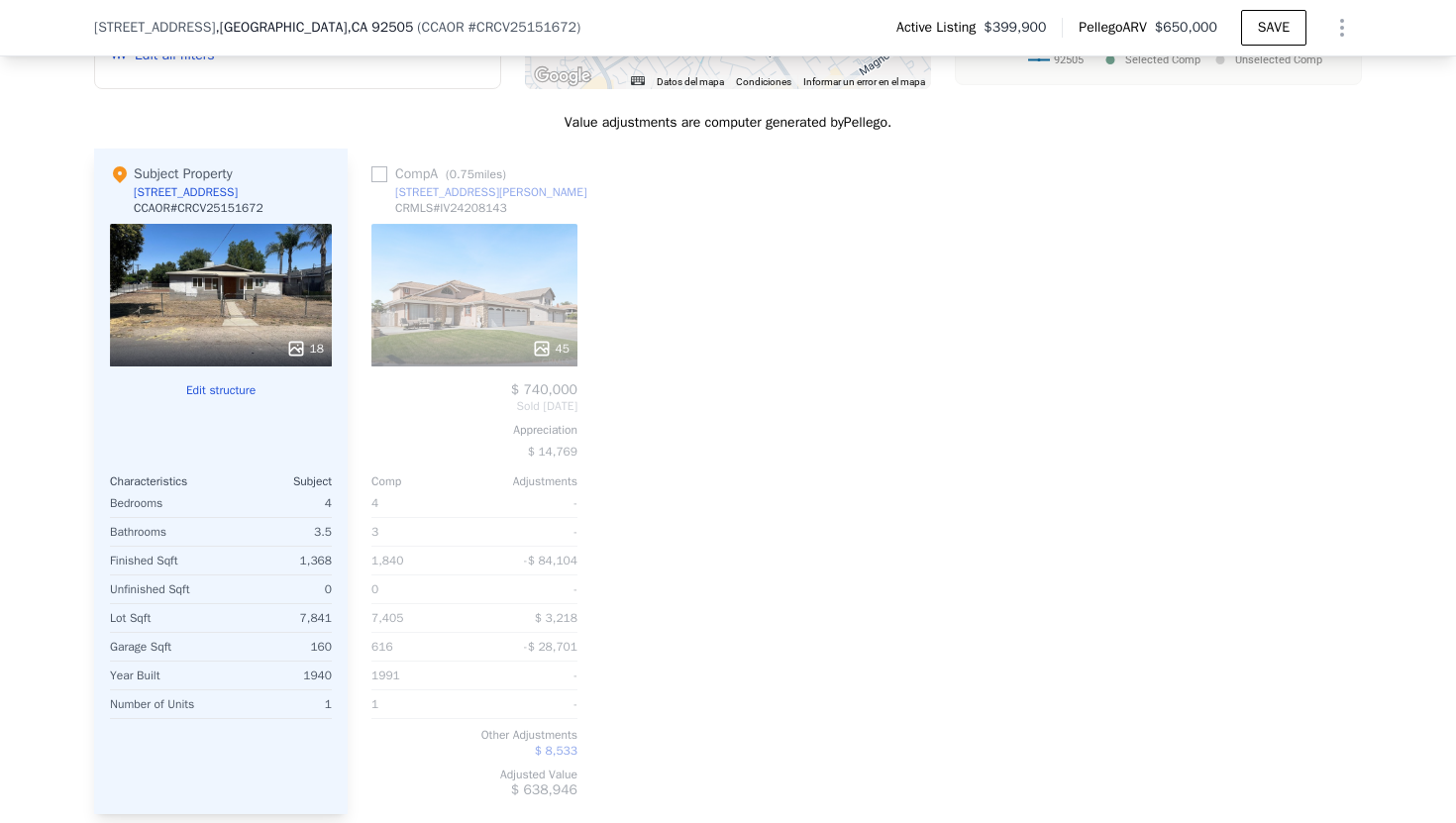 scroll, scrollTop: 2322, scrollLeft: 0, axis: vertical 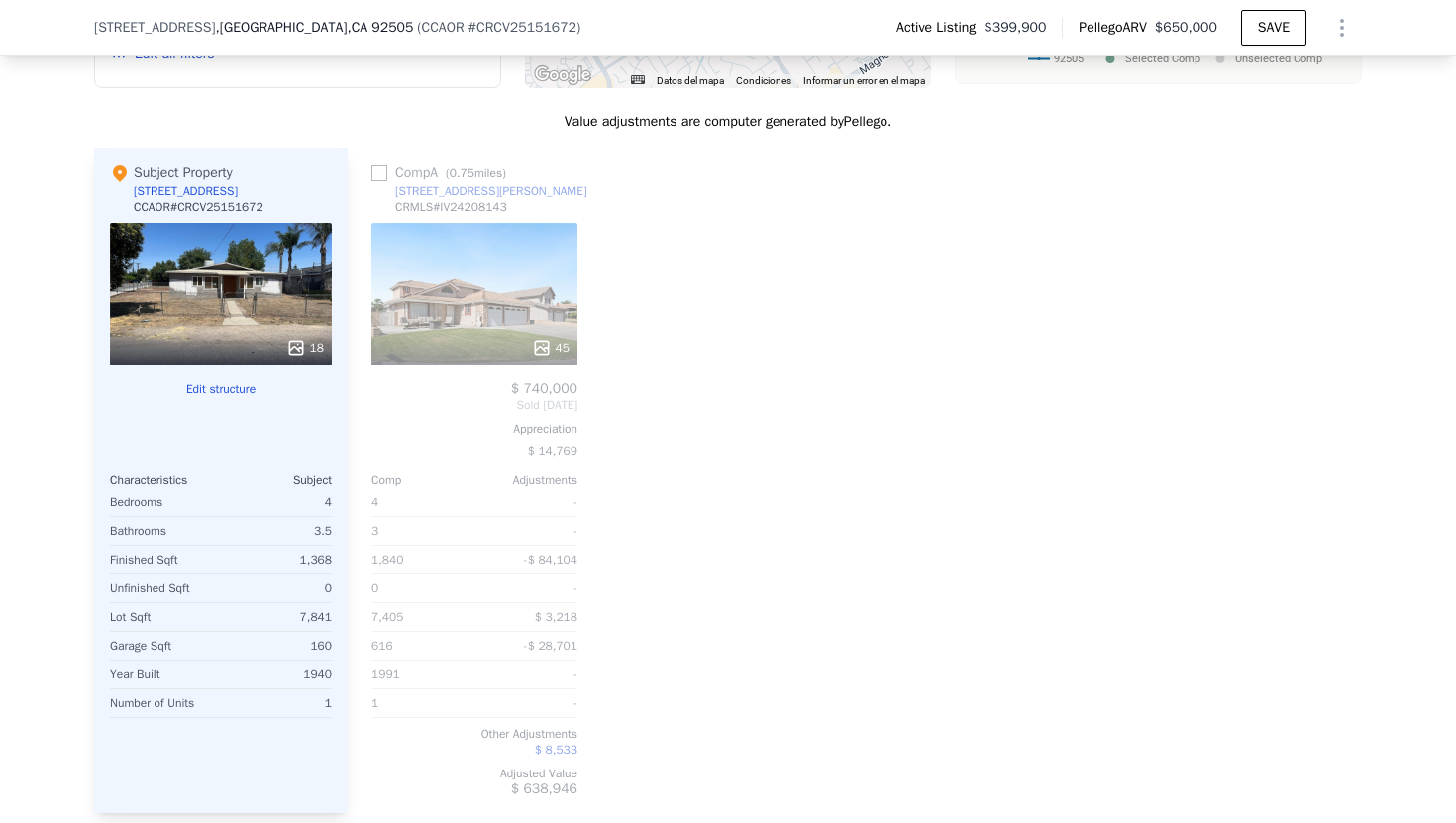 click on "Comp  A ( 0.75  miles)" at bounding box center (443, 173) 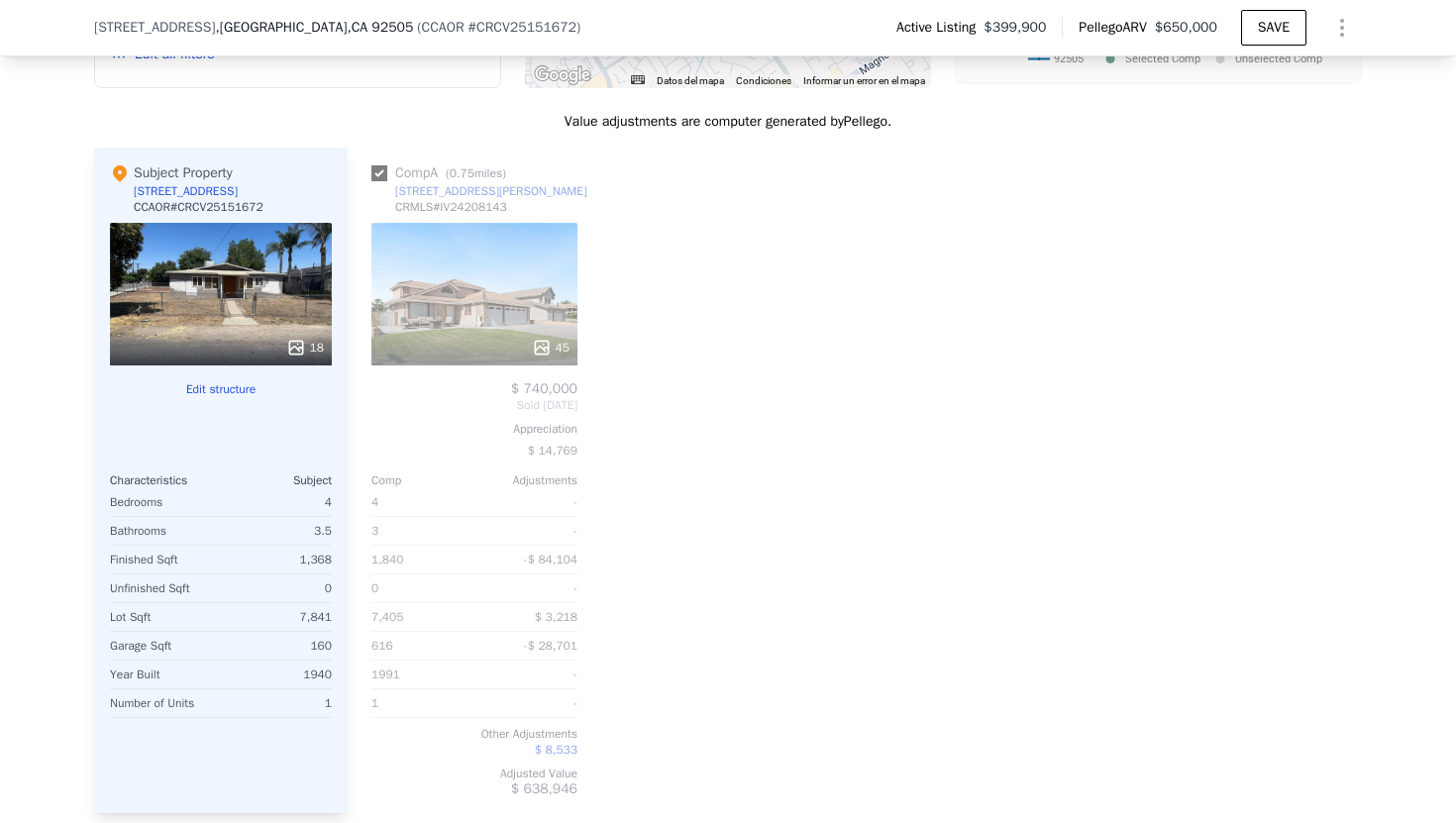 checkbox on "true" 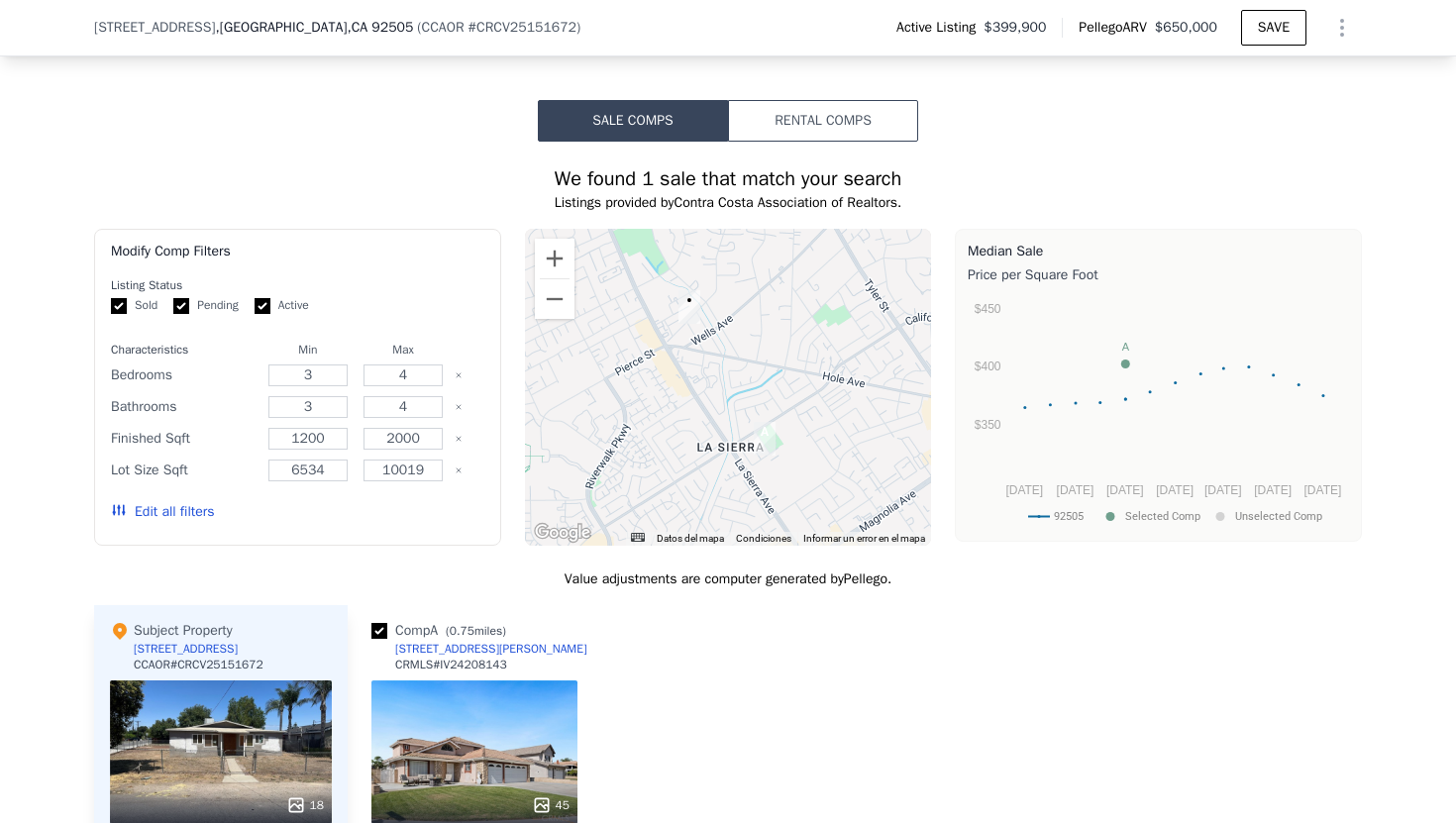 scroll, scrollTop: 1867, scrollLeft: 0, axis: vertical 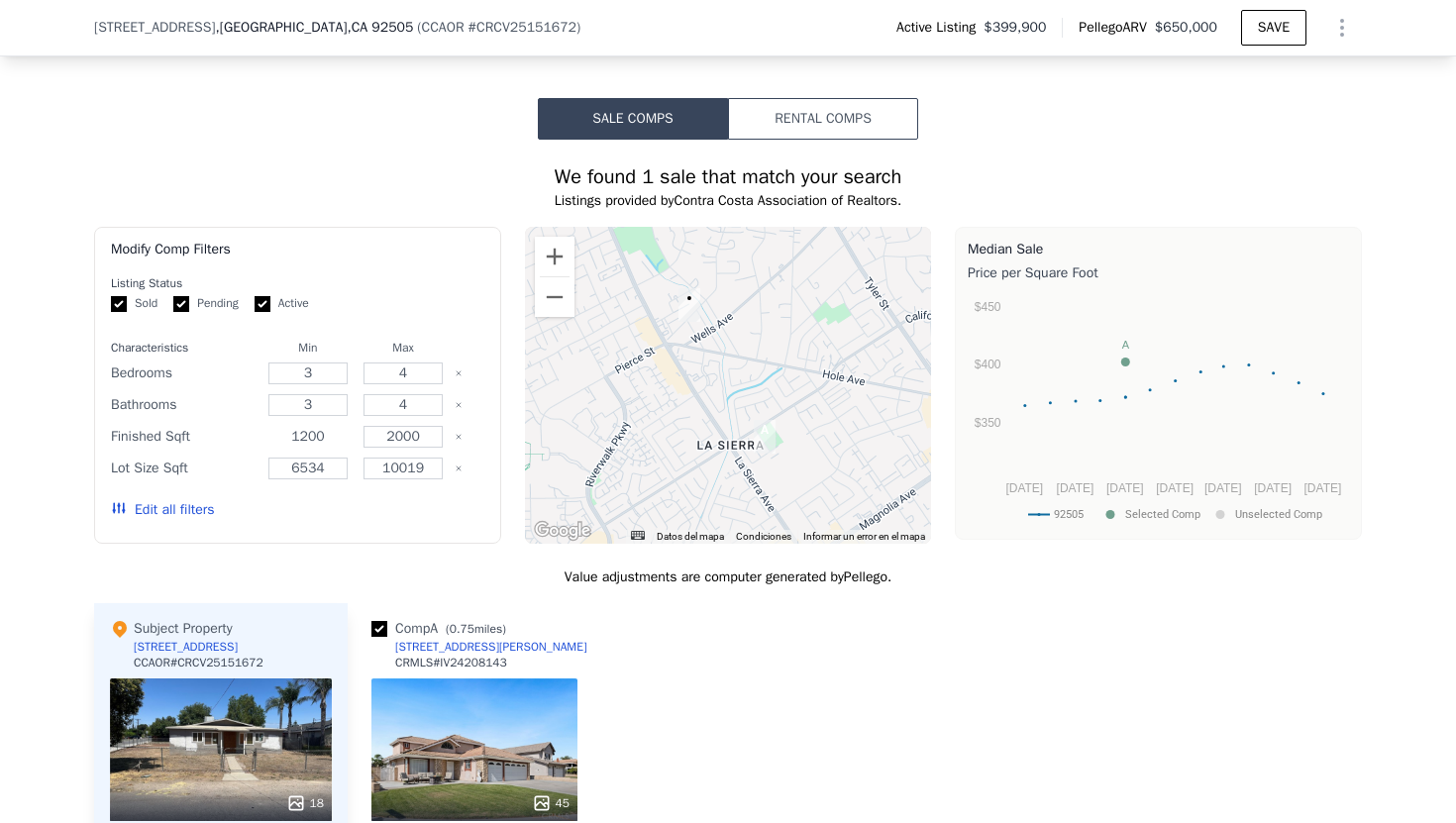 click on "1200" at bounding box center (307, 437) 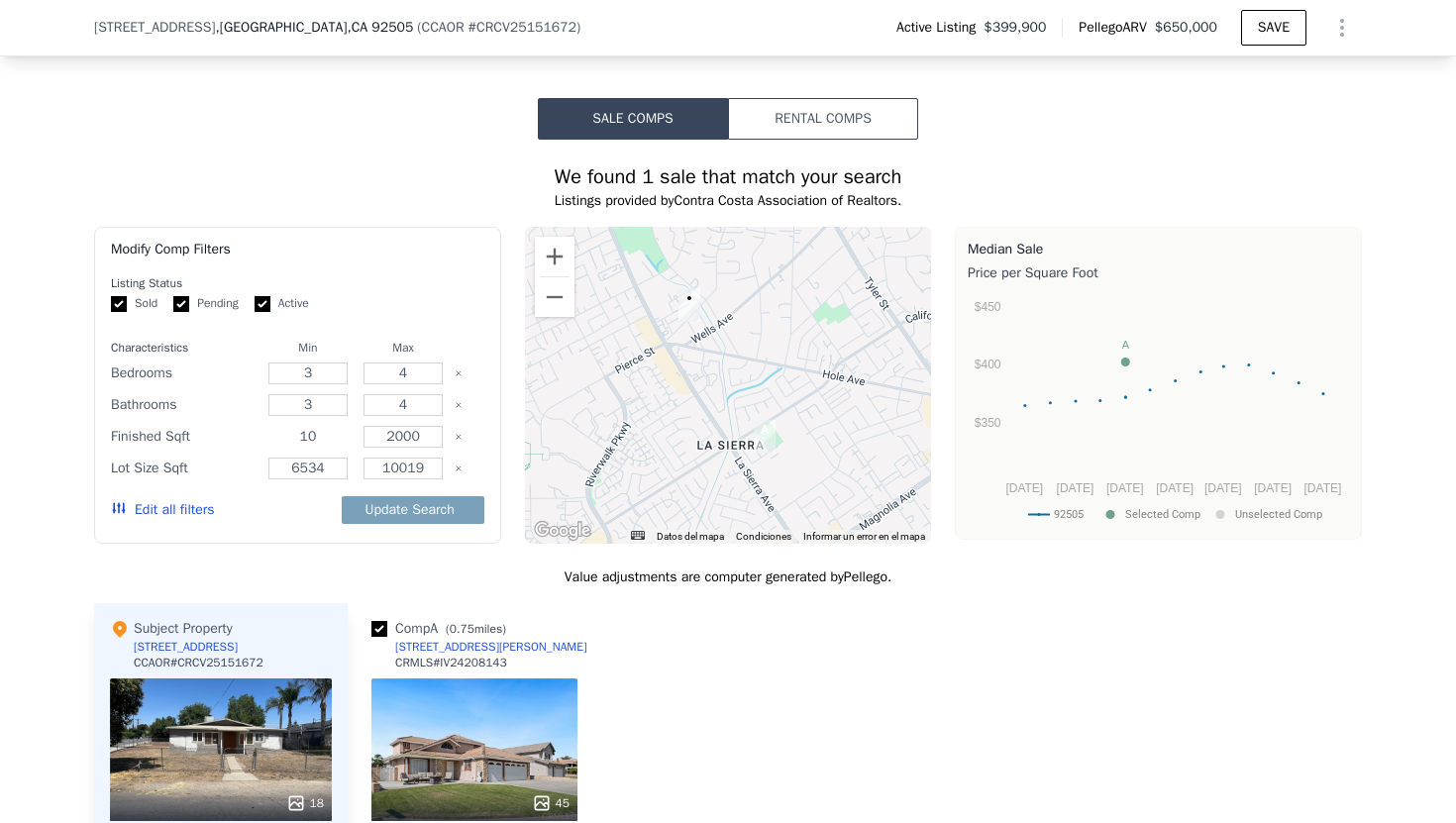 type on "1" 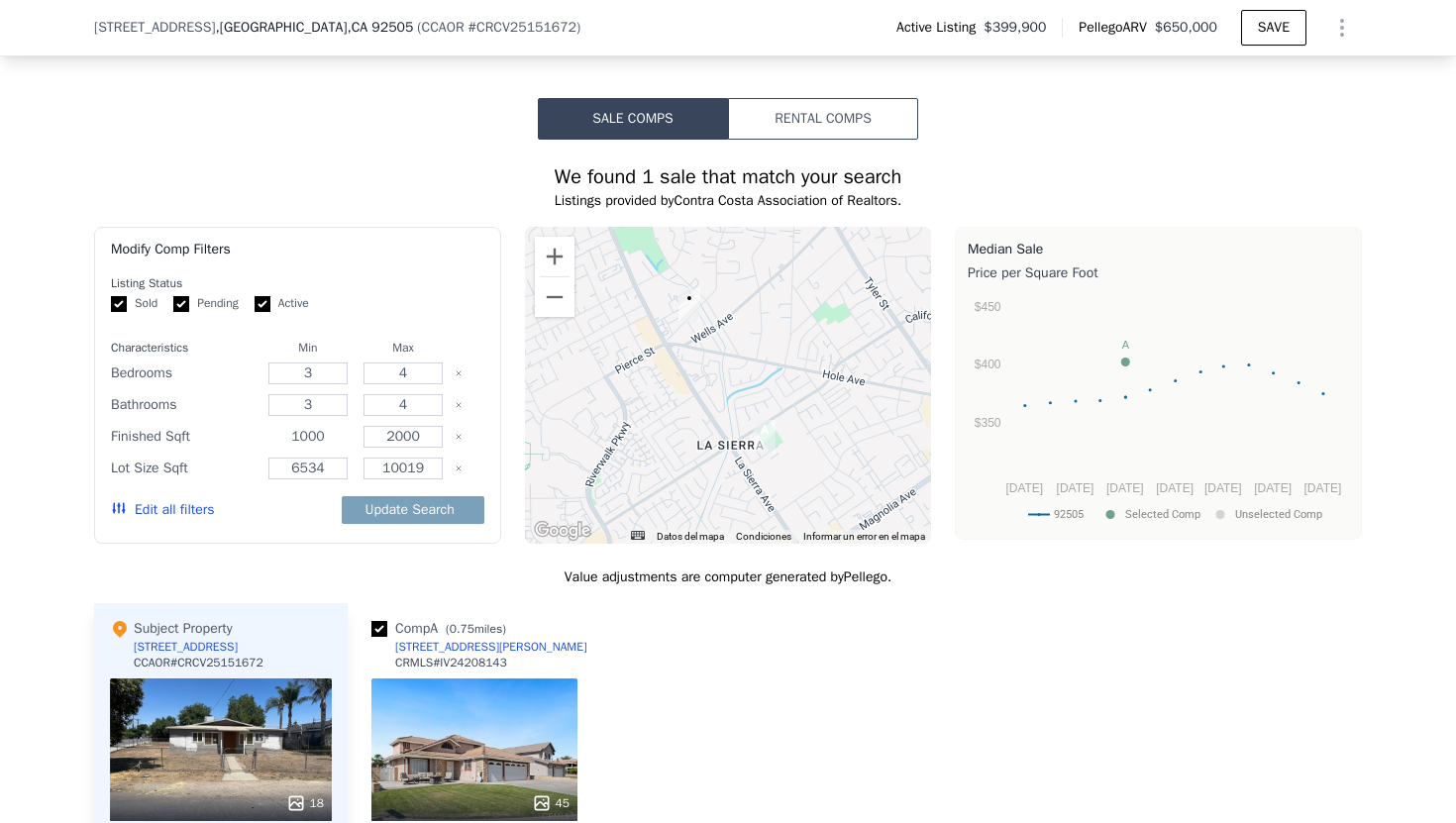 type on "1000" 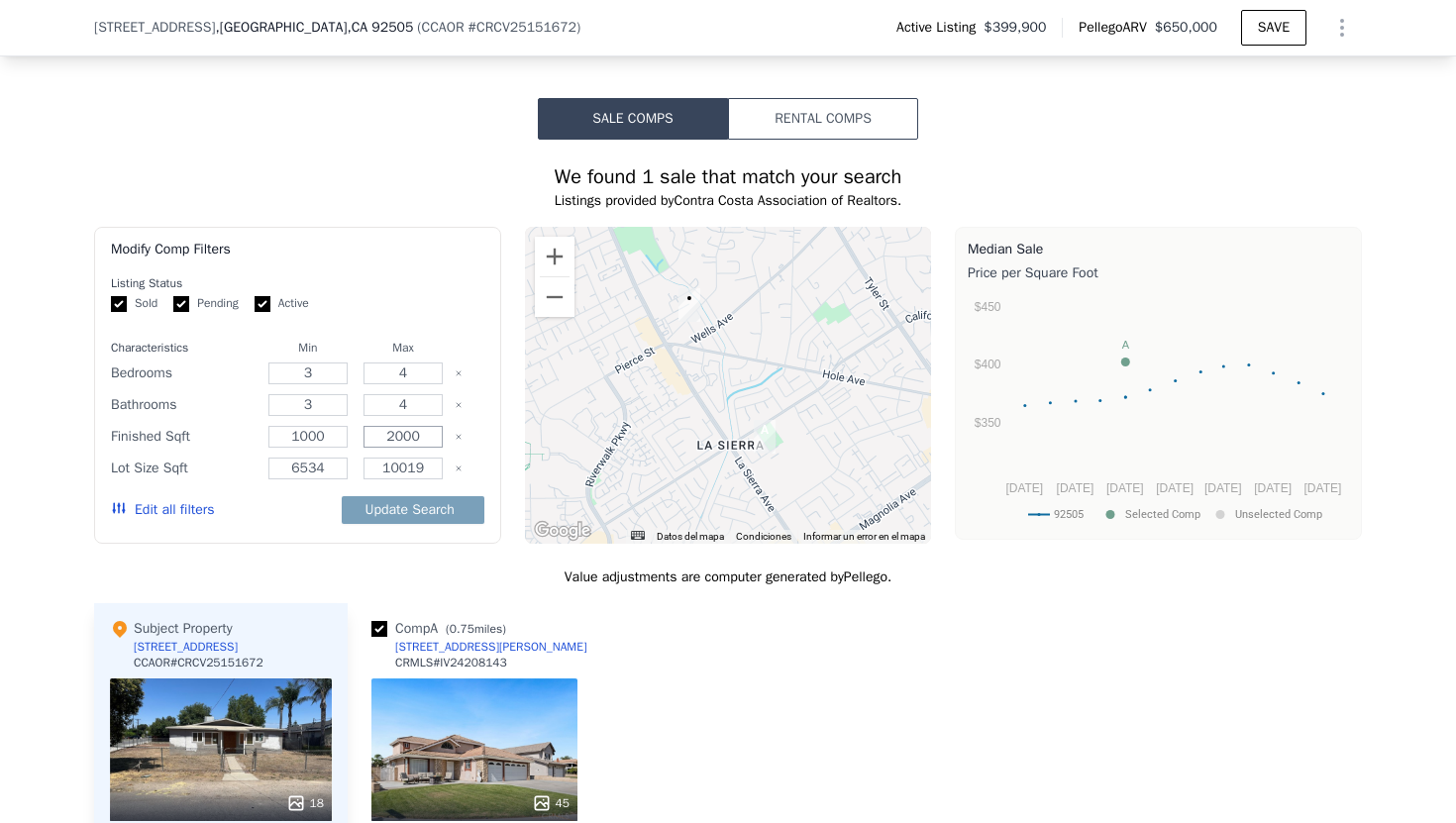 click on "2000" at bounding box center (402, 437) 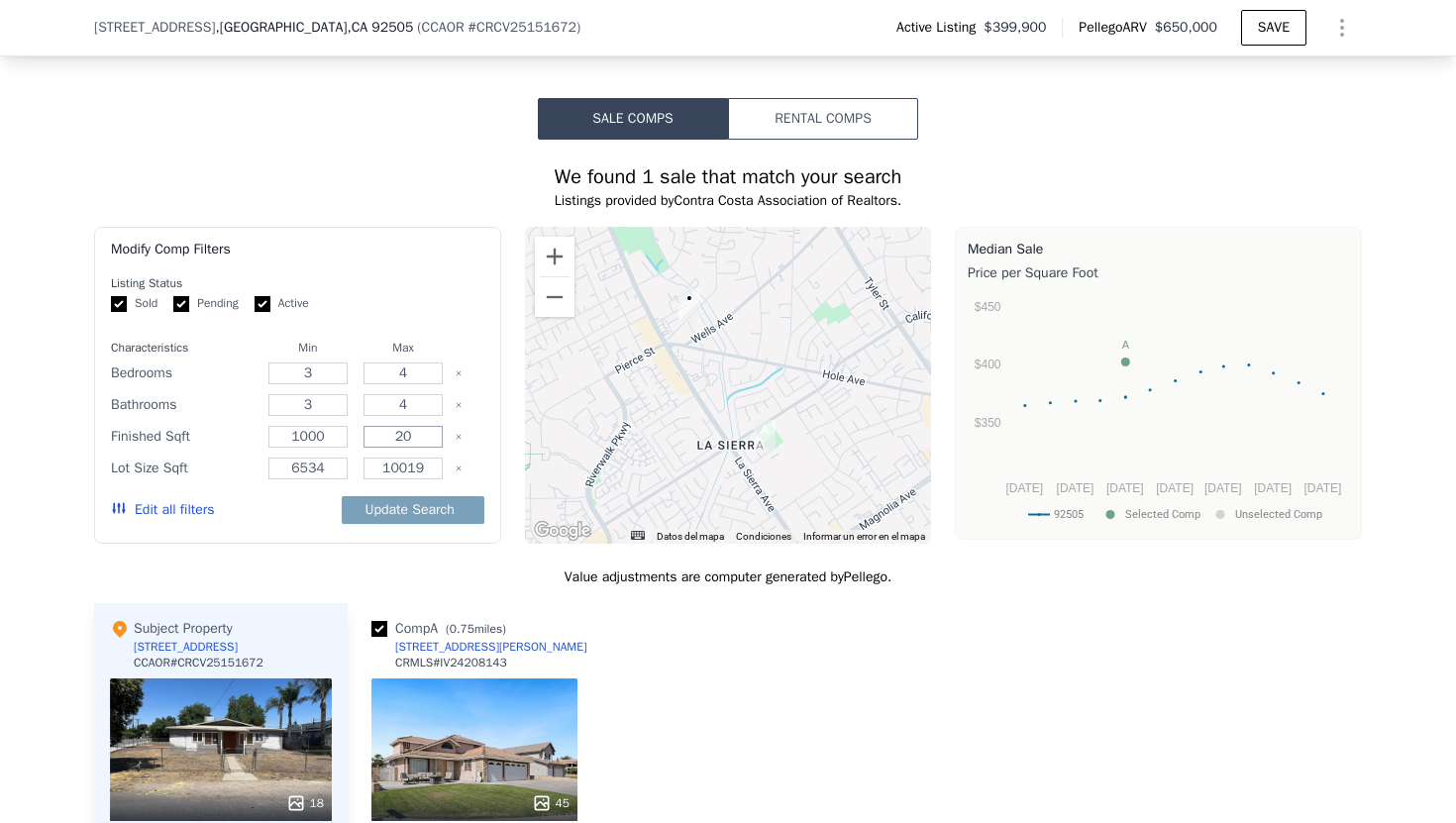 type on "2" 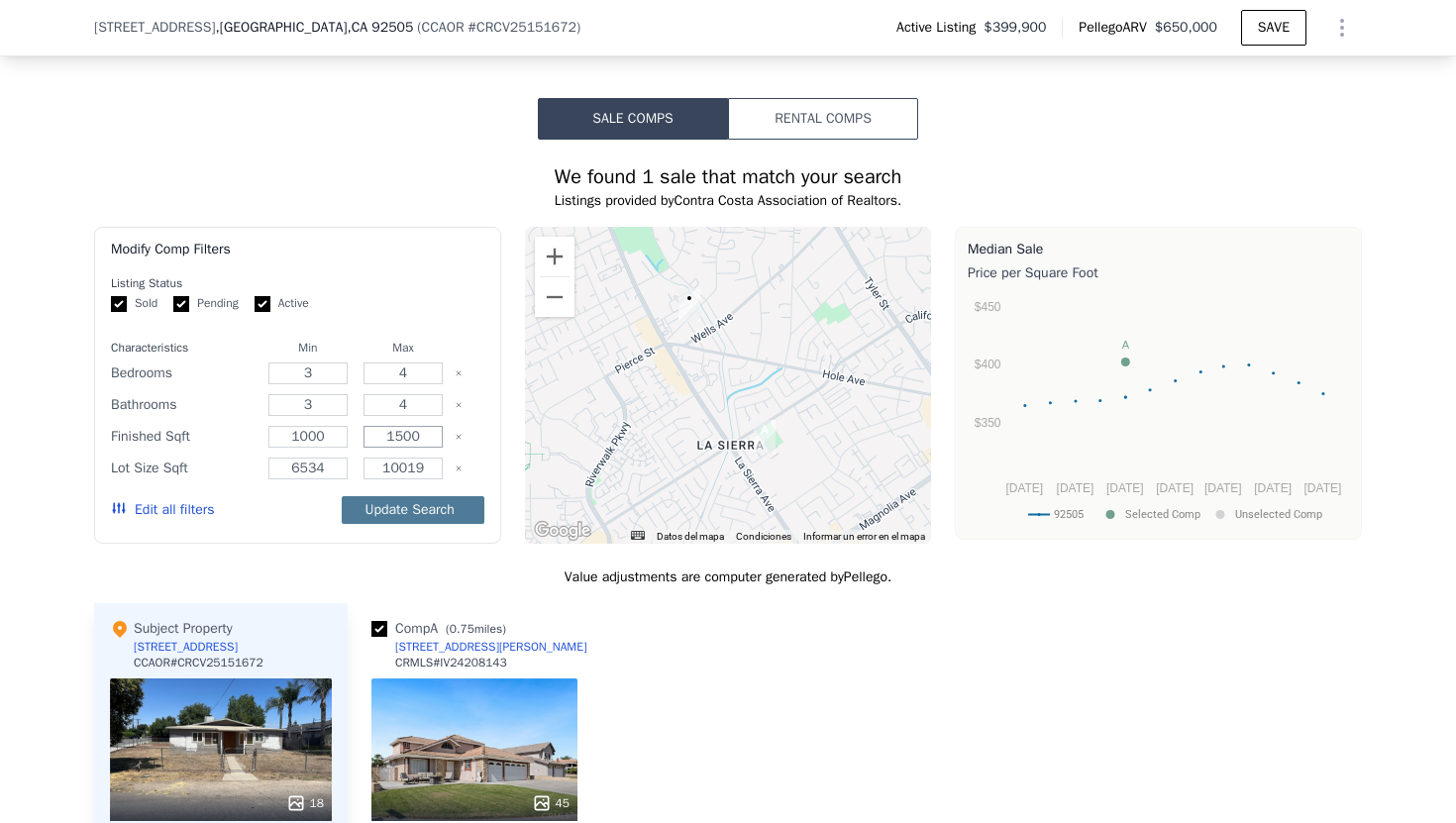 type on "1500" 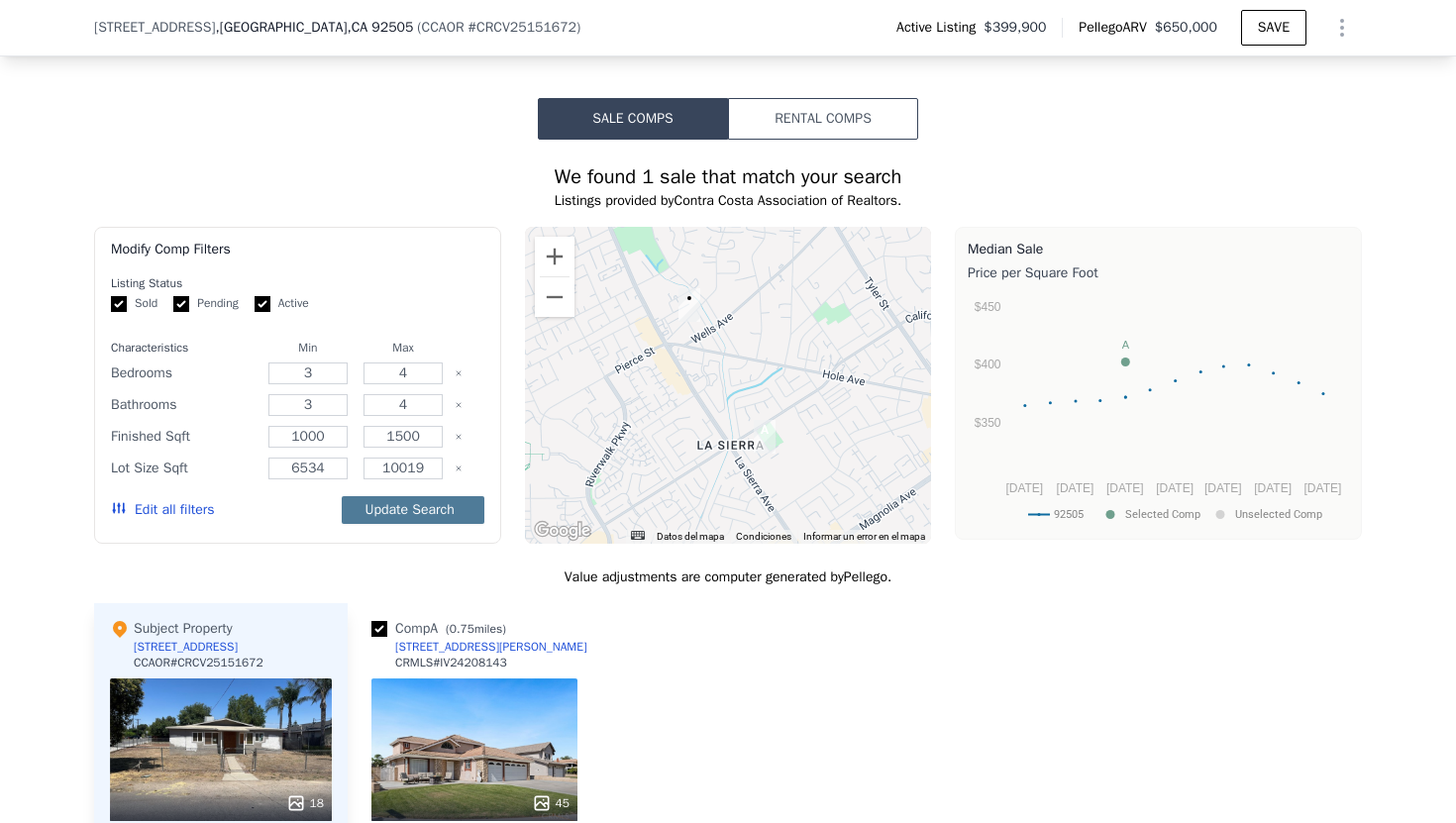 click on "Update Search" at bounding box center (413, 510) 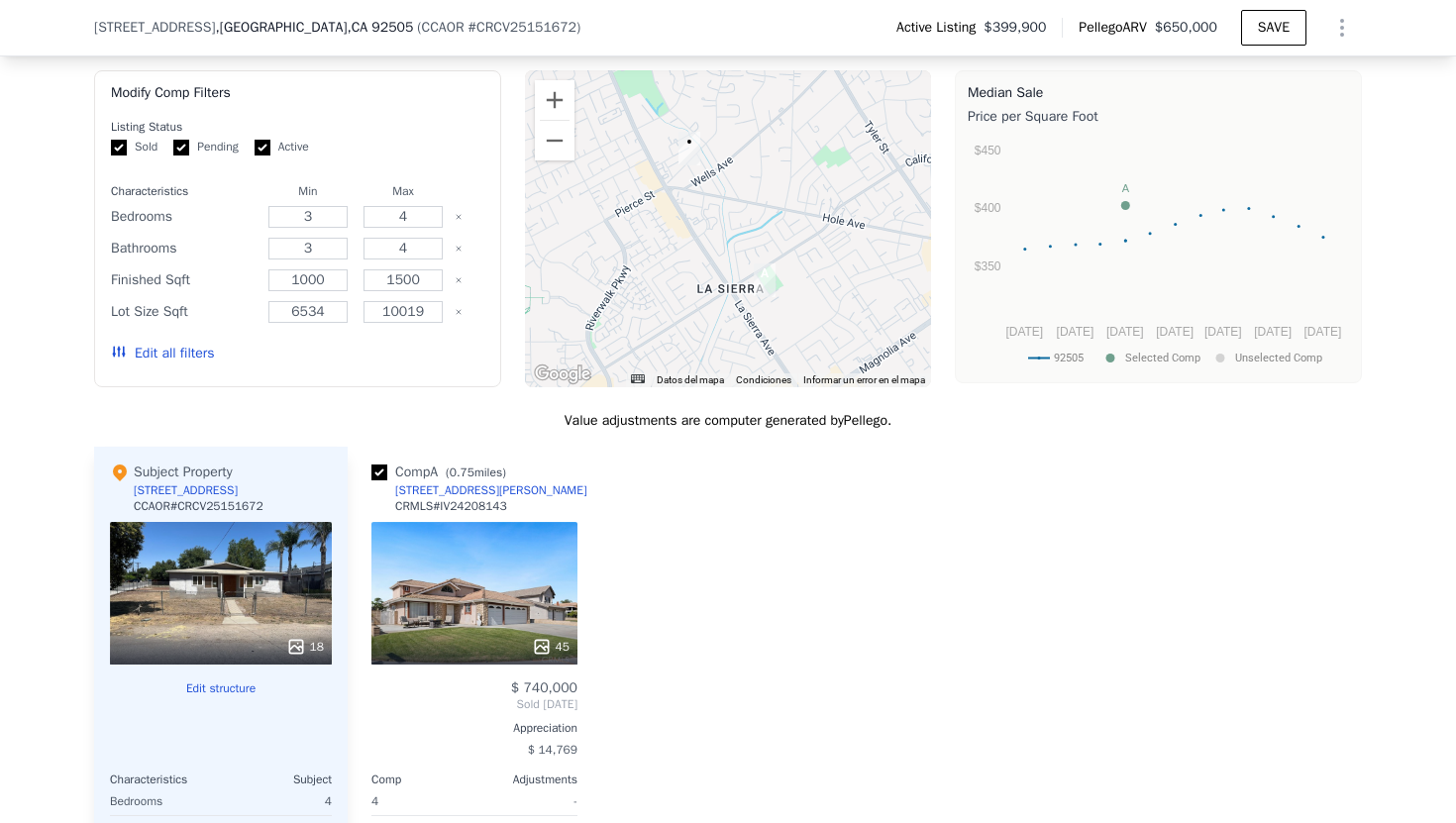 scroll, scrollTop: 1985, scrollLeft: 0, axis: vertical 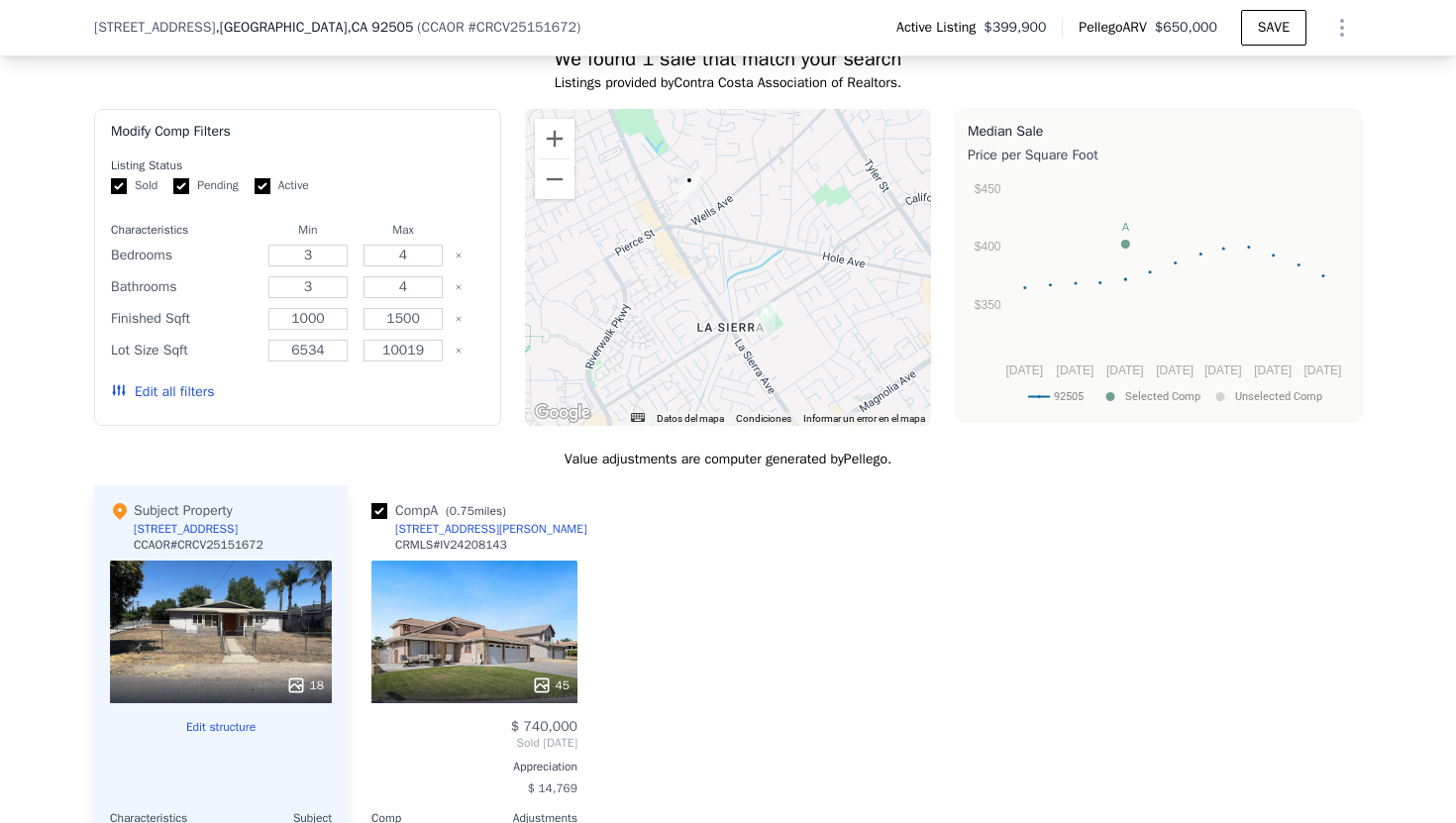 click on "Edit all filters" at bounding box center [162, 392] 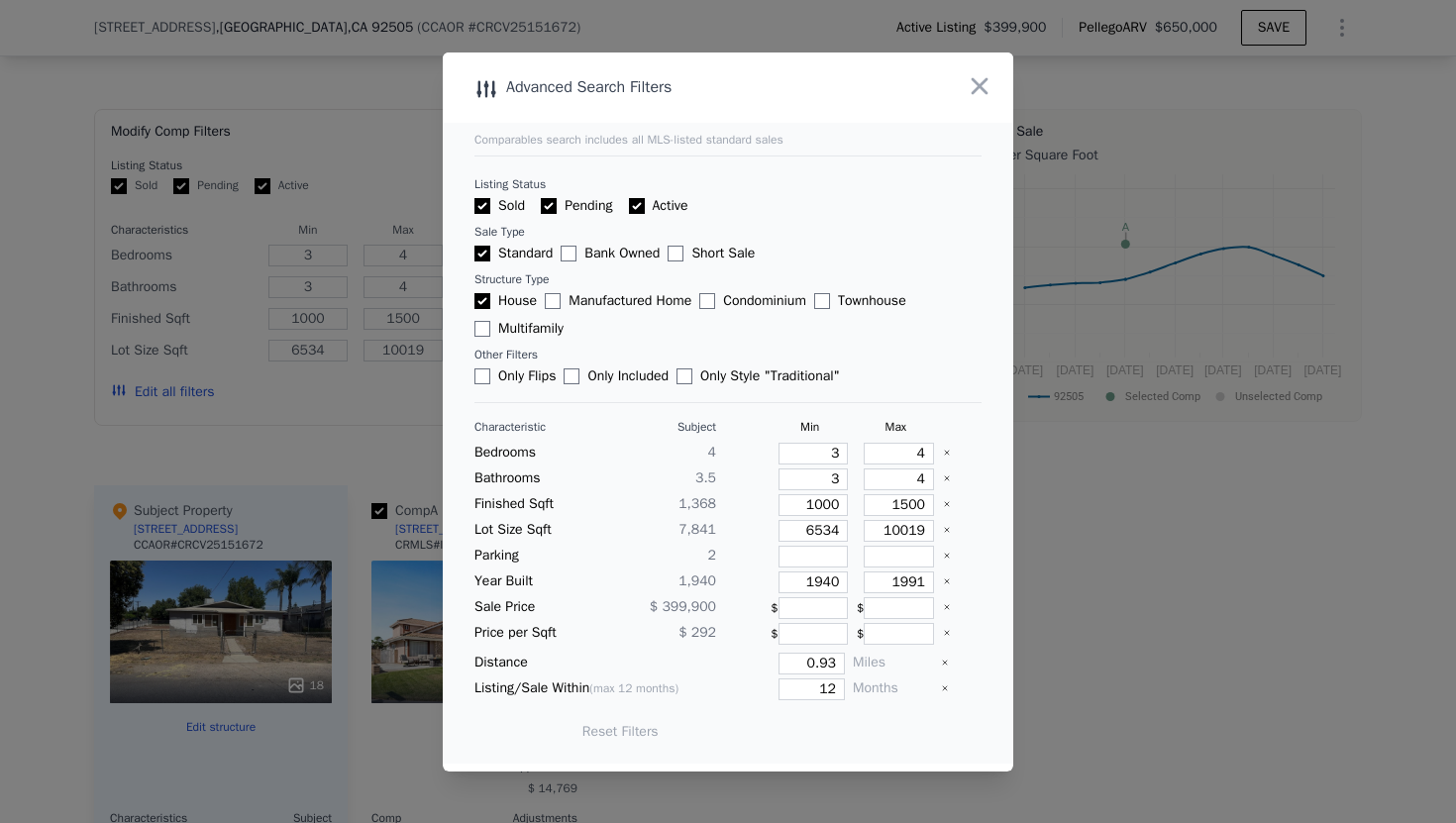 click on "Reset Filters" at bounding box center (620, 732) 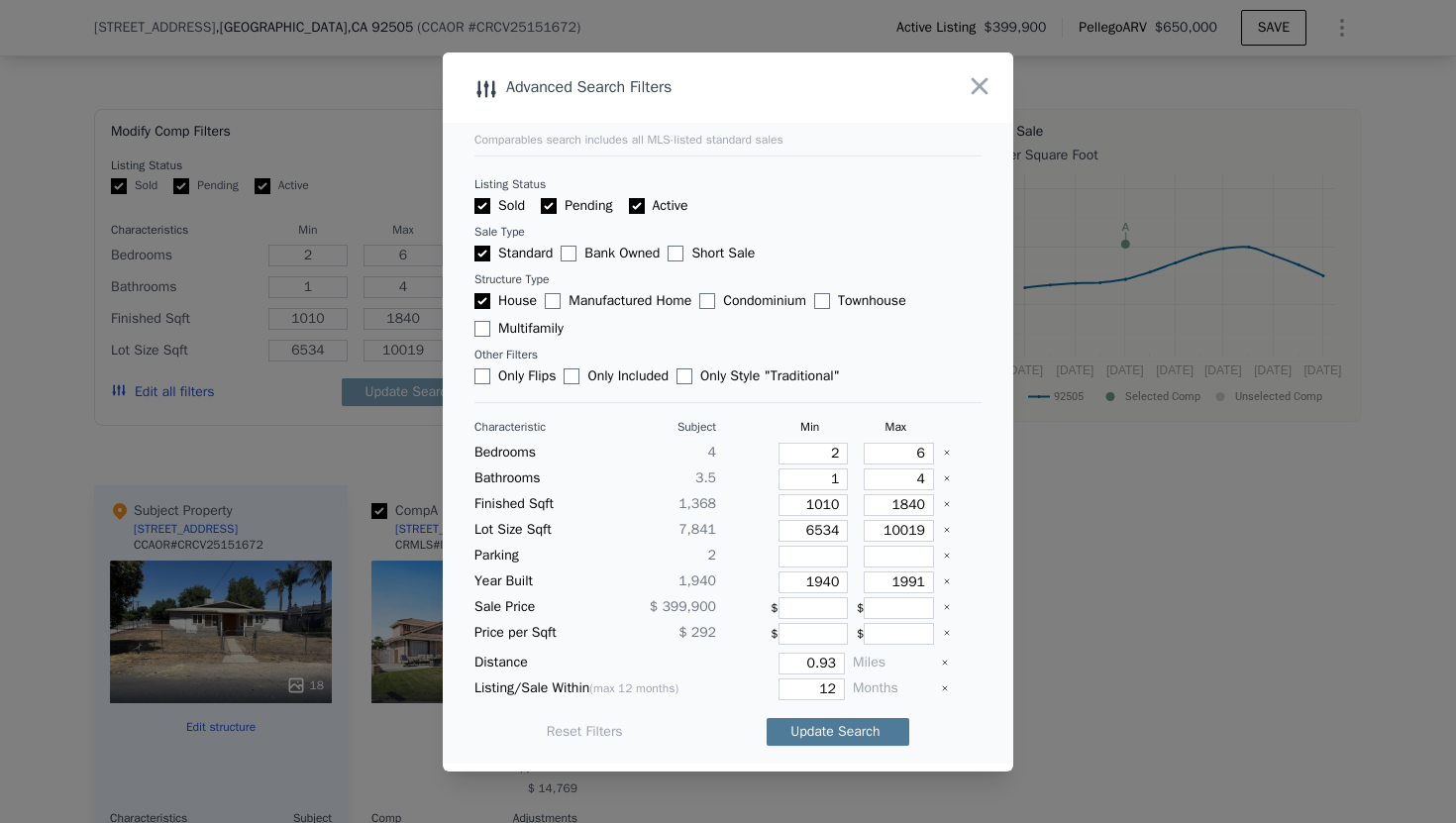 click on "Update Search" at bounding box center (838, 732) 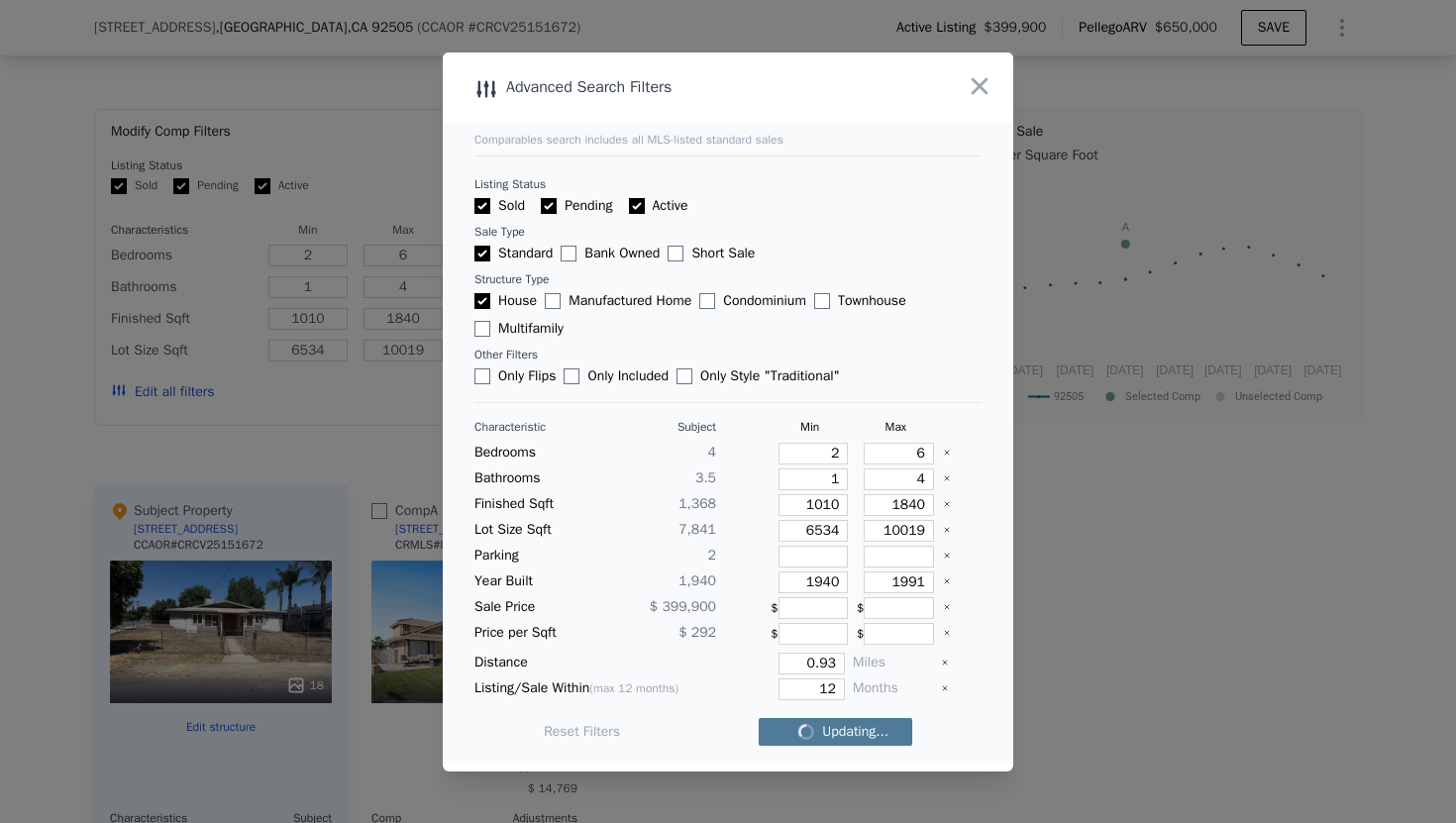 checkbox on "false" 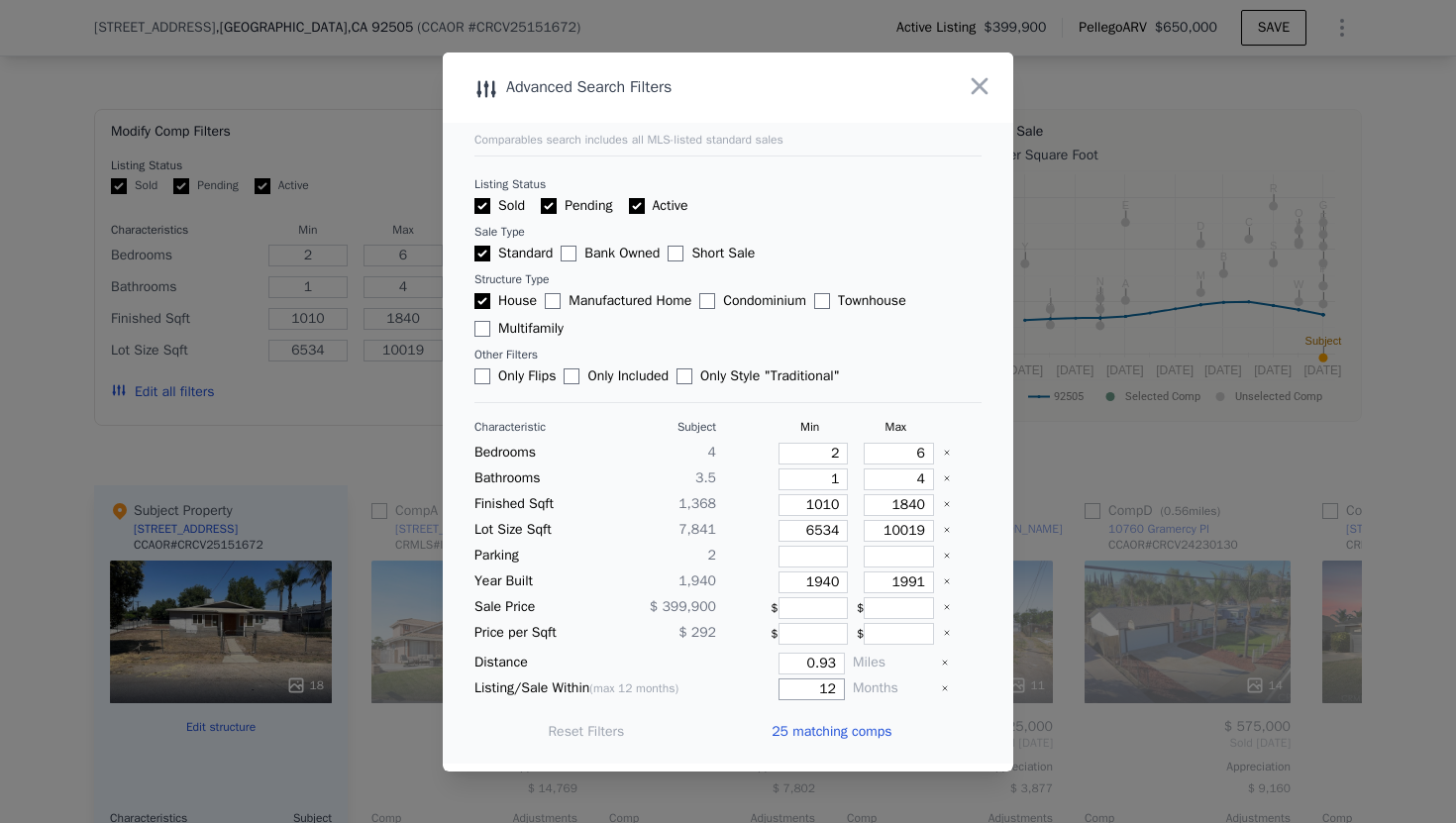 click on "12" at bounding box center (811, 689) 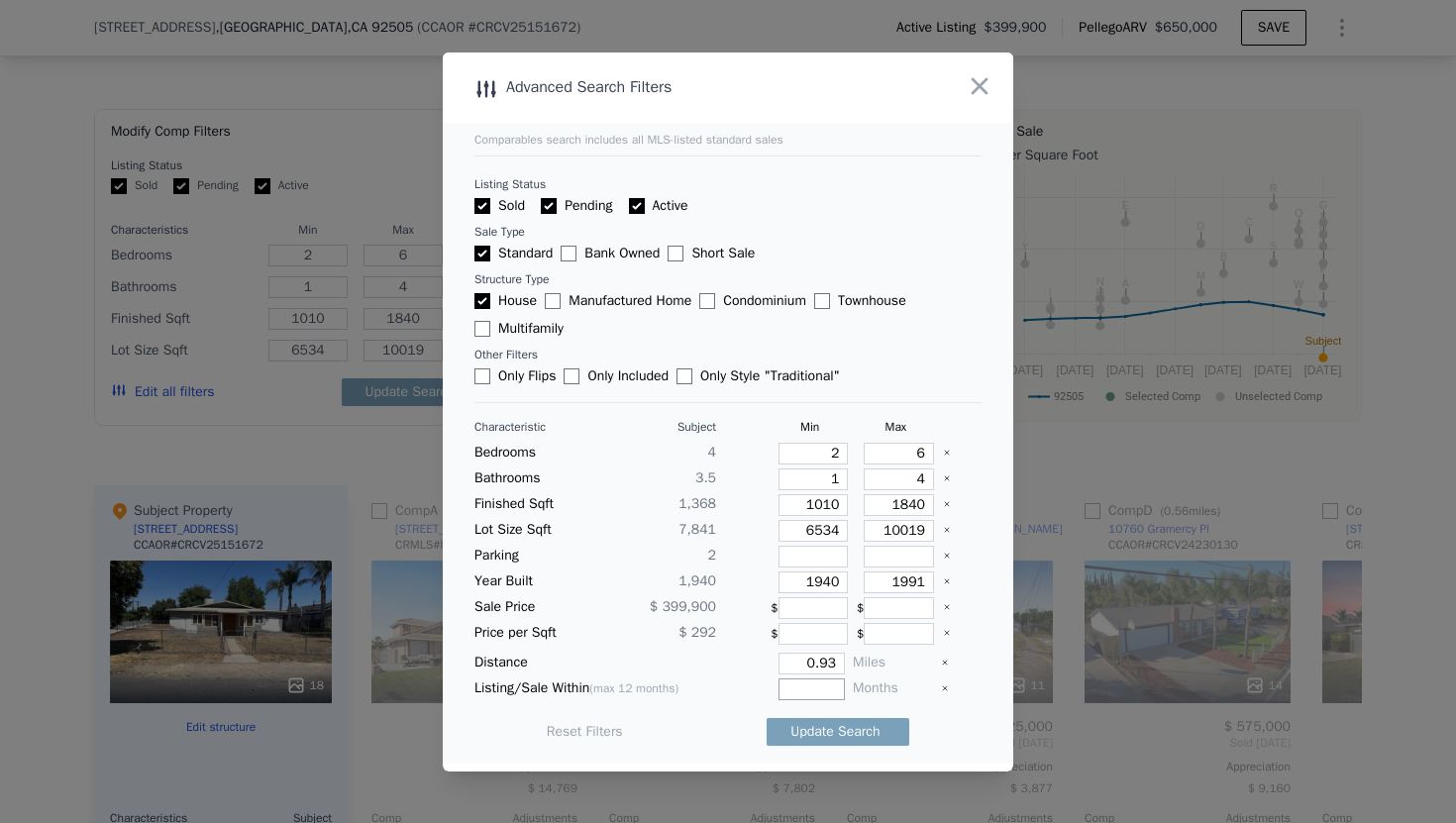 type on "1" 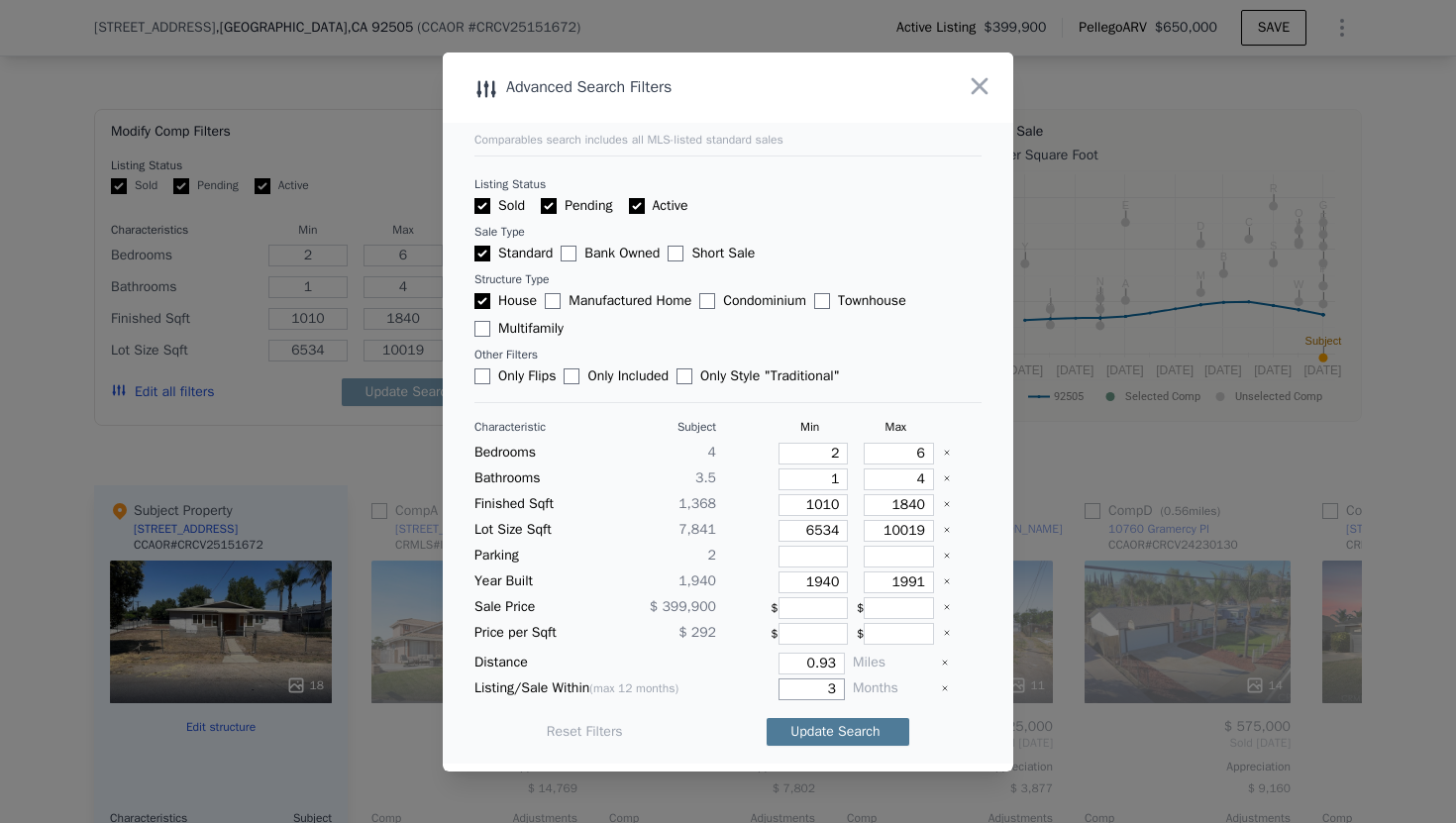 type on "3" 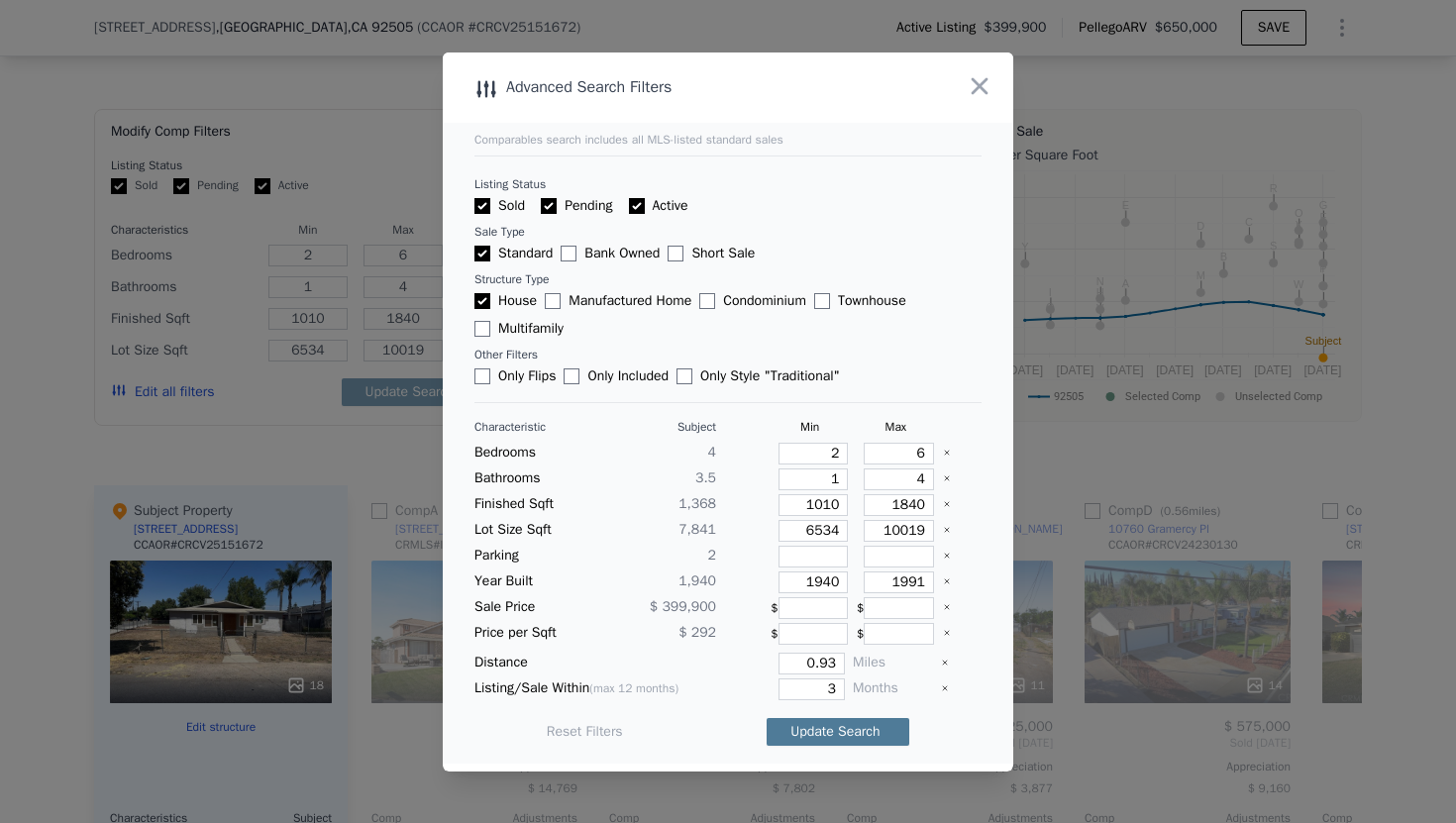 click on "Update Search" at bounding box center (838, 732) 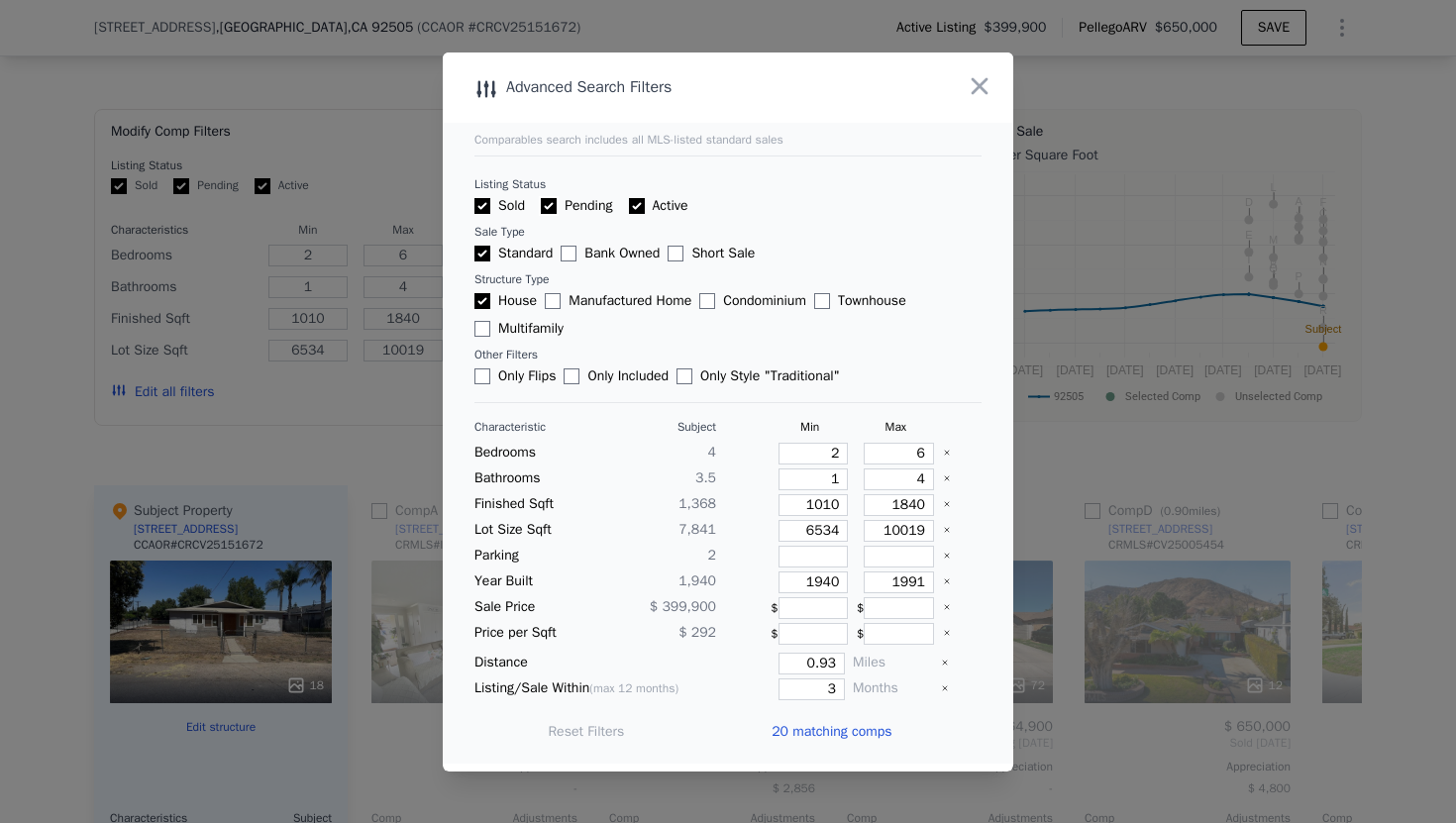 click on "Pending" at bounding box center (549, 206) 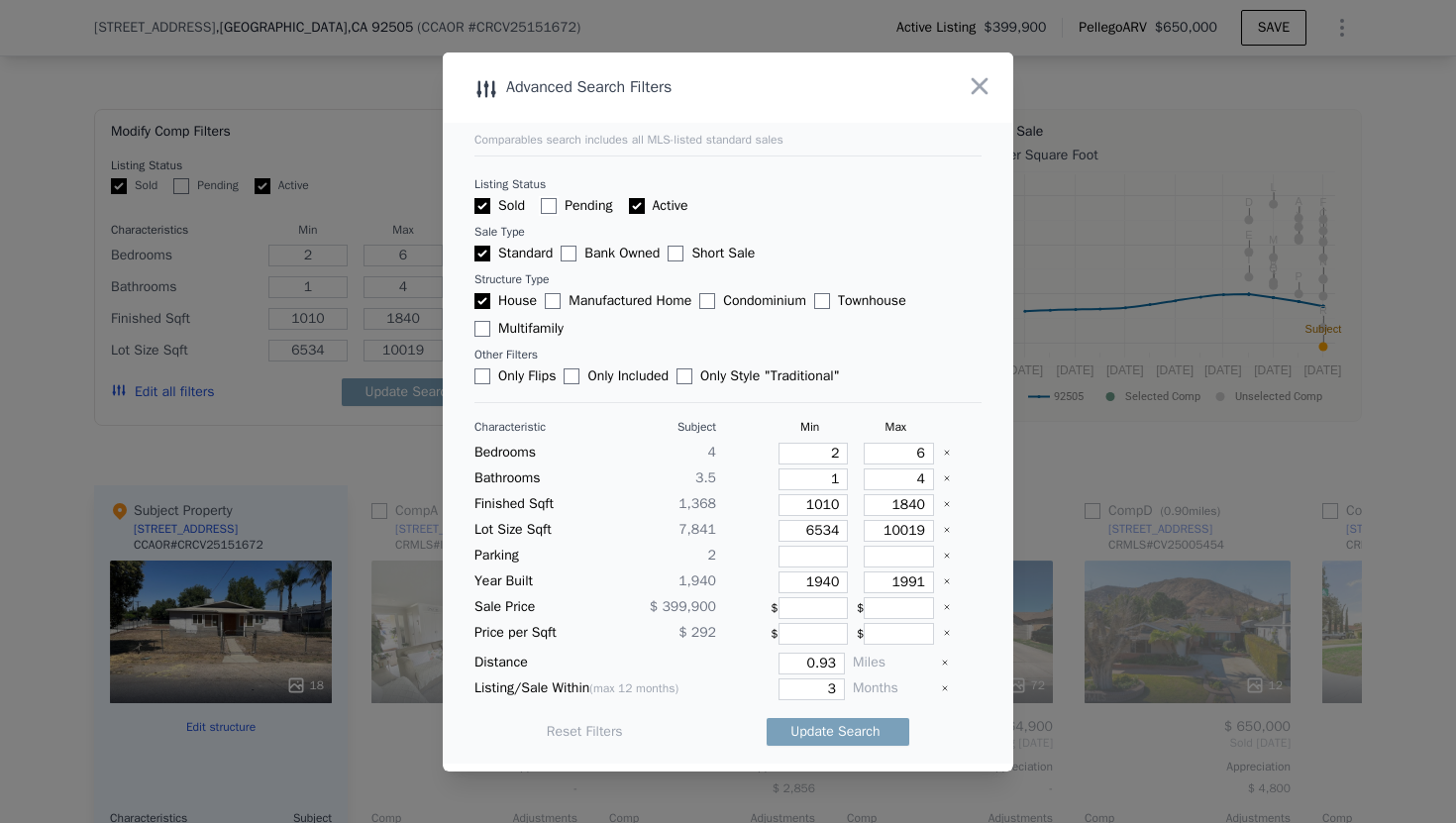 checkbox on "false" 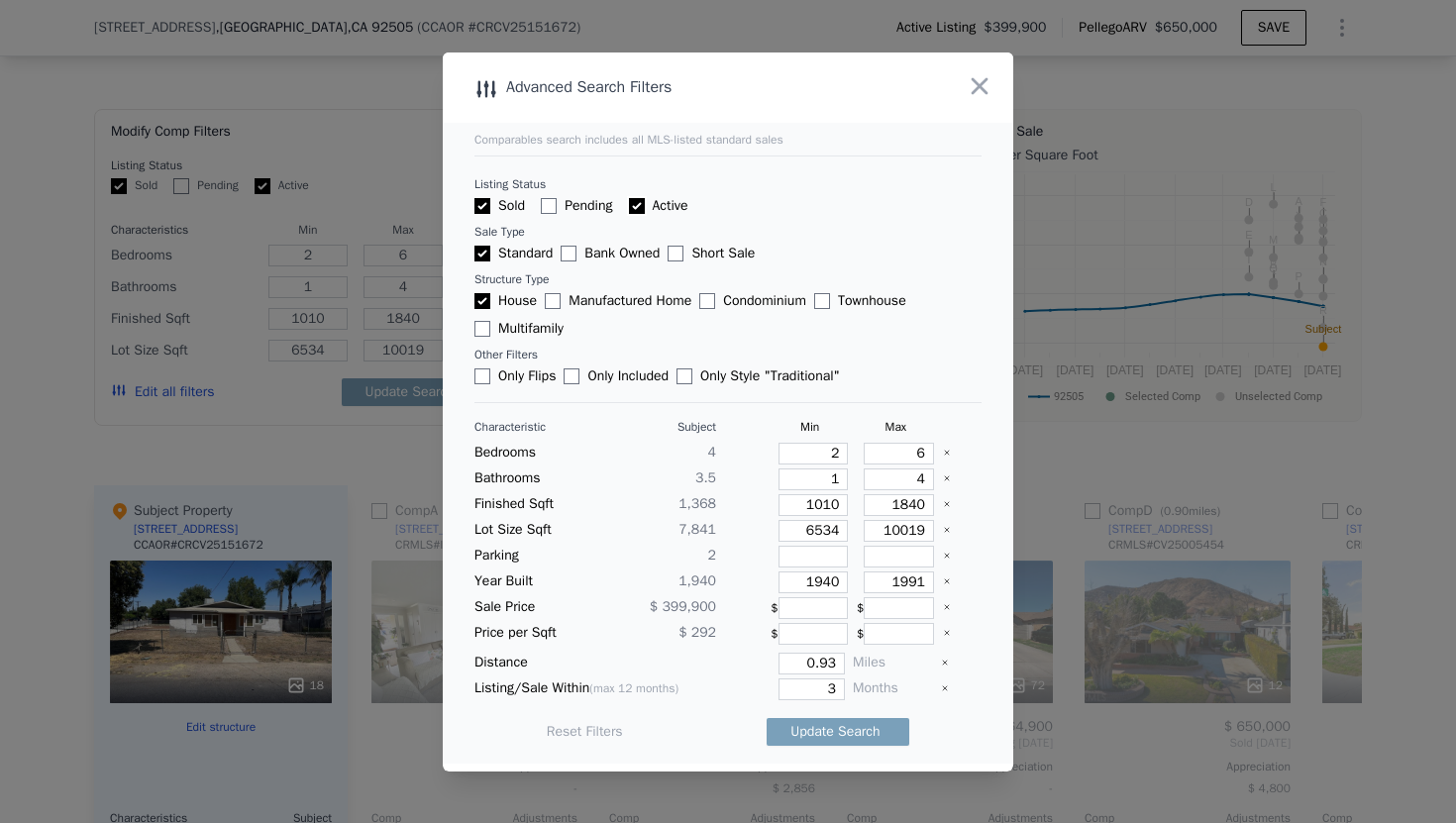 click on "Active" at bounding box center [637, 206] 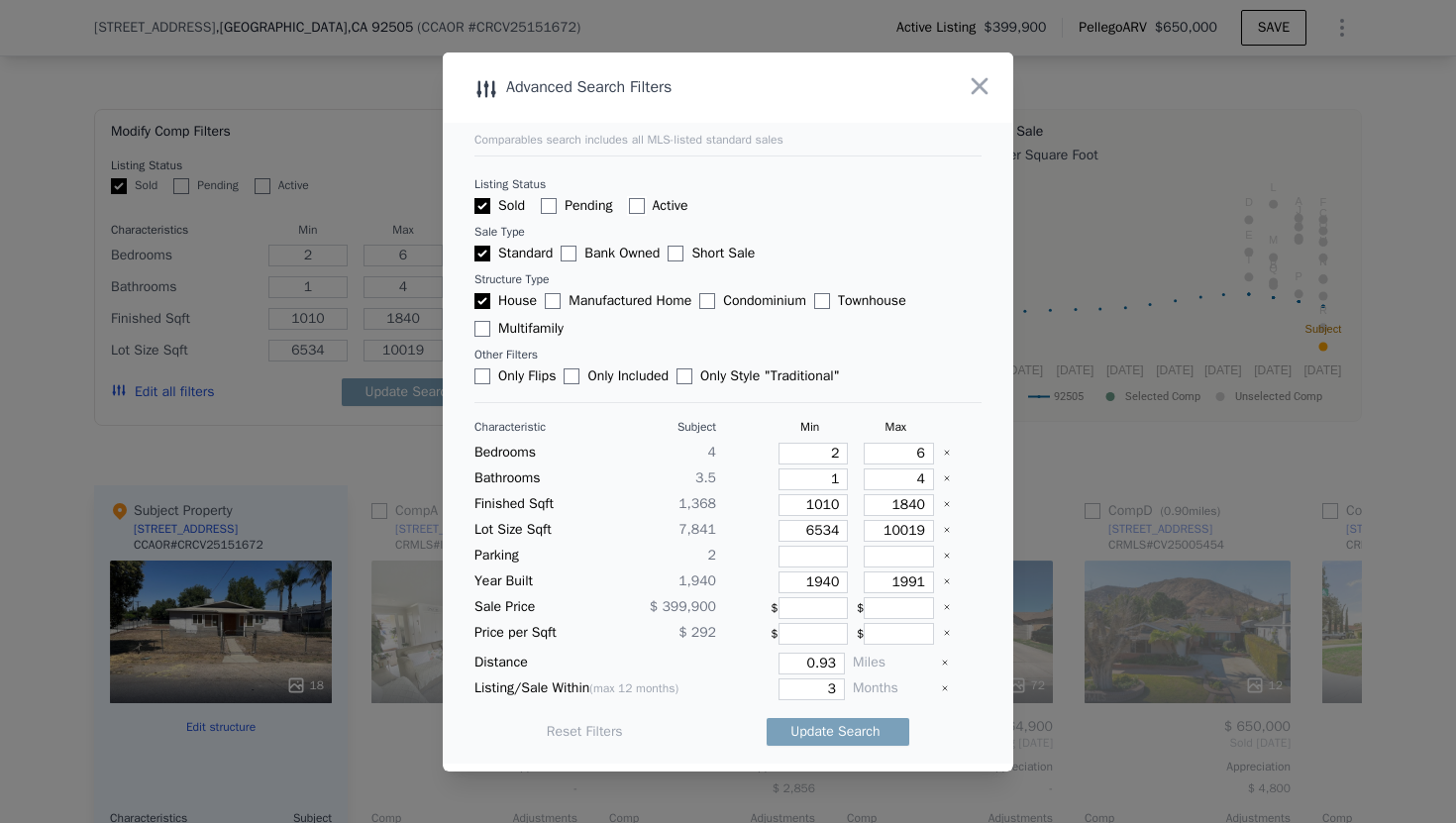 checkbox on "false" 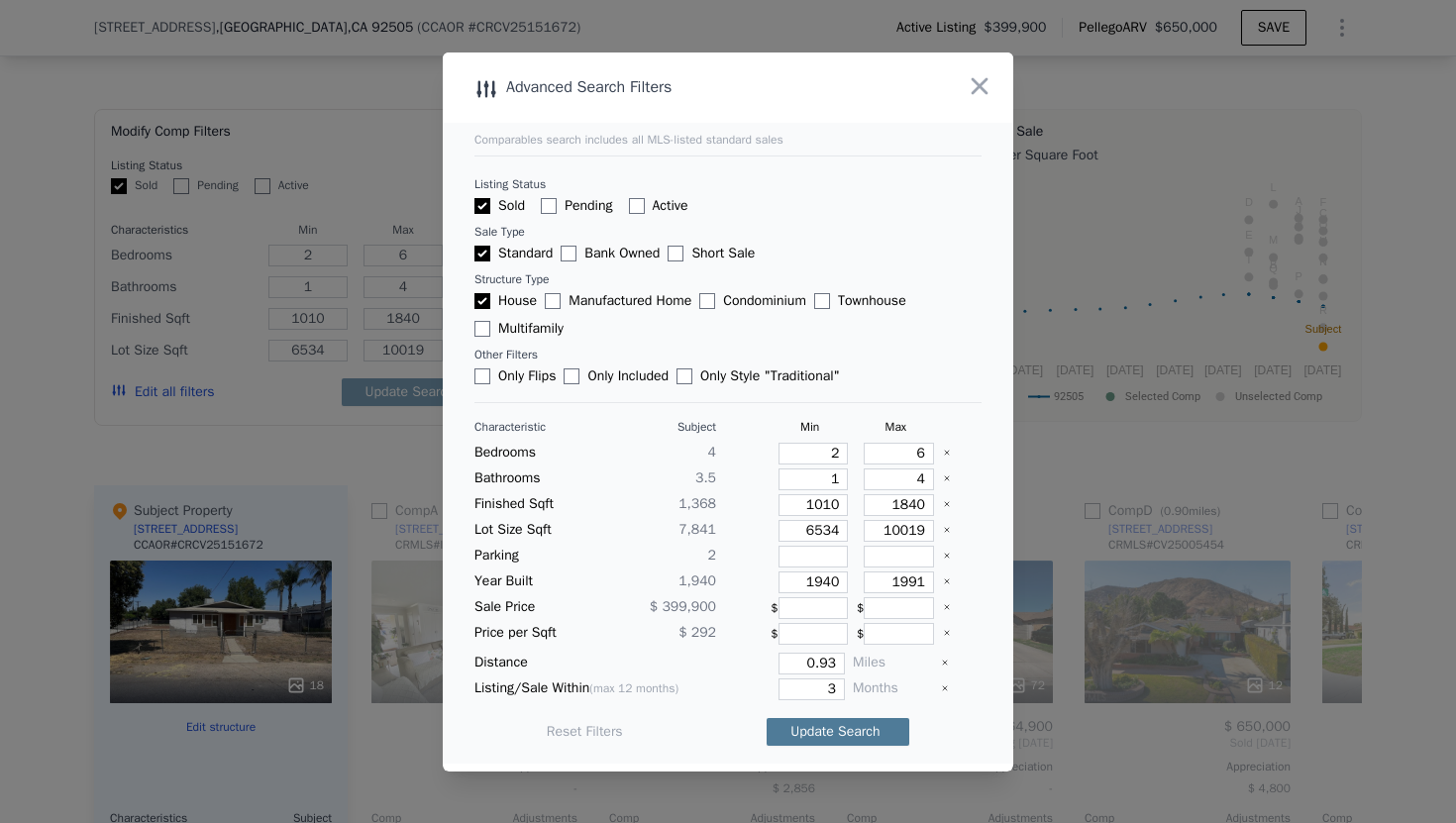 click on "Update Search" at bounding box center [838, 732] 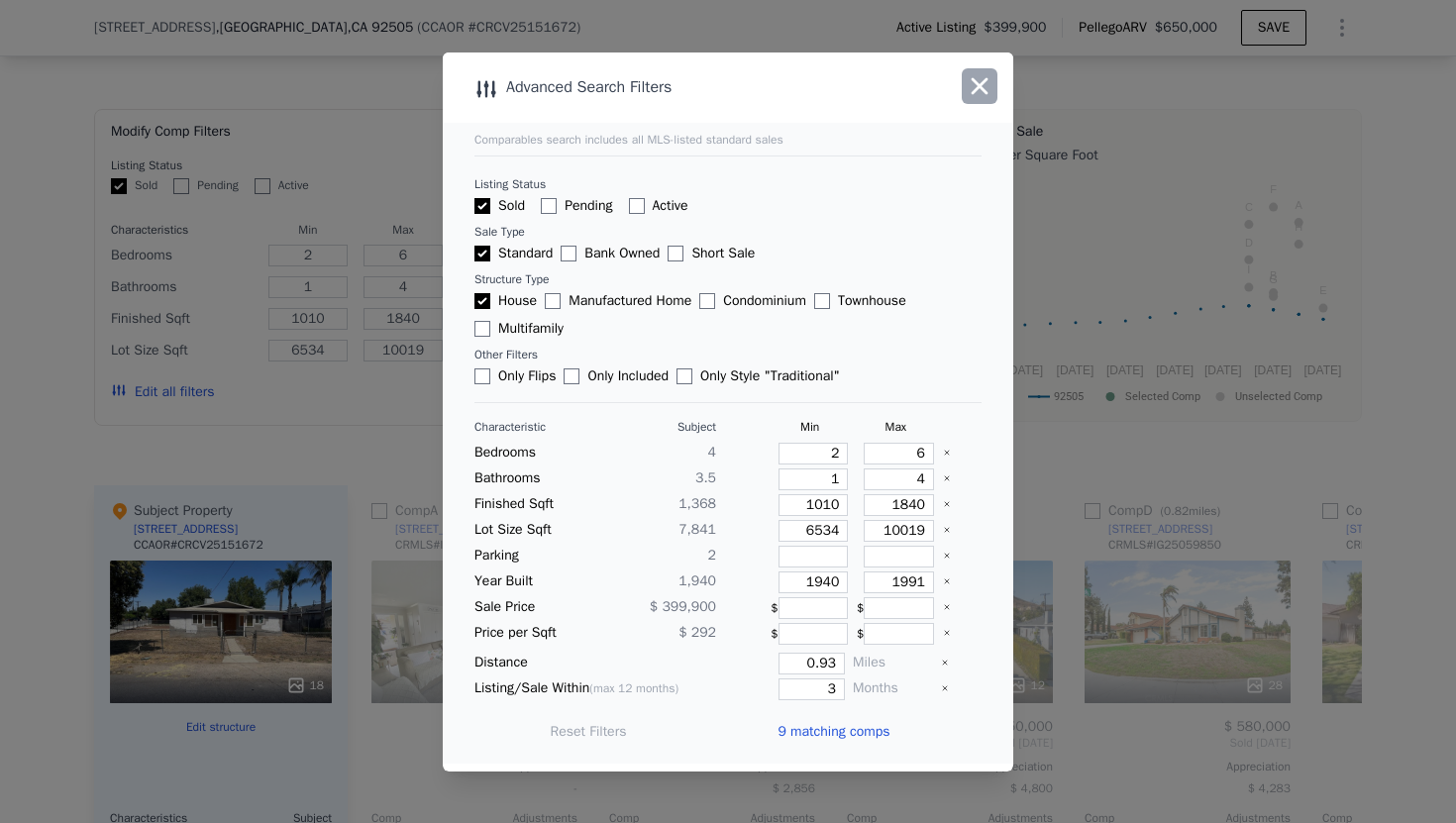 click 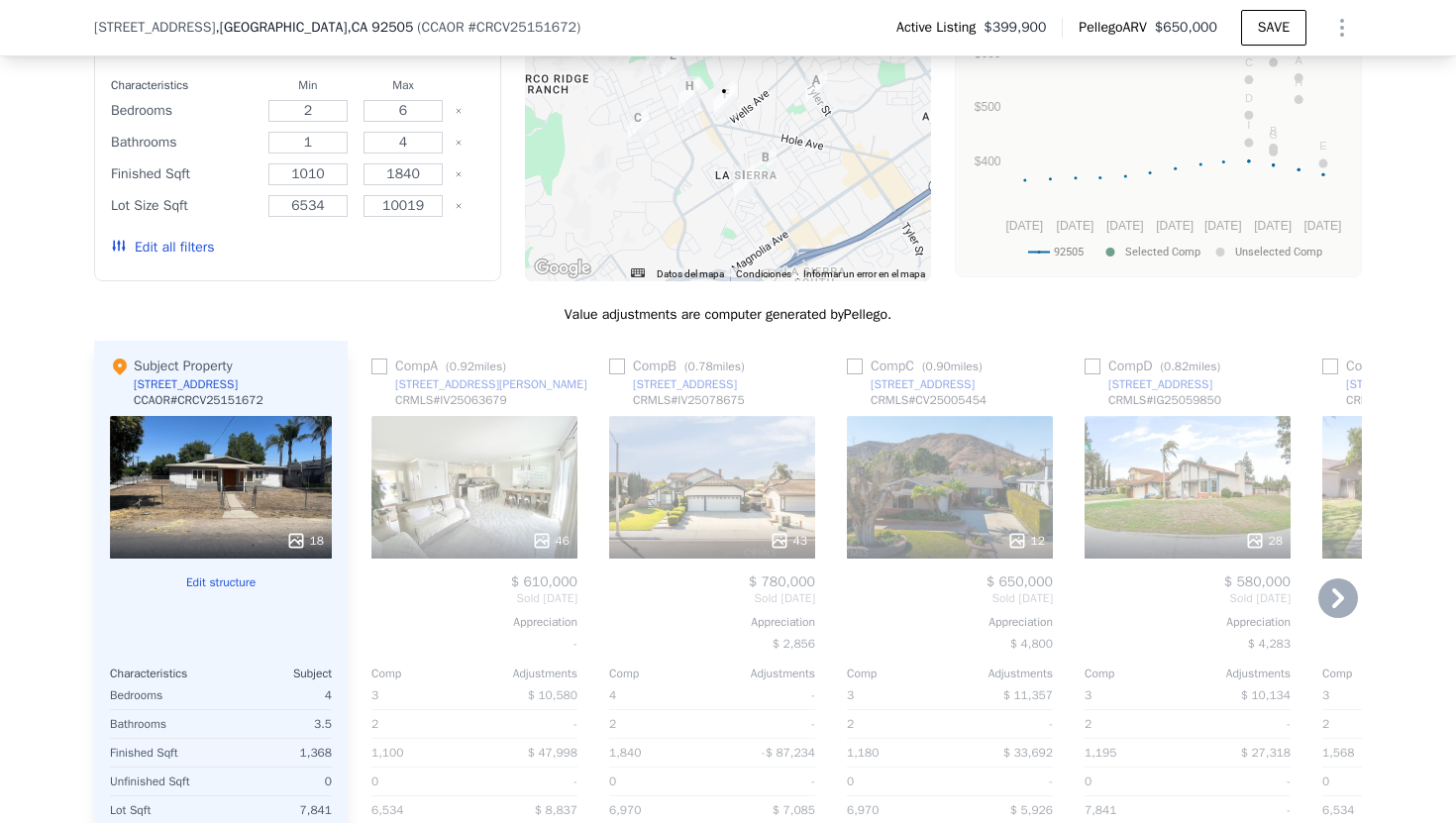 scroll, scrollTop: 2167, scrollLeft: 0, axis: vertical 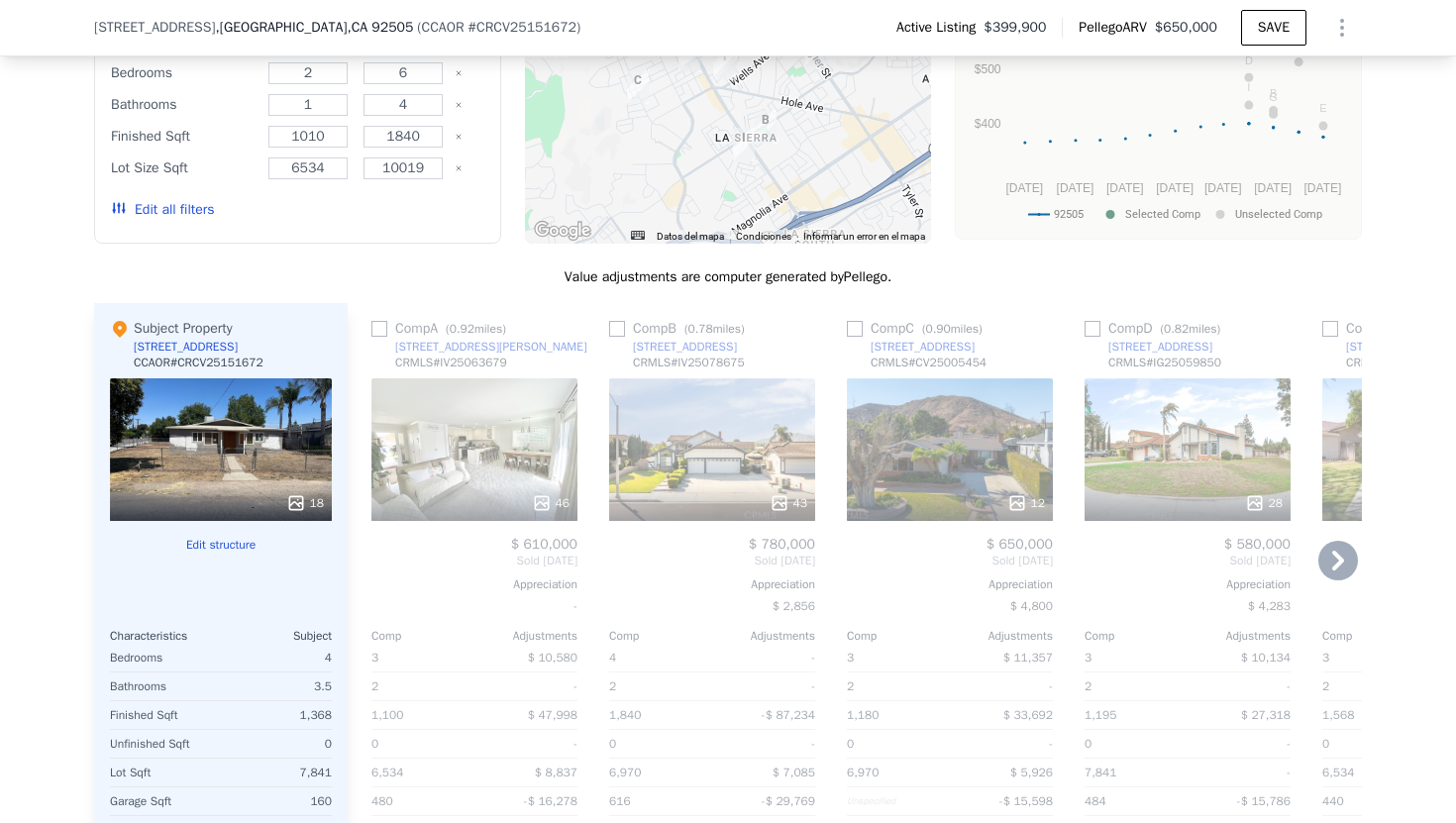 click at bounding box center (379, 329) 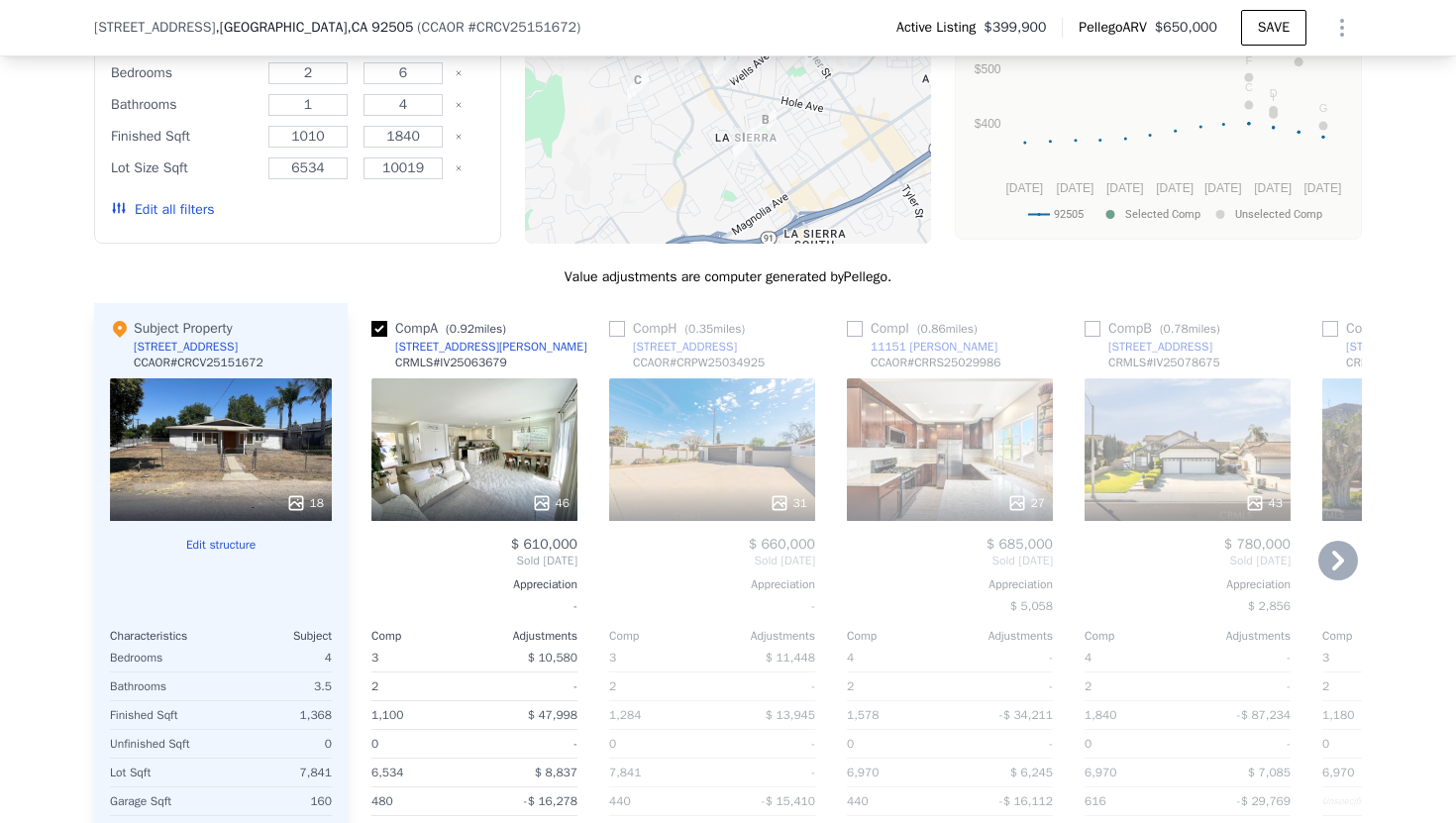 click at bounding box center (379, 329) 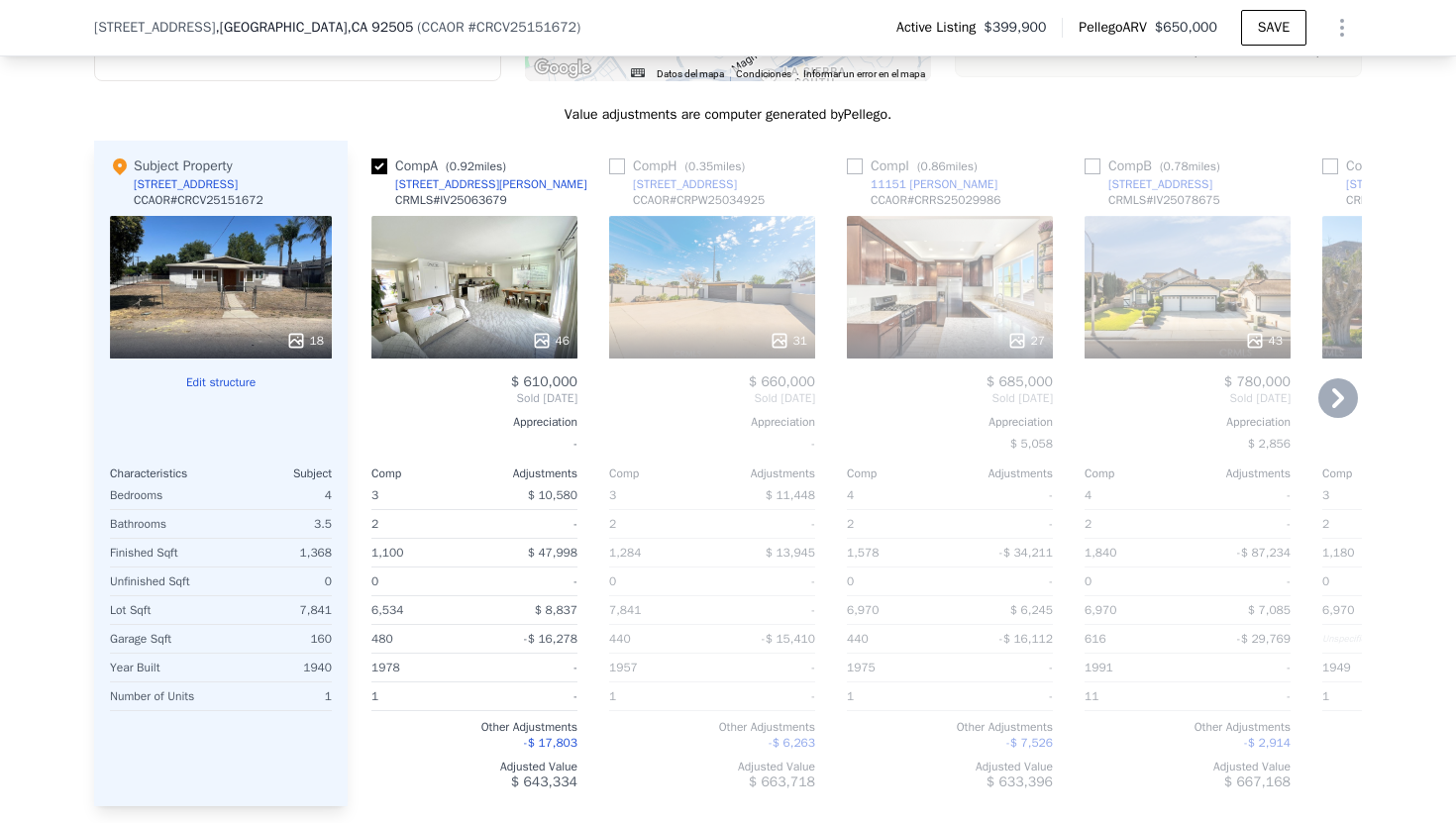 scroll, scrollTop: 2331, scrollLeft: 0, axis: vertical 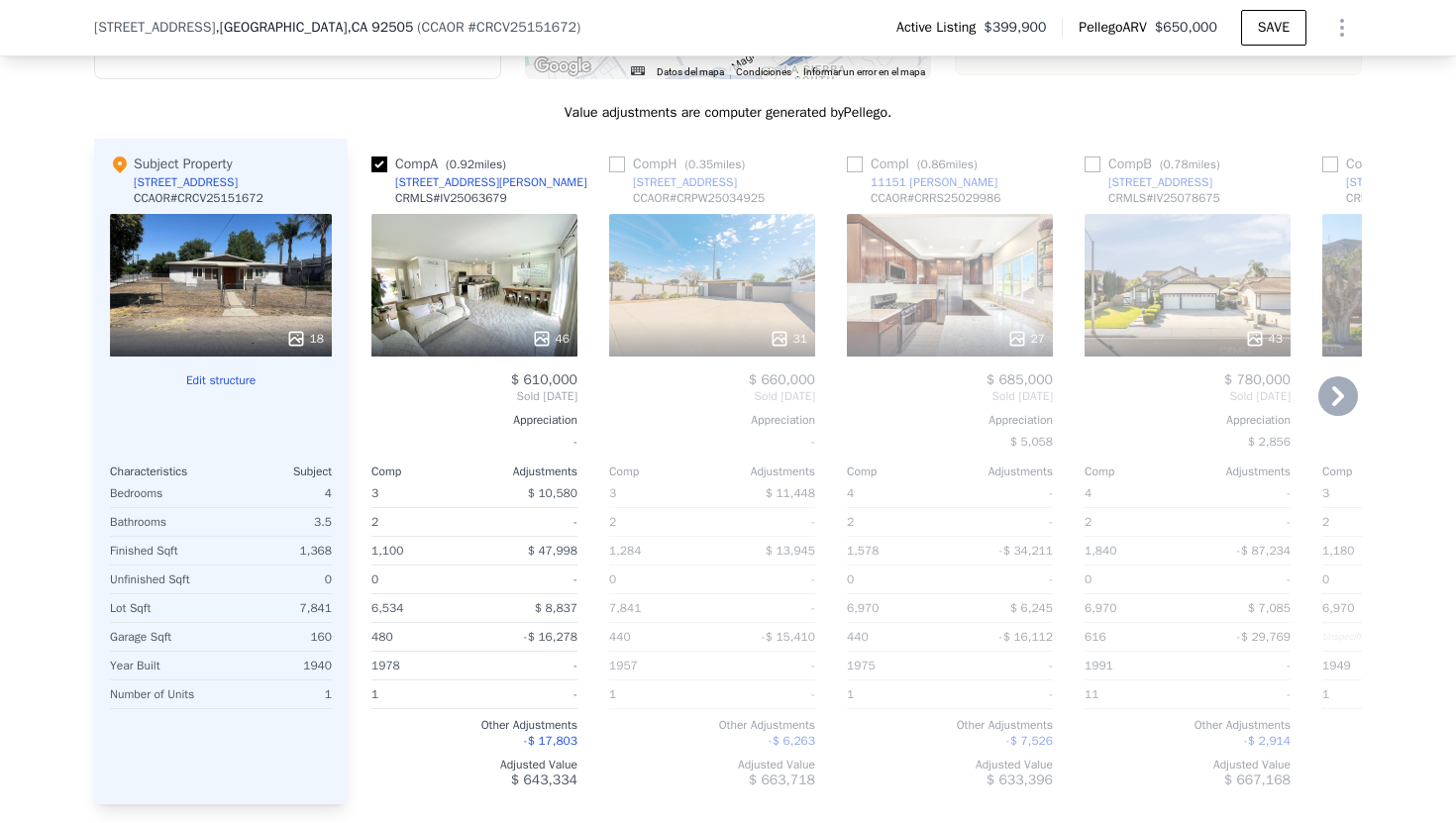 click at bounding box center [855, 164] 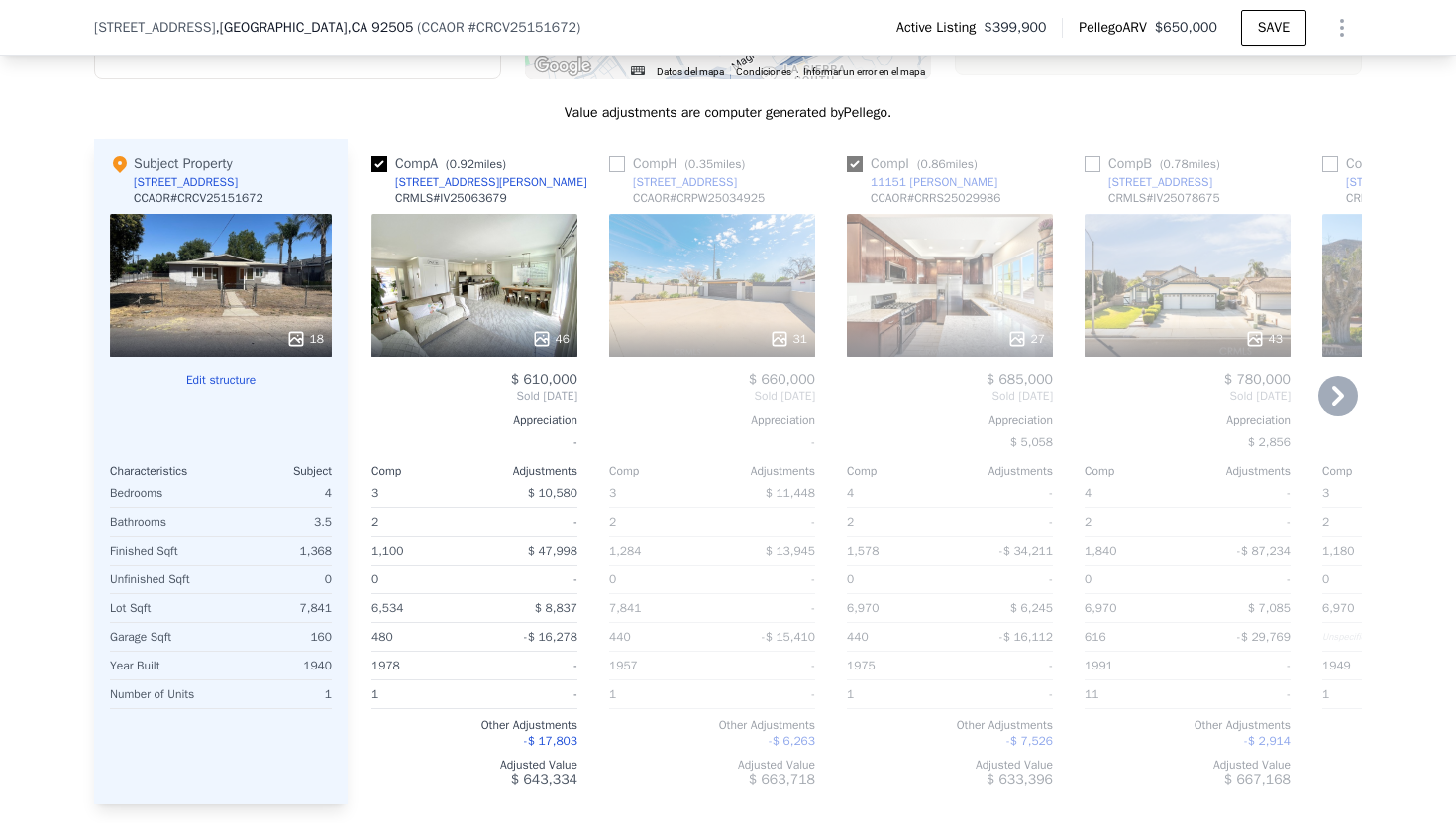 checkbox on "true" 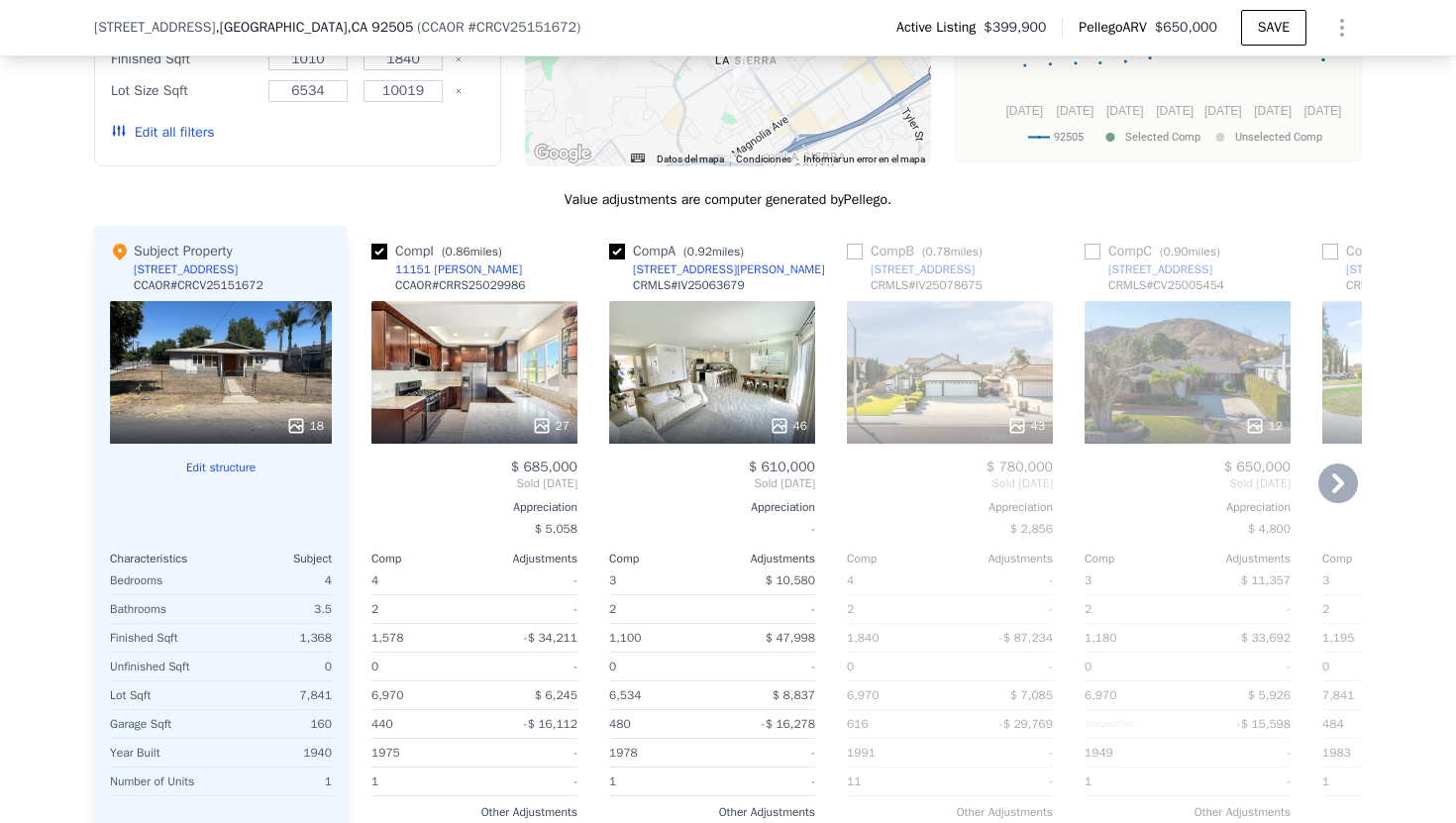 scroll, scrollTop: 2243, scrollLeft: 0, axis: vertical 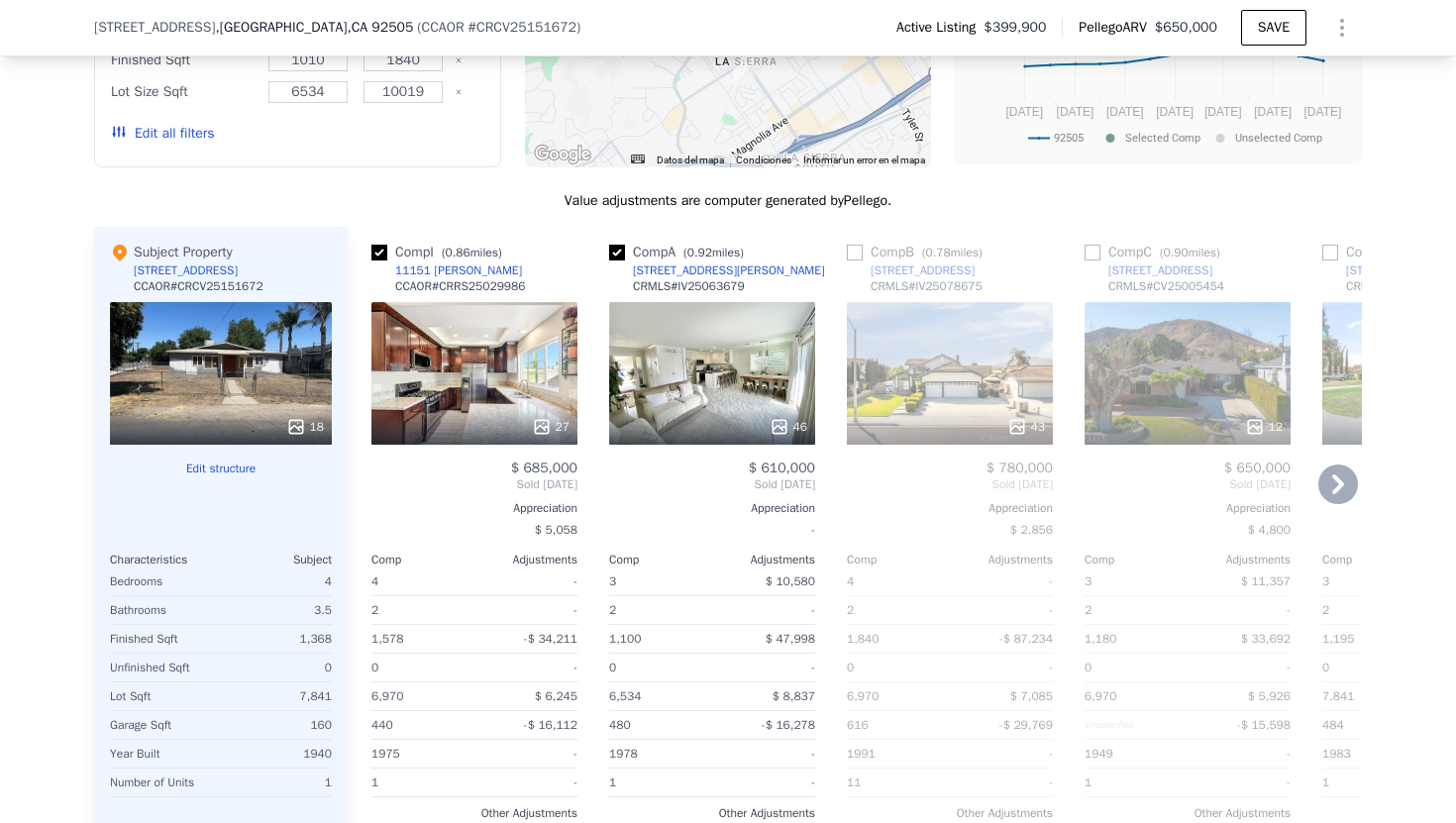click on "Comp  I ( 0.86  miles)" at bounding box center (441, 253) 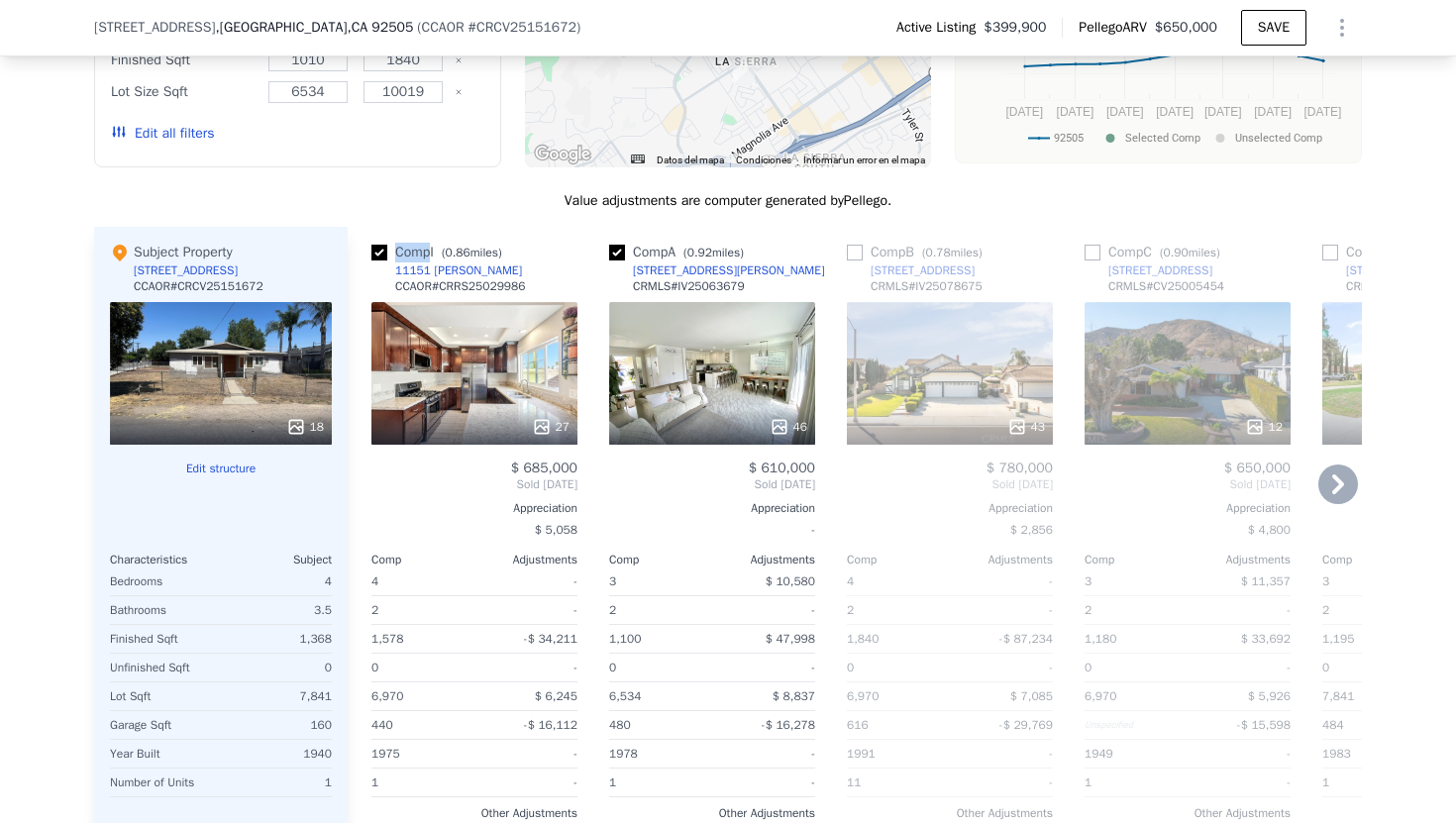 click on "Comp  I ( 0.86  miles)" at bounding box center [441, 253] 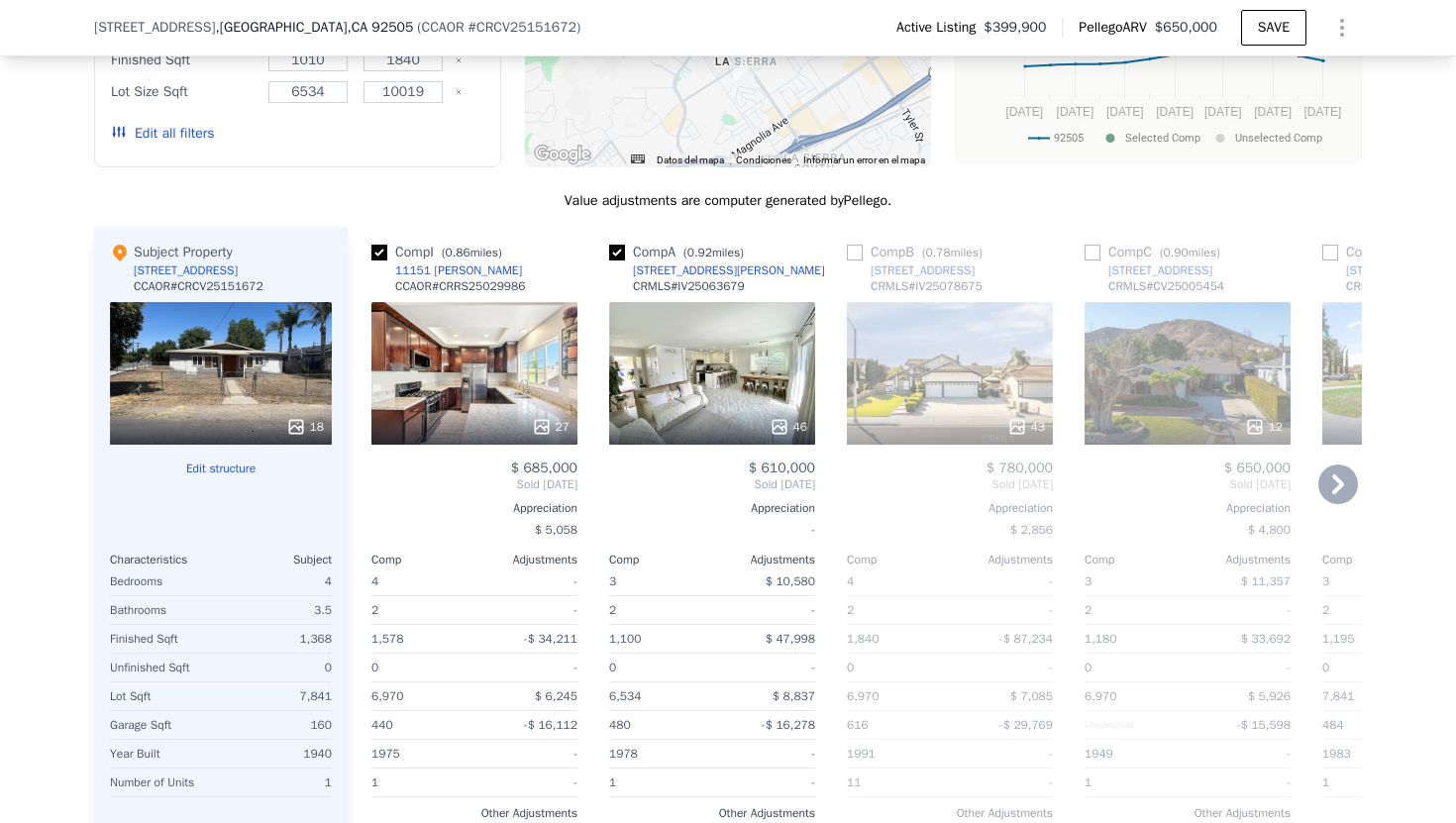 click on "Comp  I ( 0.86  miles) 11151 [PERSON_NAME] CCAOR  # CRRS25029986" at bounding box center [474, 272] 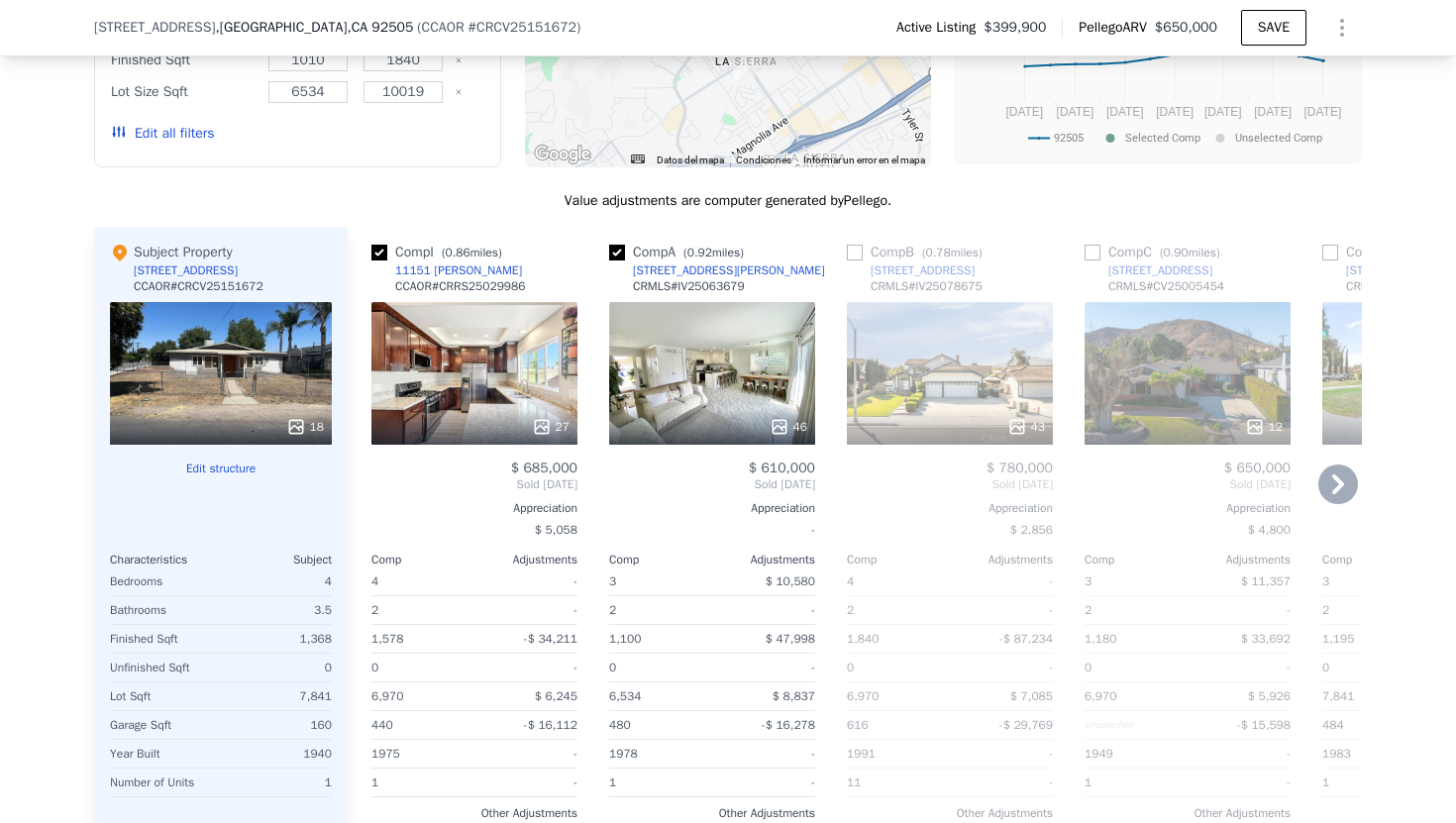 click at bounding box center (617, 253) 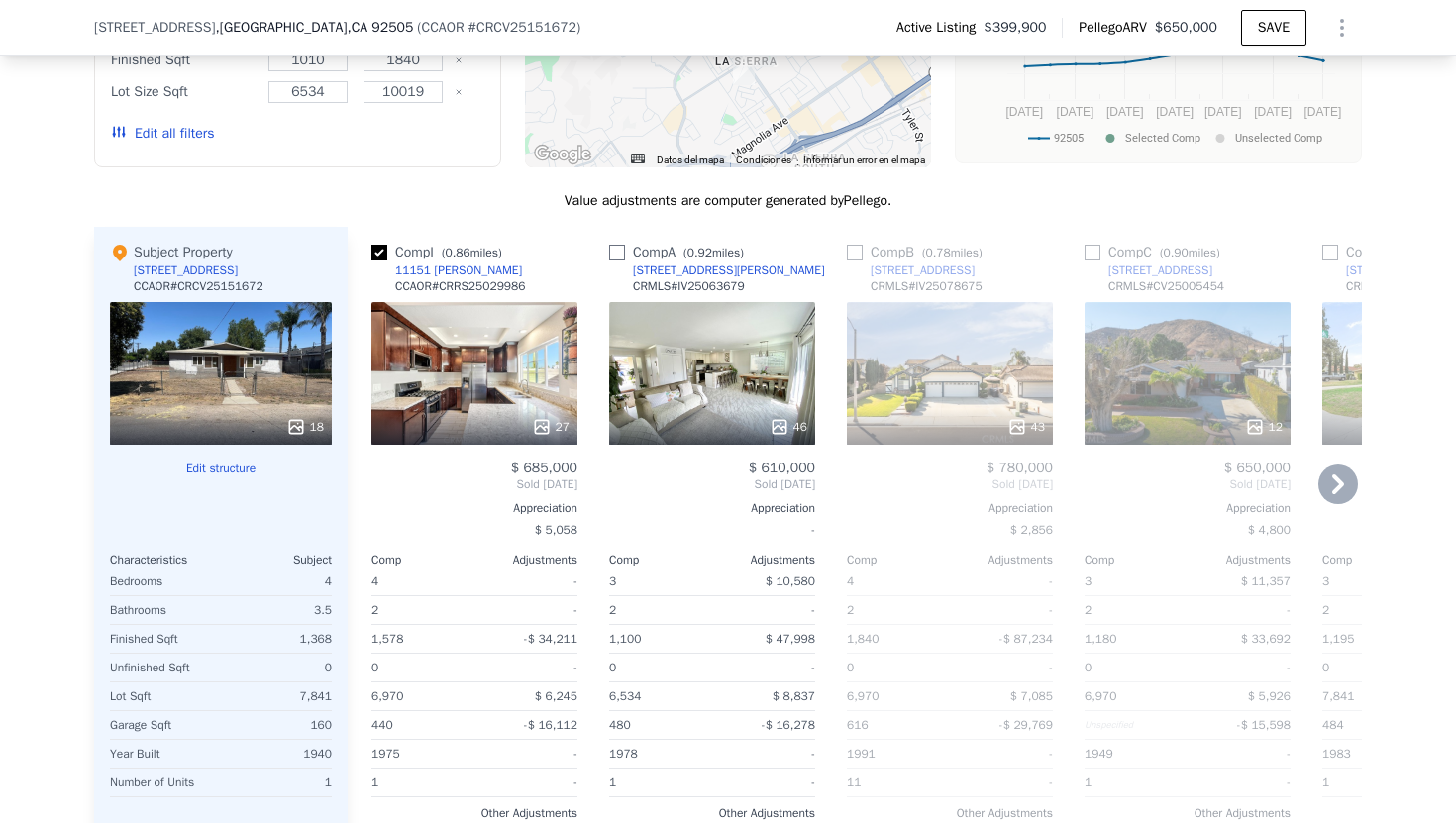 checkbox on "false" 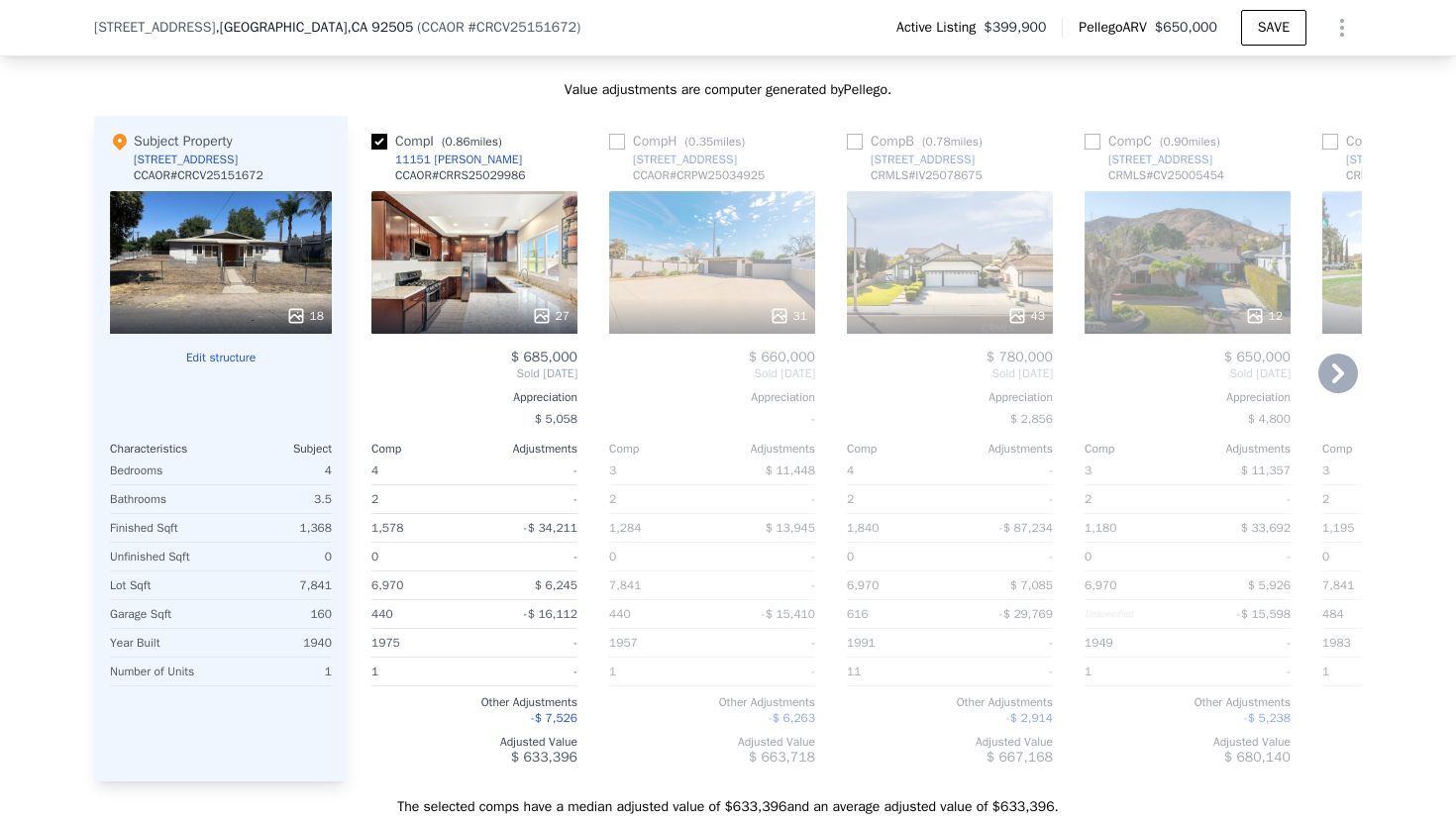 scroll, scrollTop: 2356, scrollLeft: 0, axis: vertical 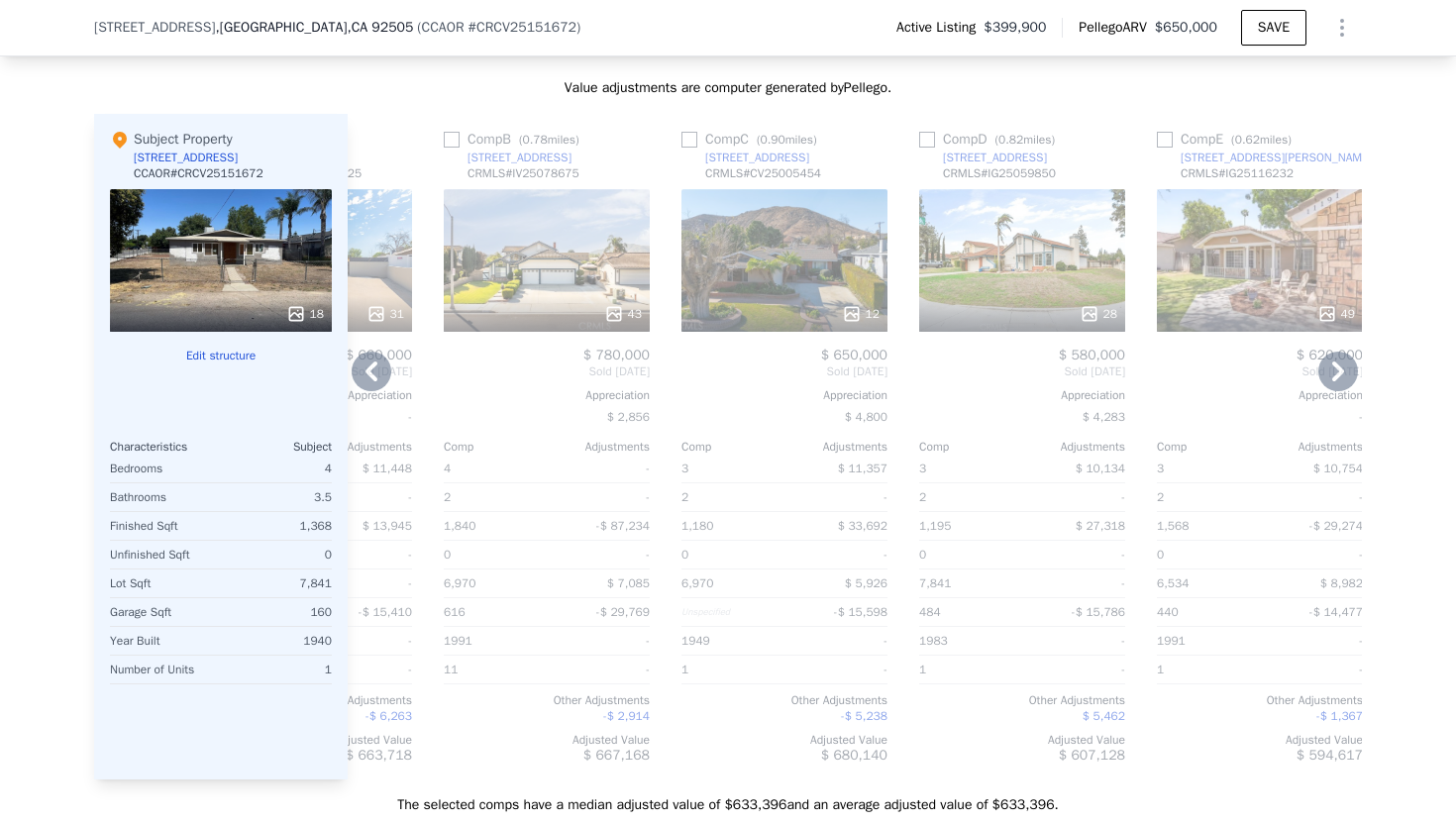 click at bounding box center (452, 140) 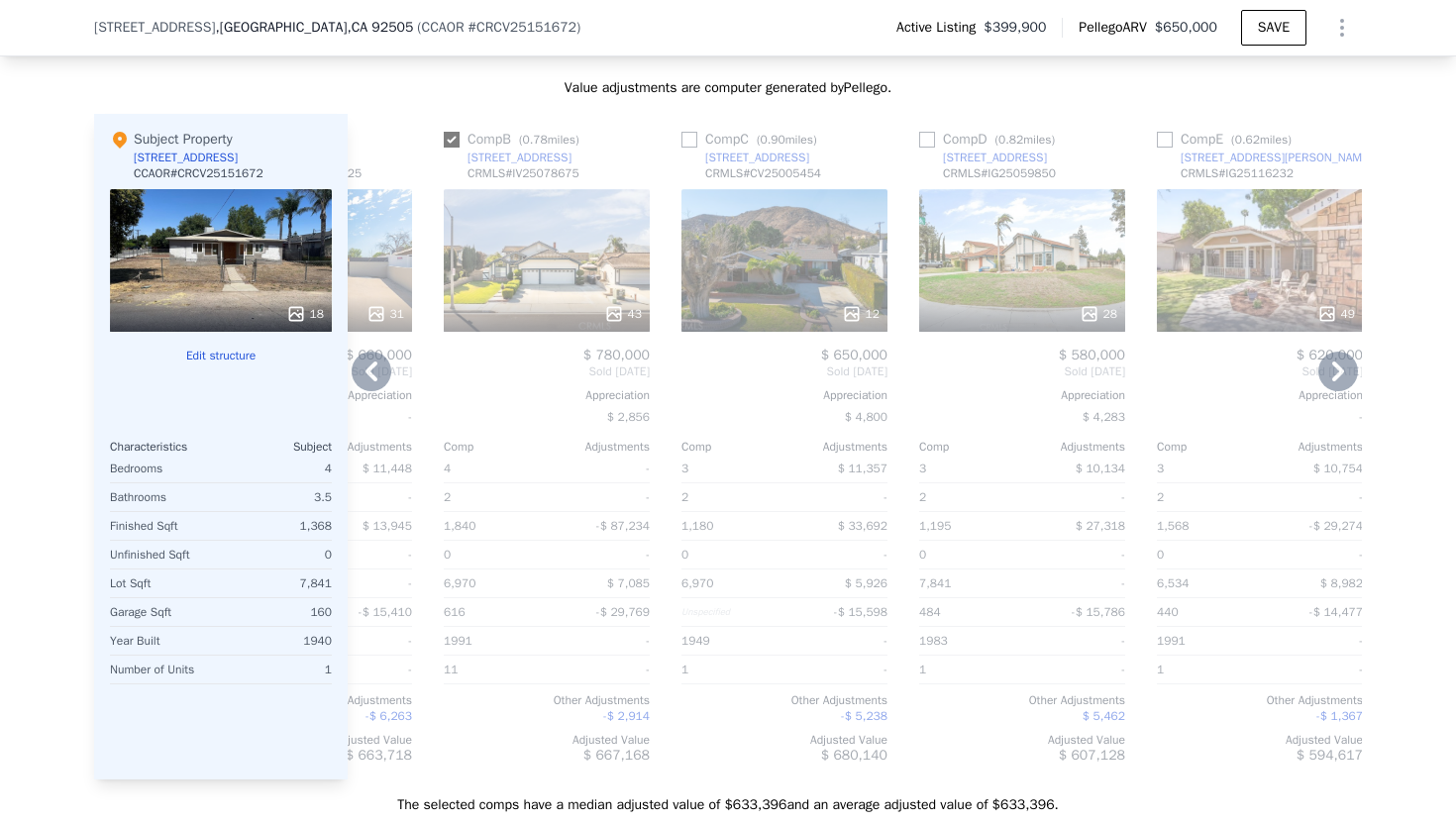 checkbox on "true" 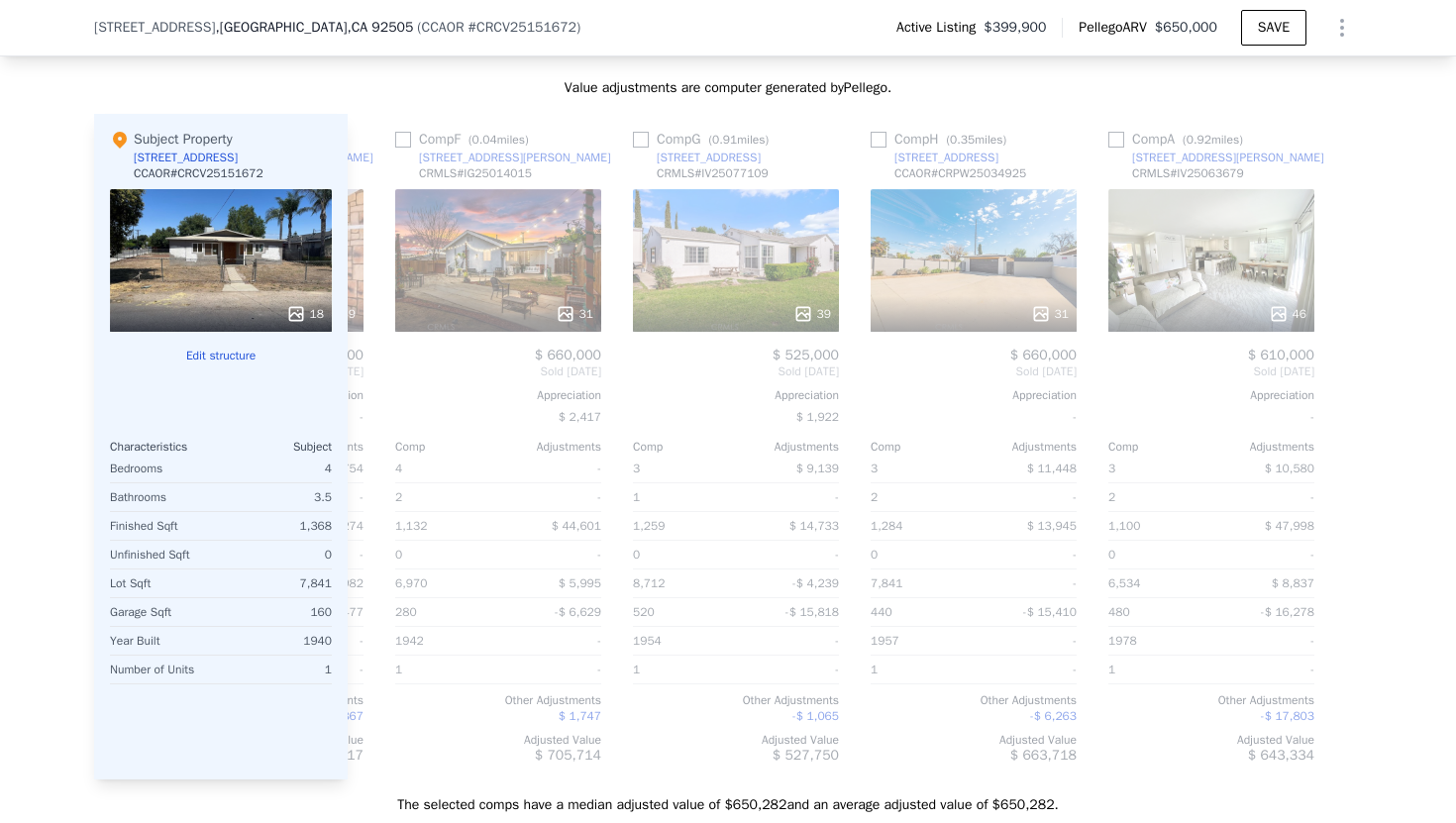 scroll, scrollTop: 0, scrollLeft: 1173, axis: horizontal 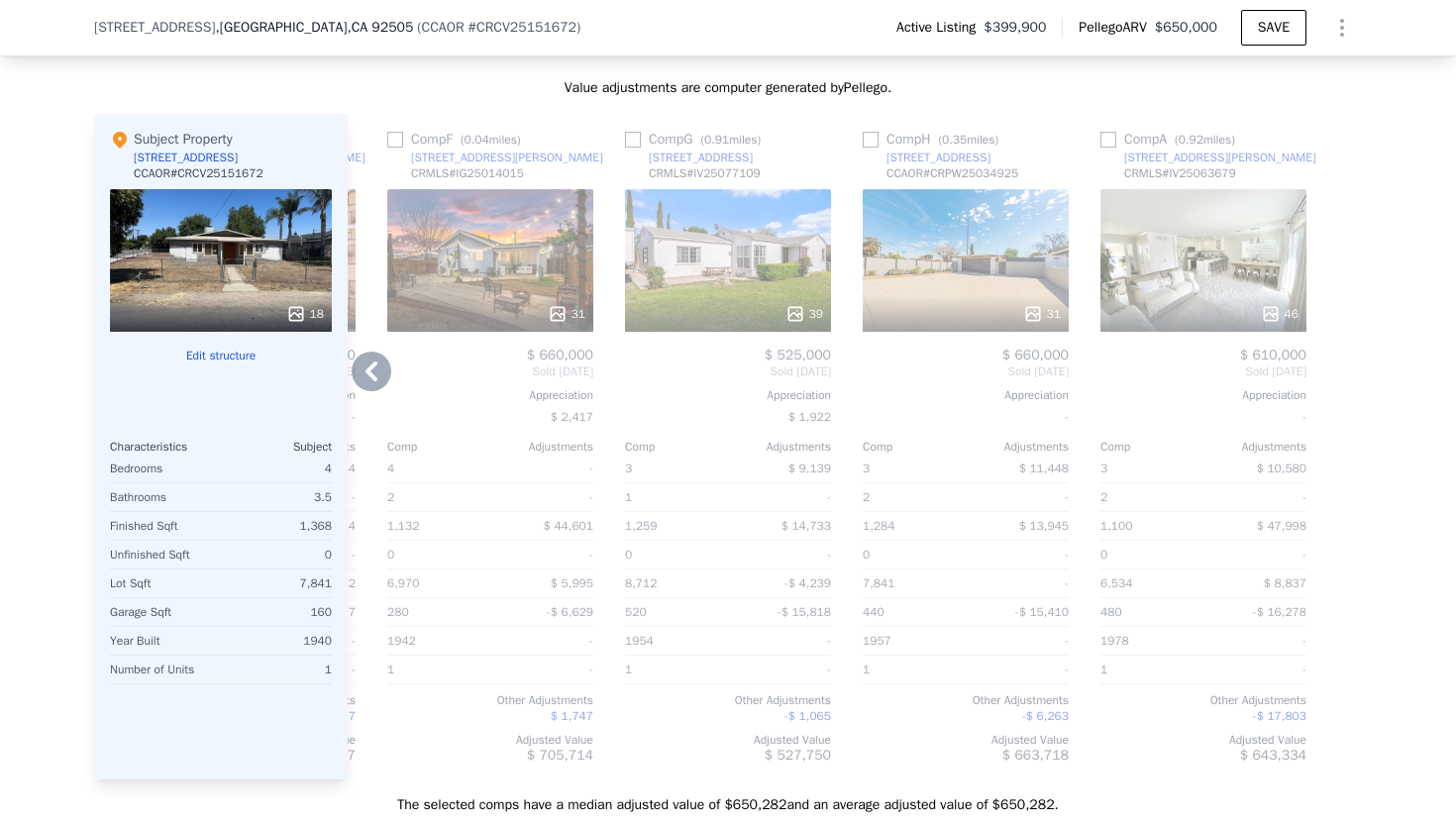 click at bounding box center [395, 140] 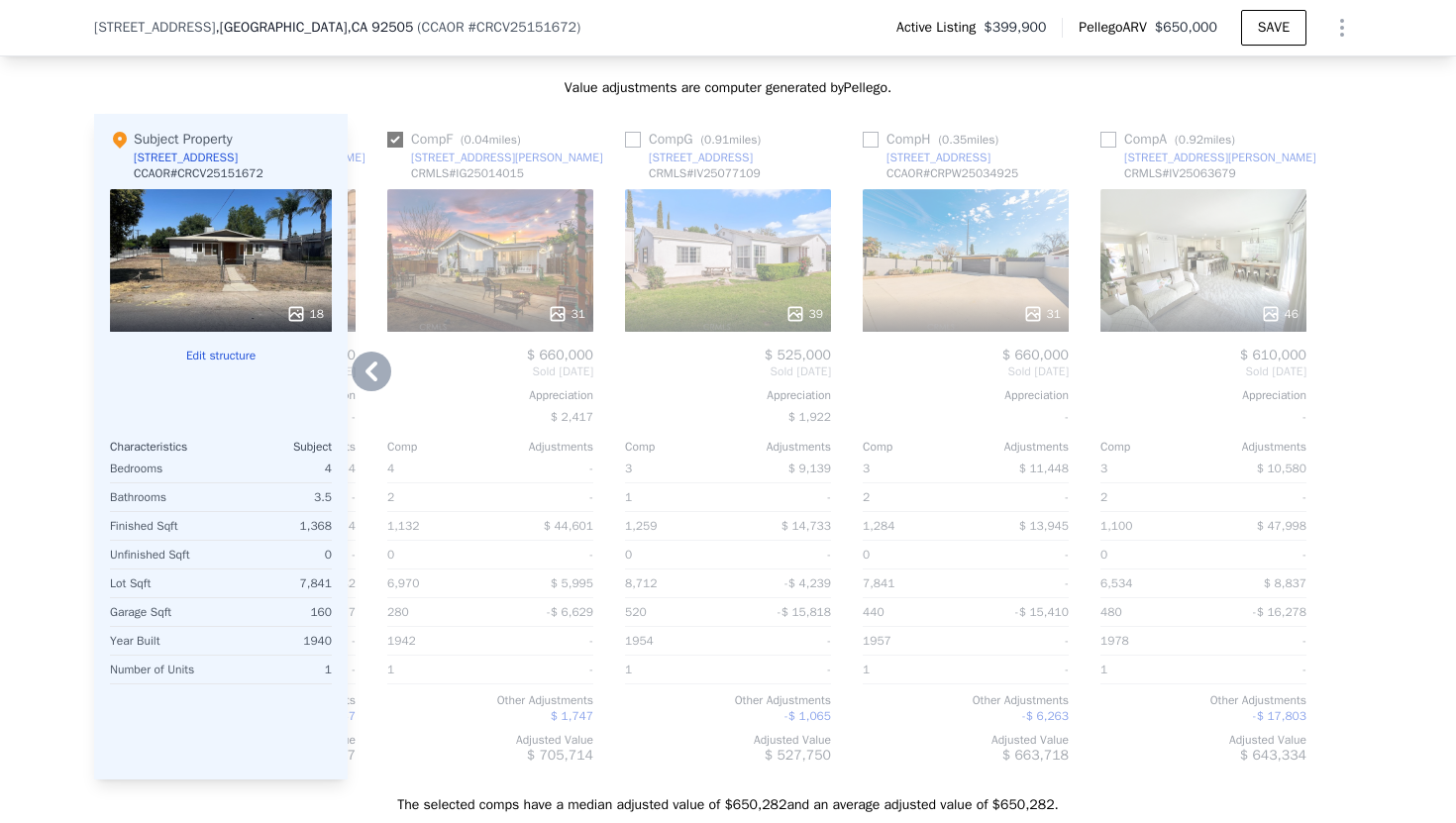 checkbox on "true" 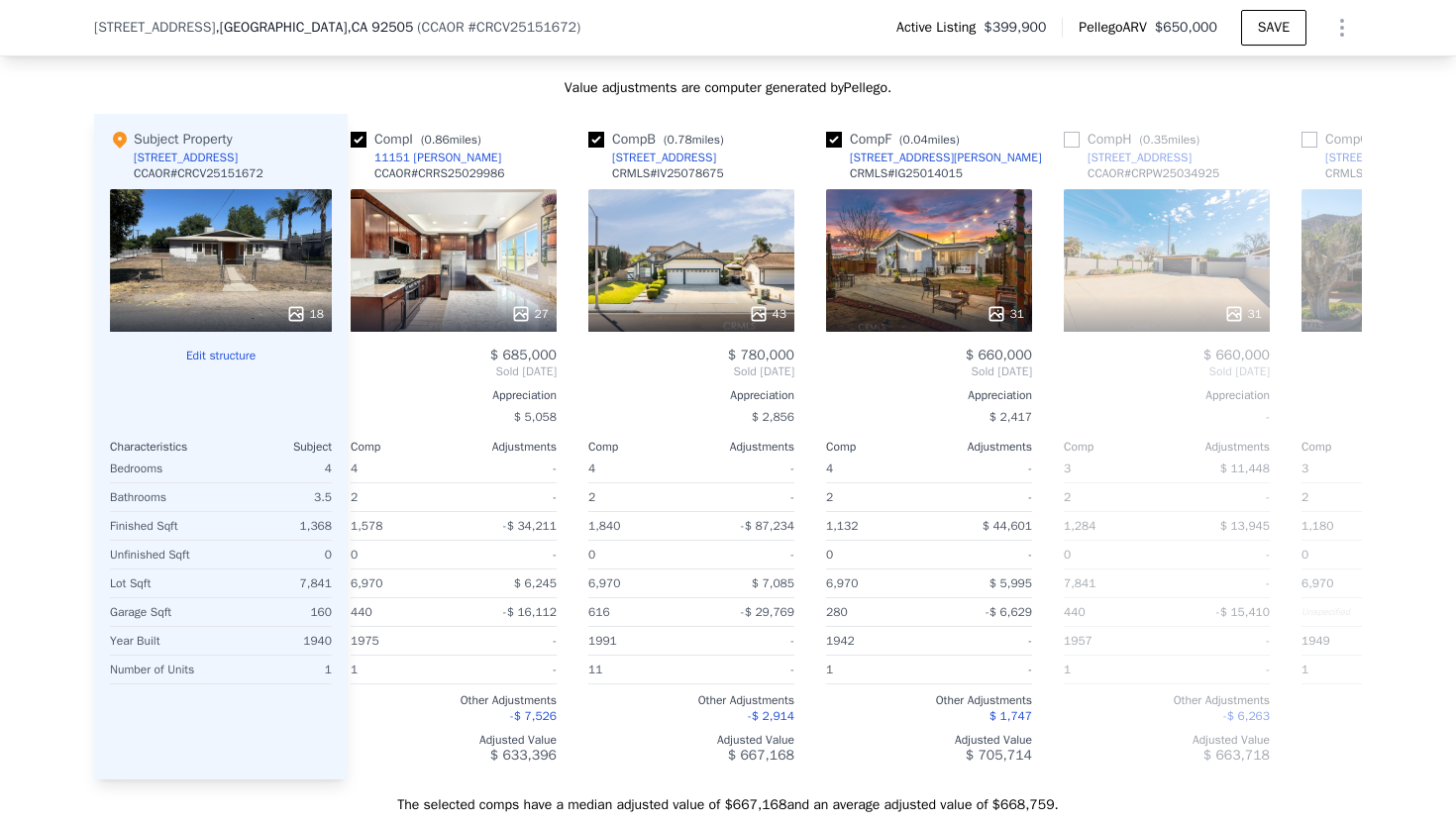scroll, scrollTop: 0, scrollLeft: 0, axis: both 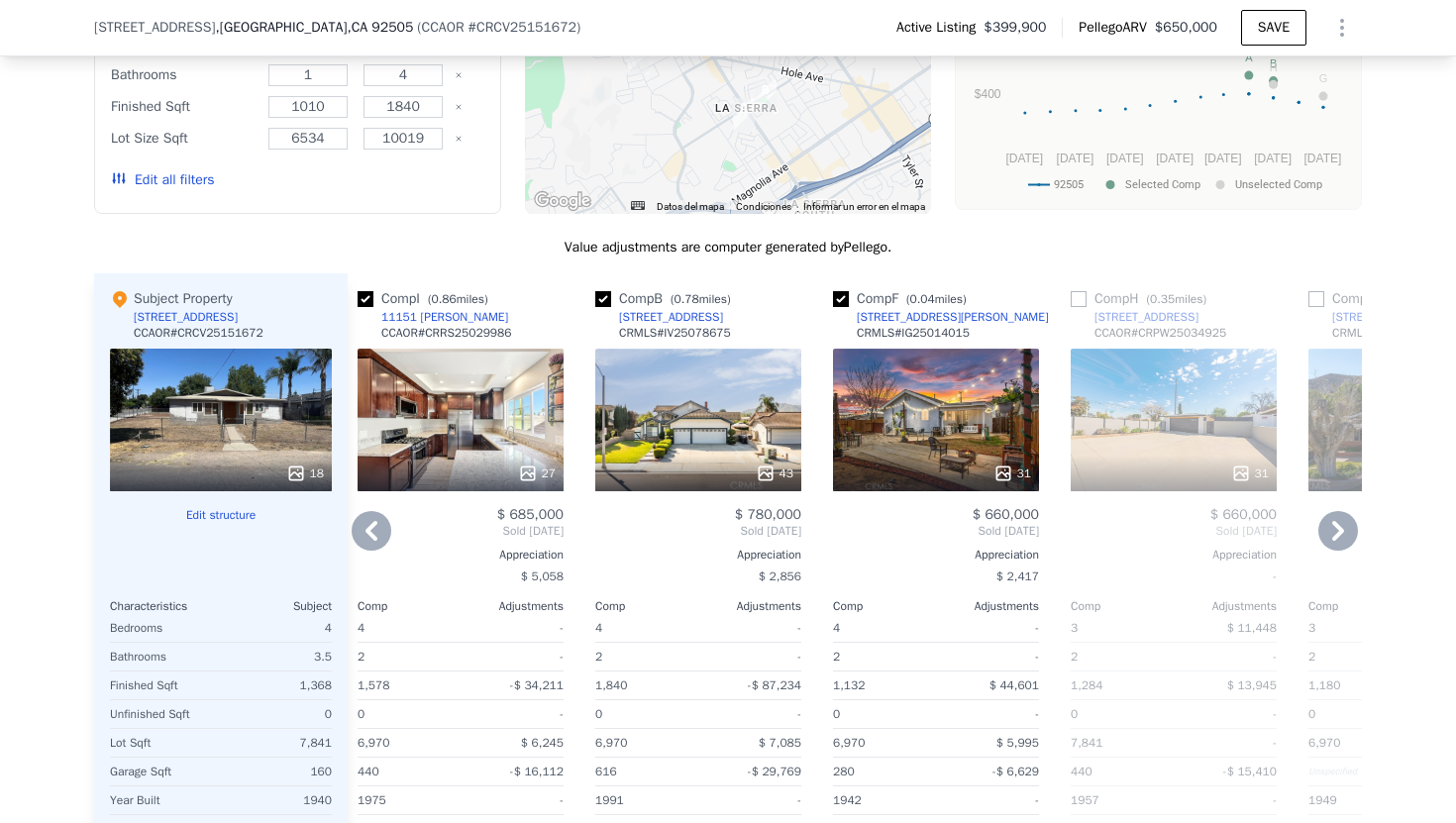 click at bounding box center [698, 473] 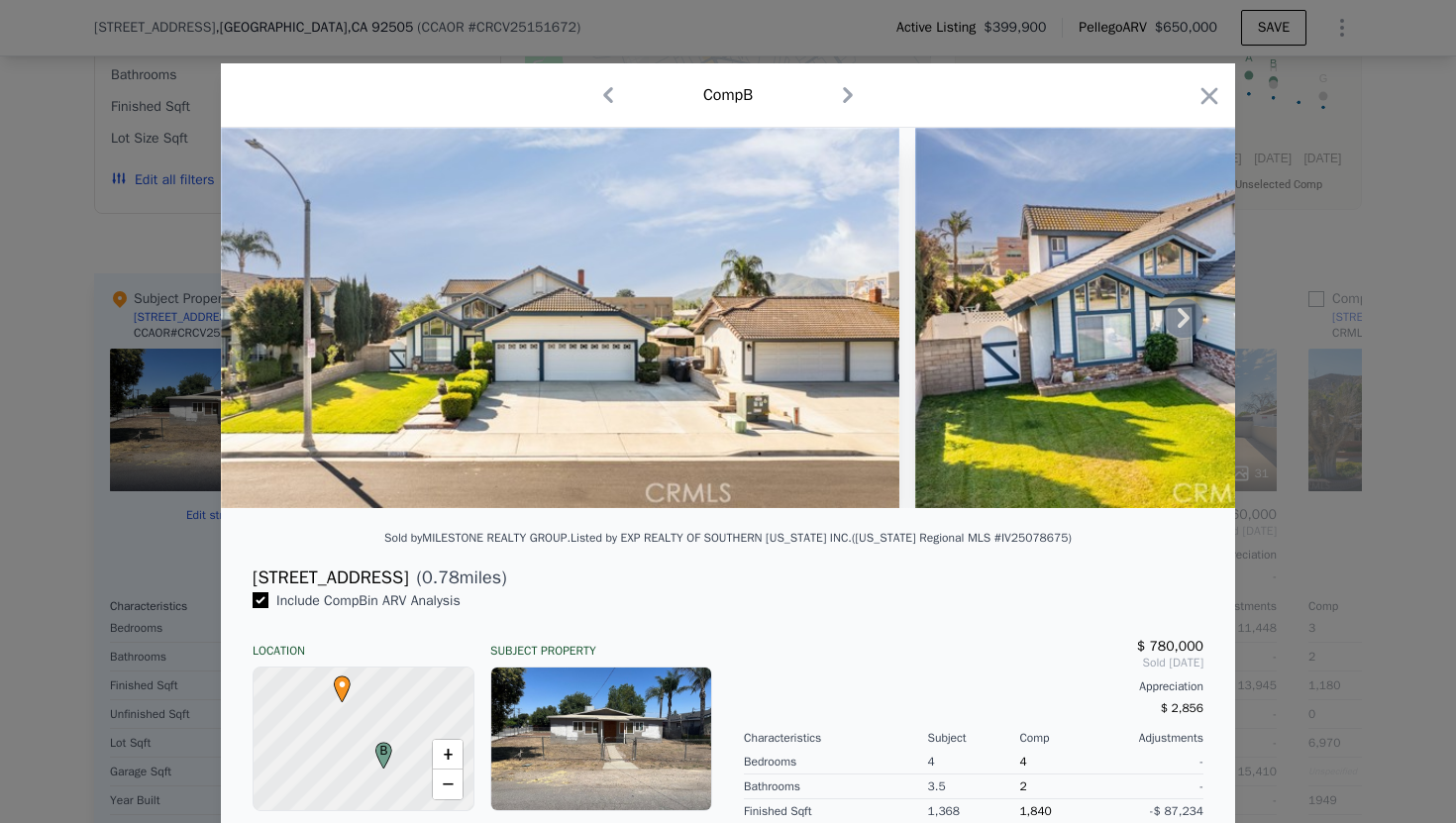 click 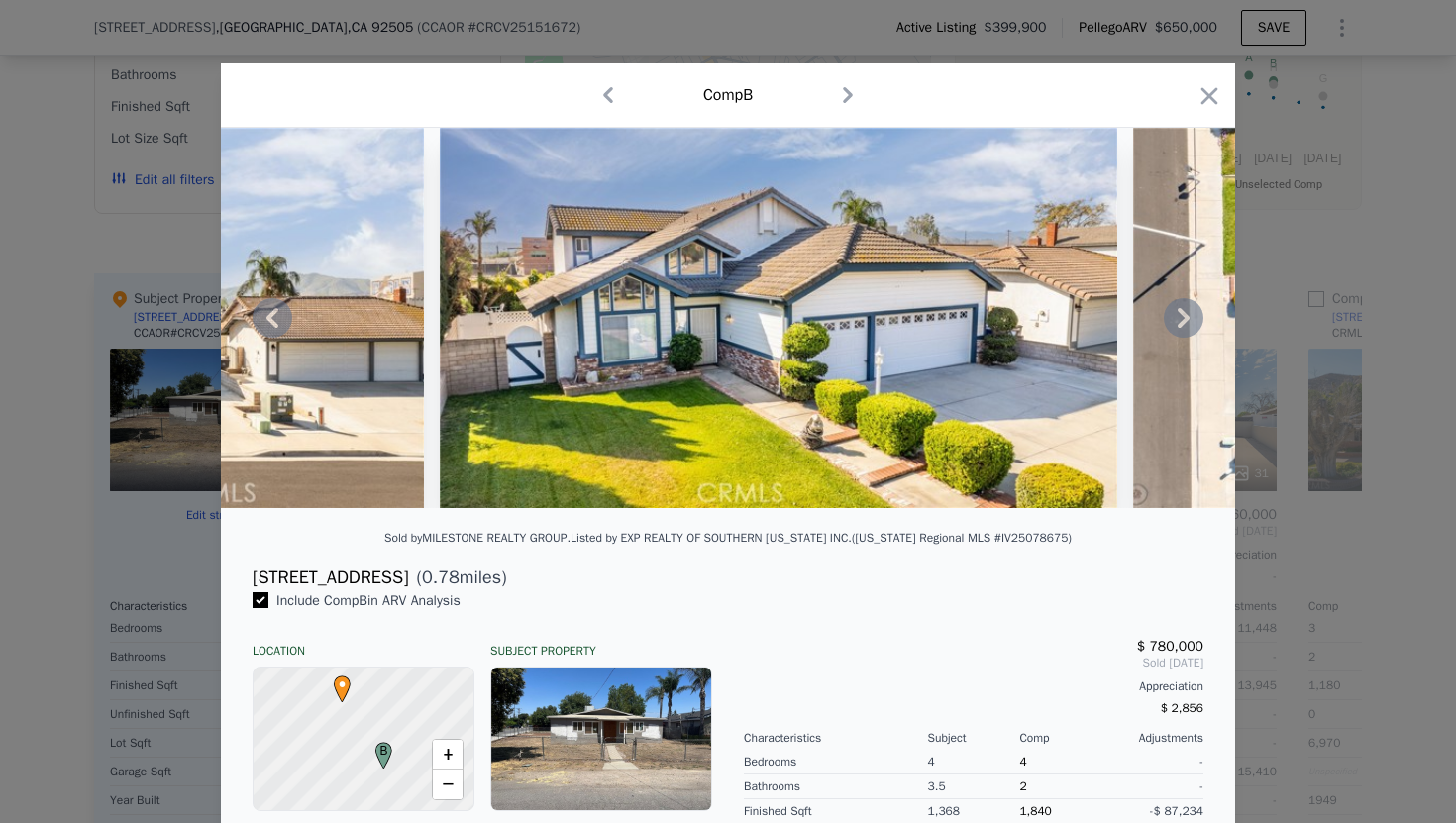 click 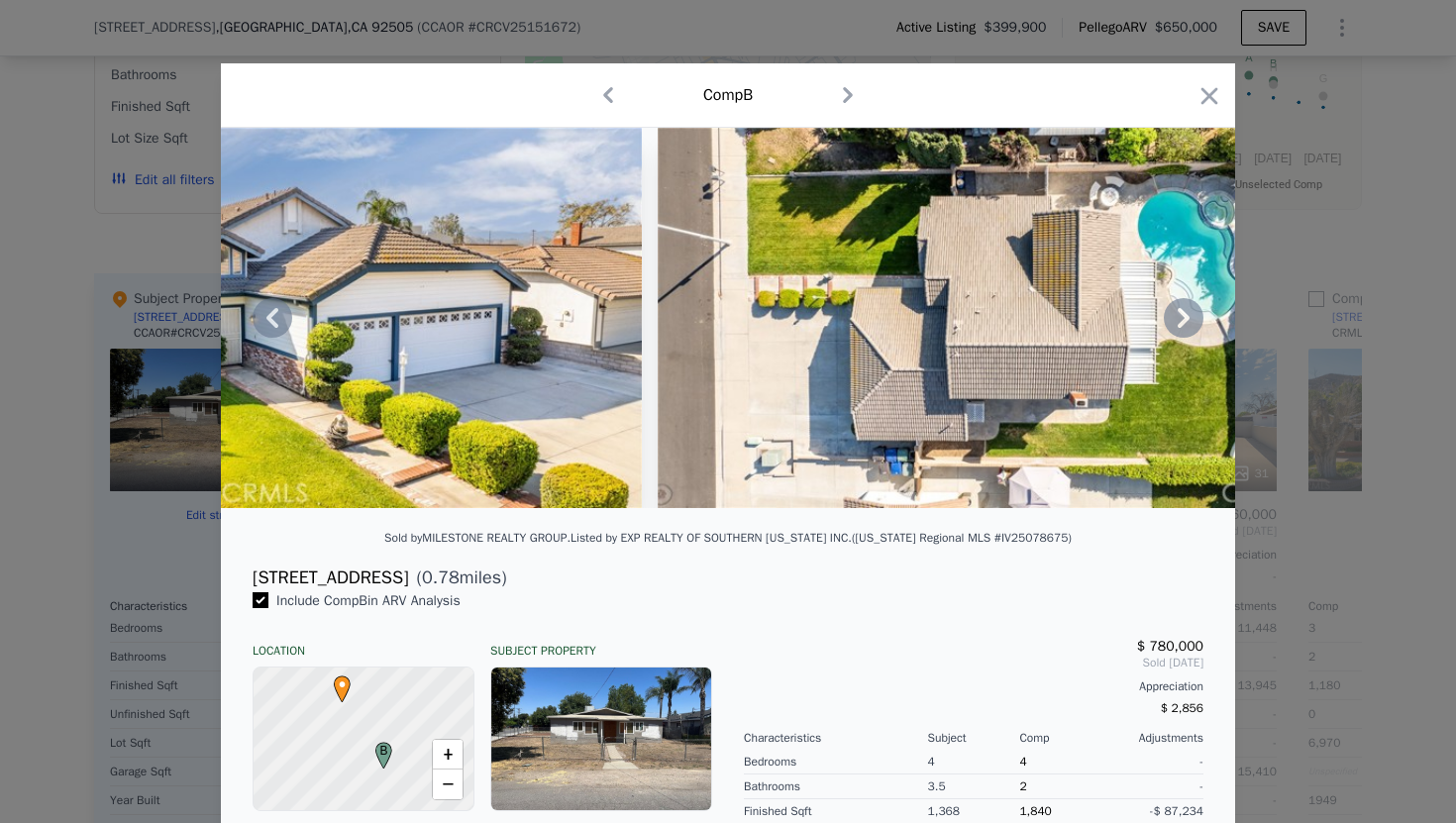 click 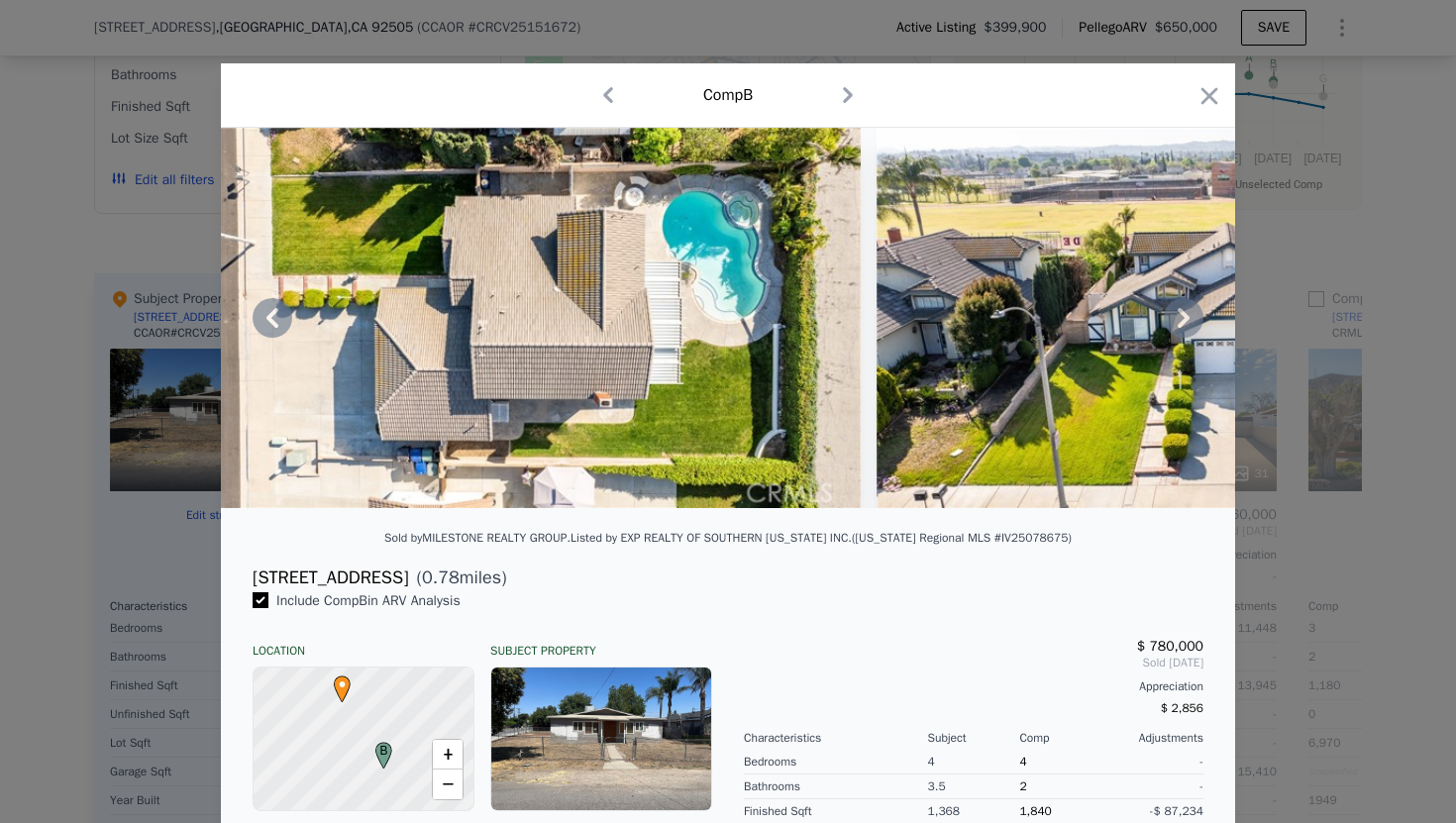 click 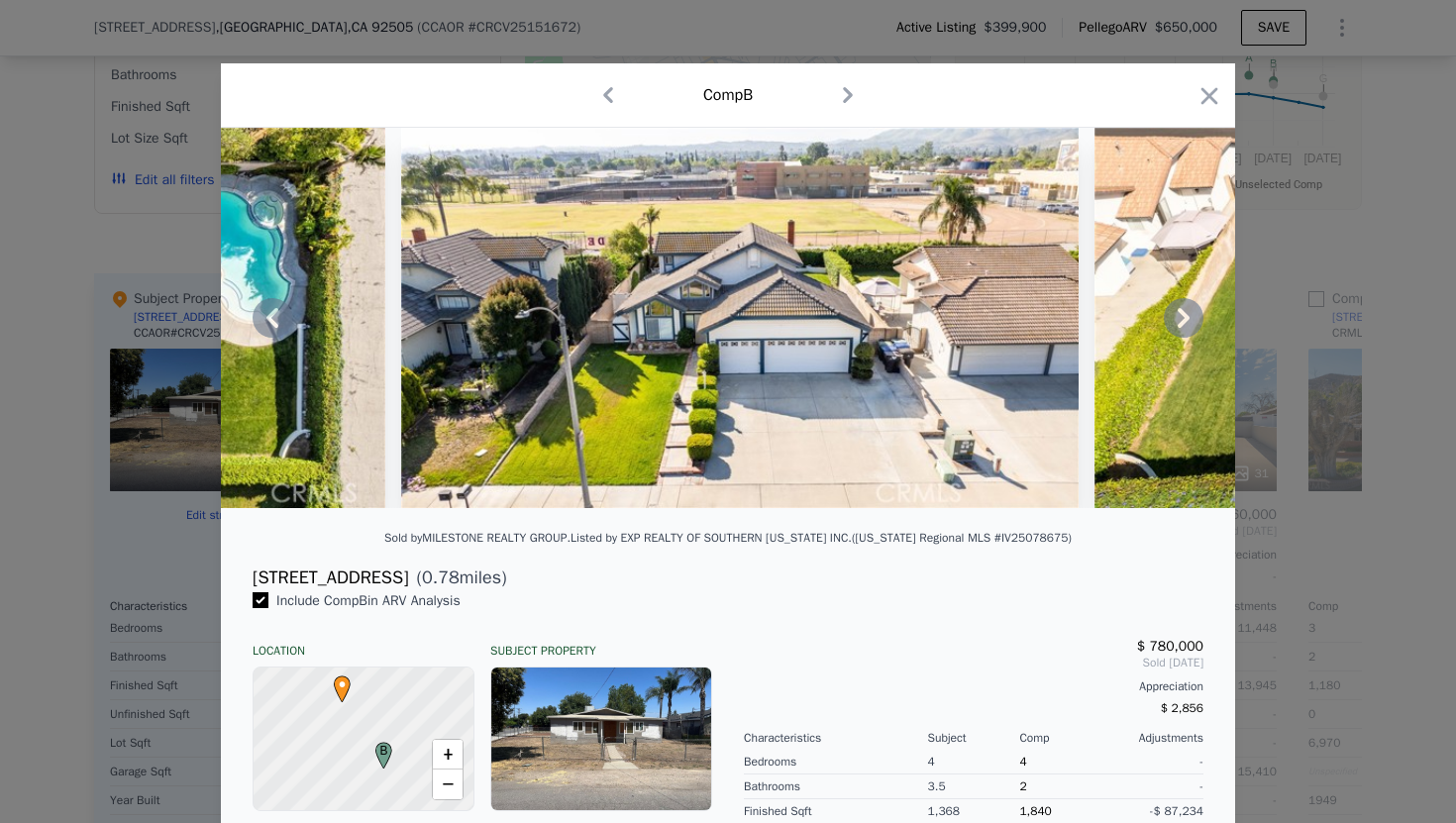 click 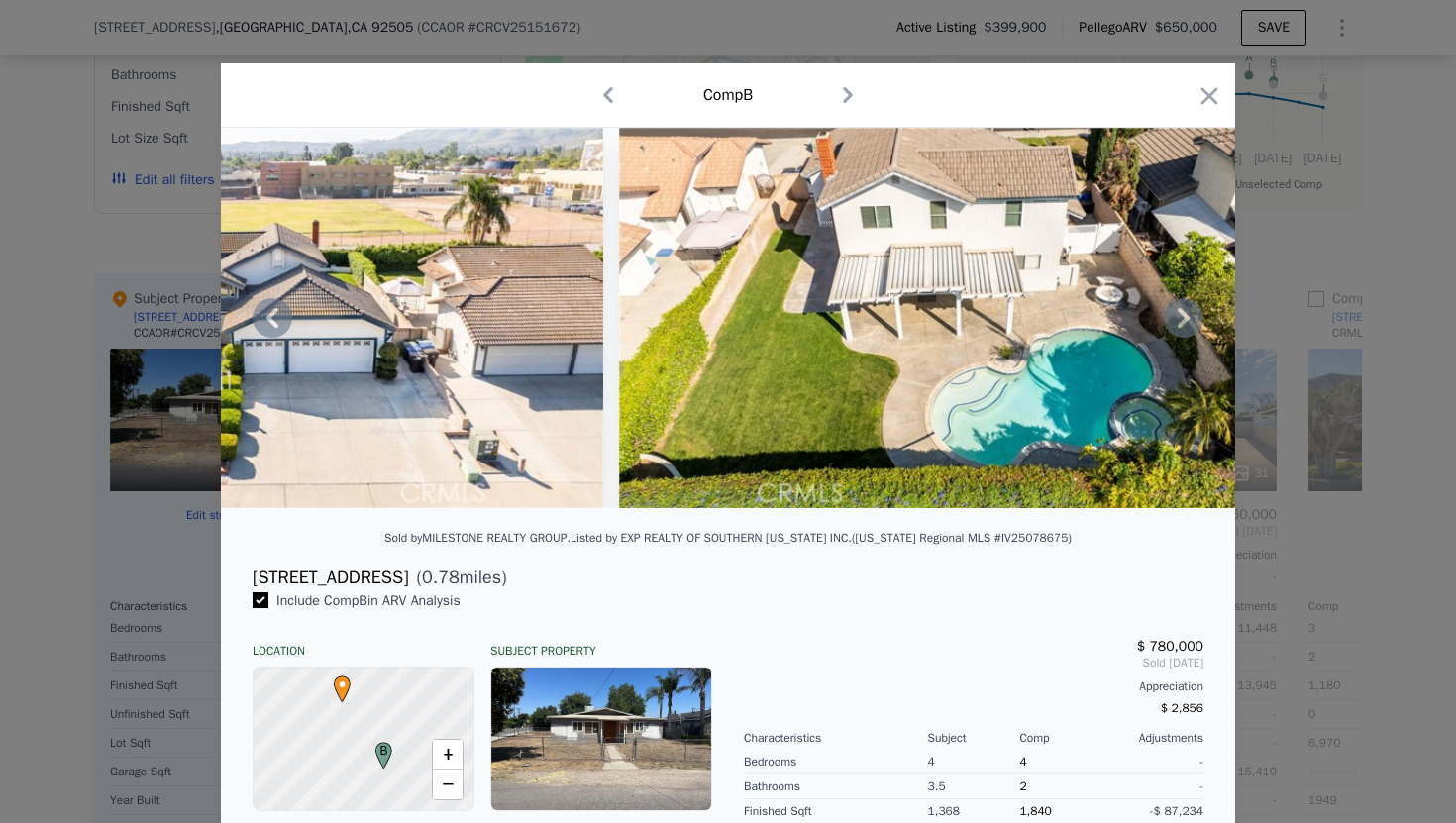 click 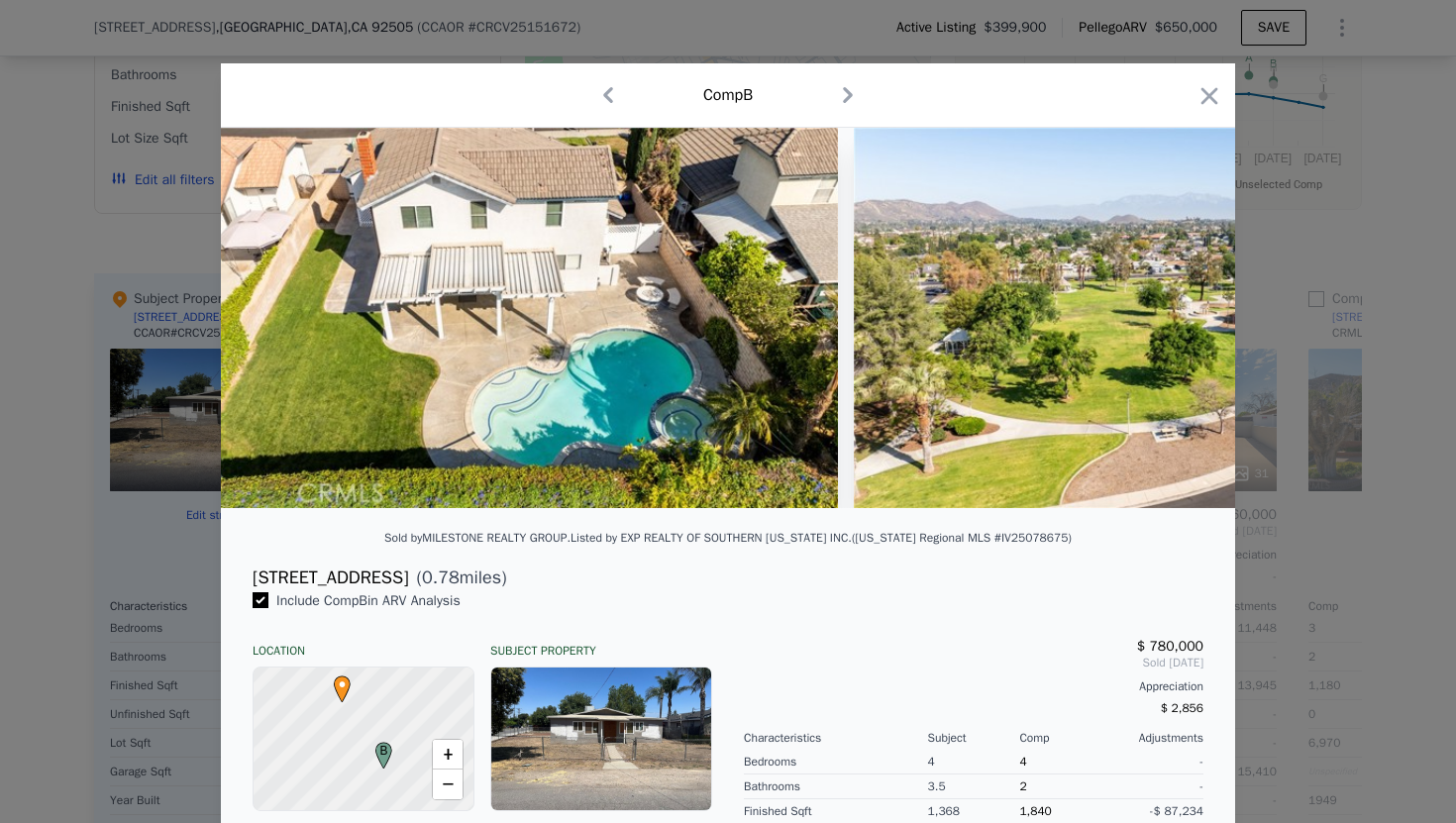 scroll, scrollTop: 0, scrollLeft: 2853, axis: horizontal 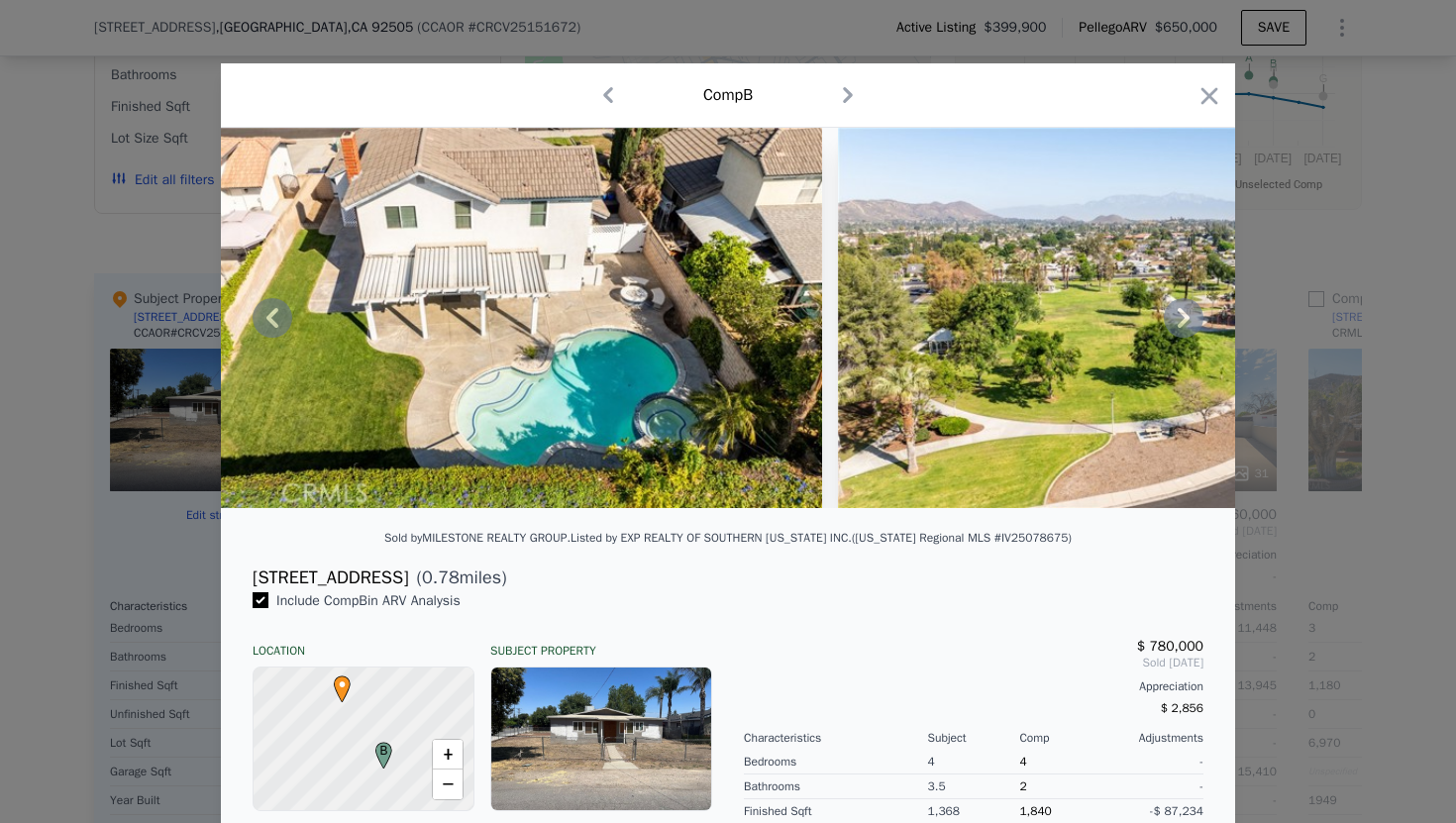 click 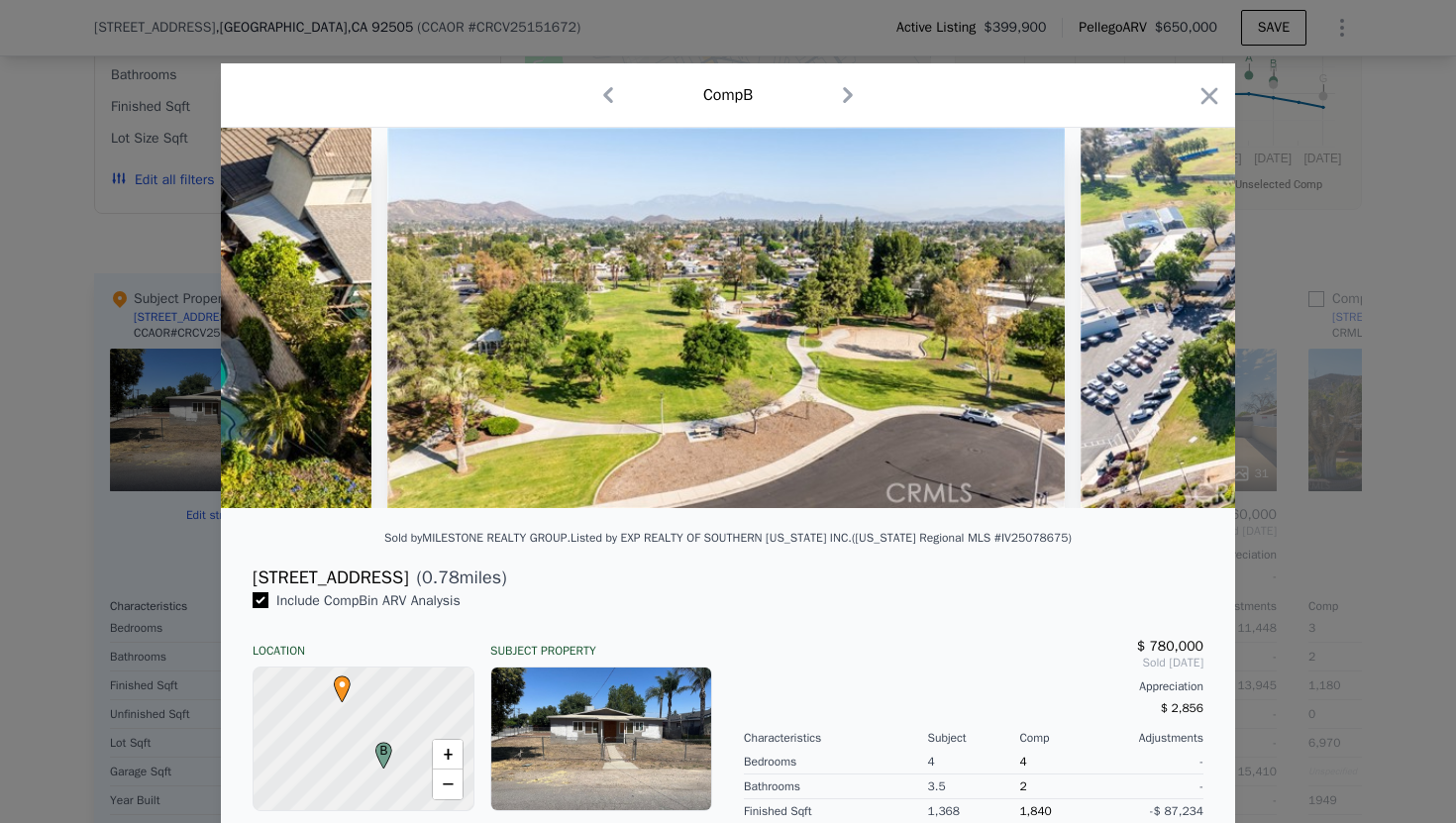 scroll, scrollTop: 0, scrollLeft: 3328, axis: horizontal 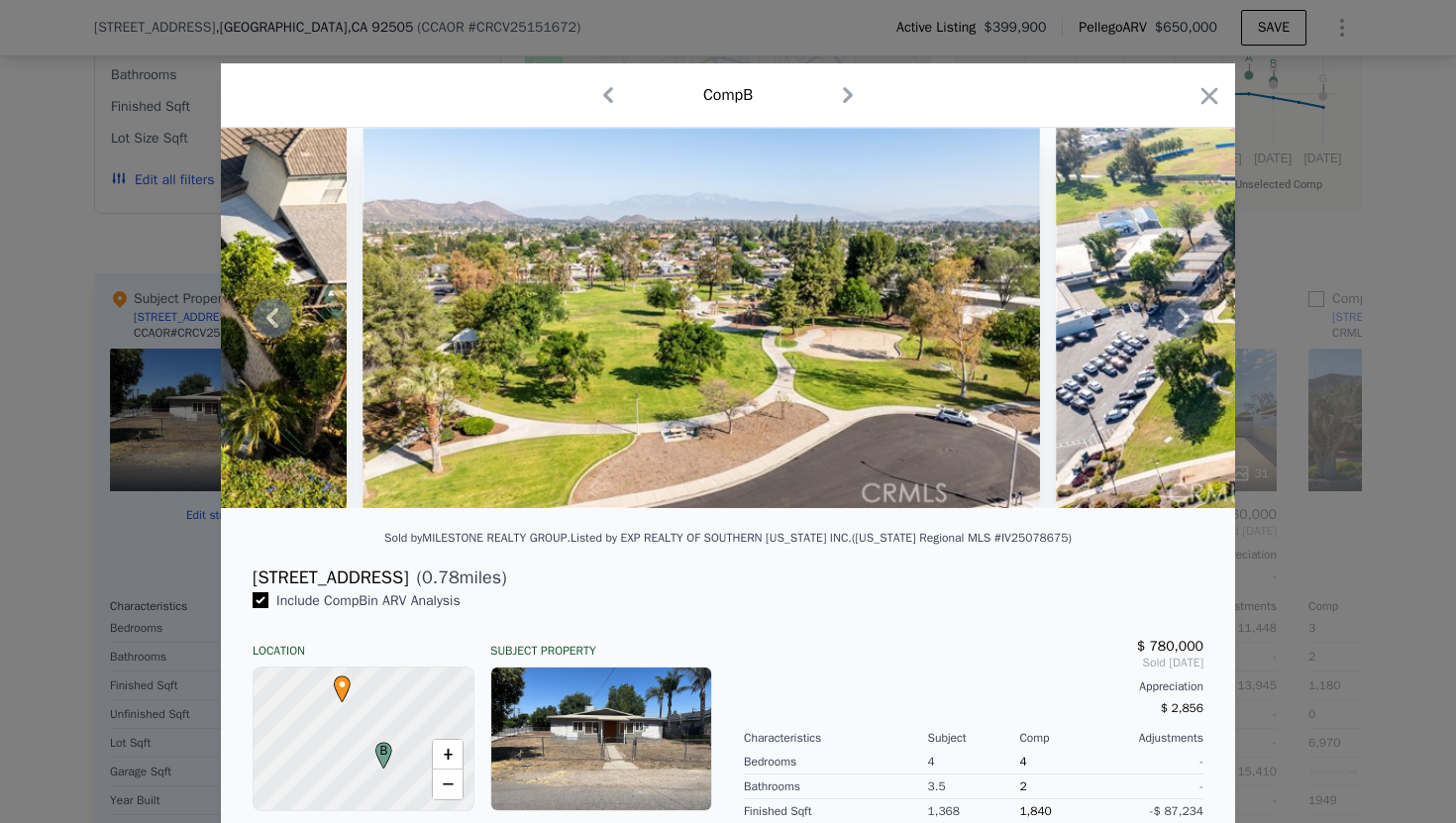 click 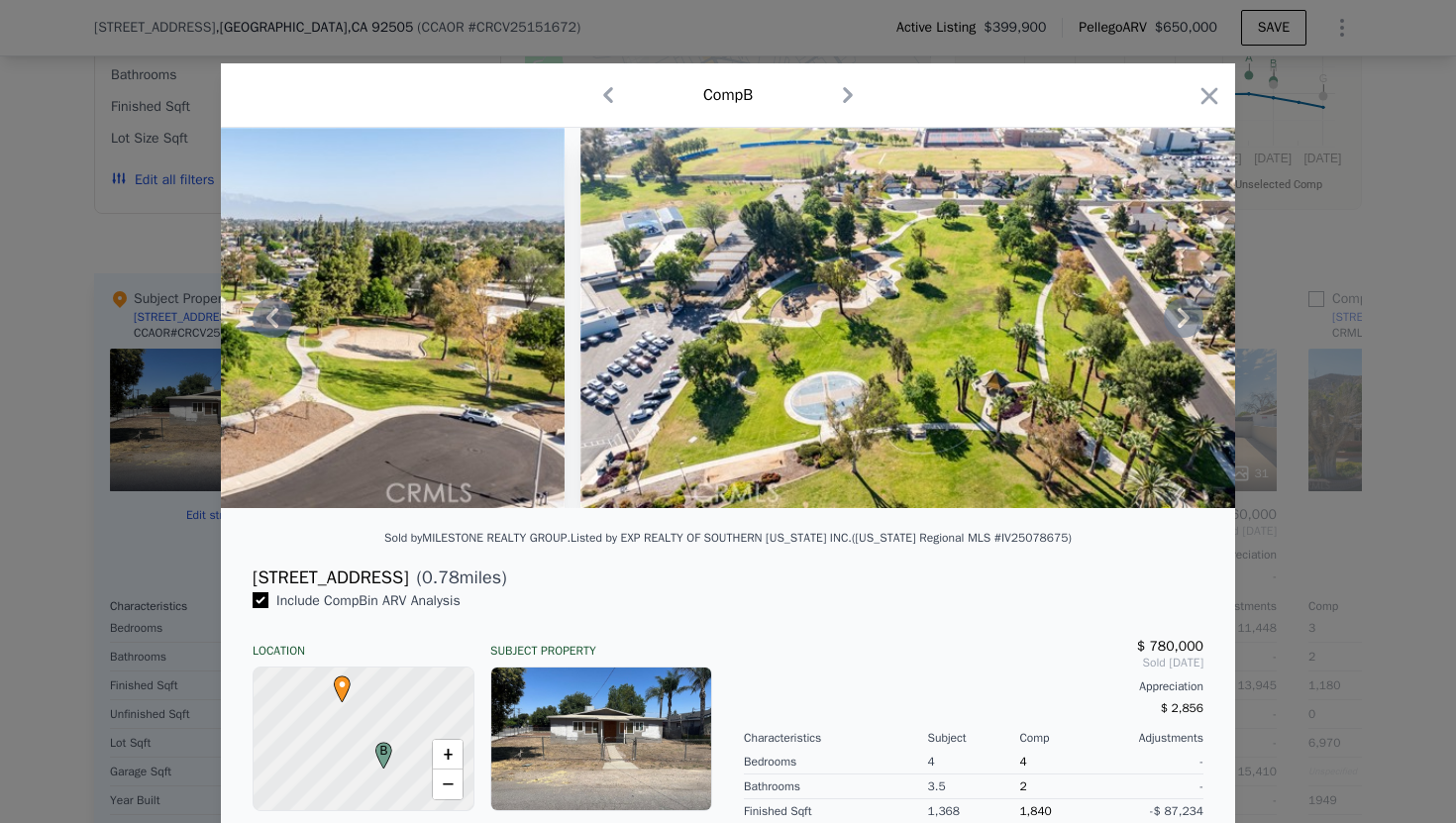 click 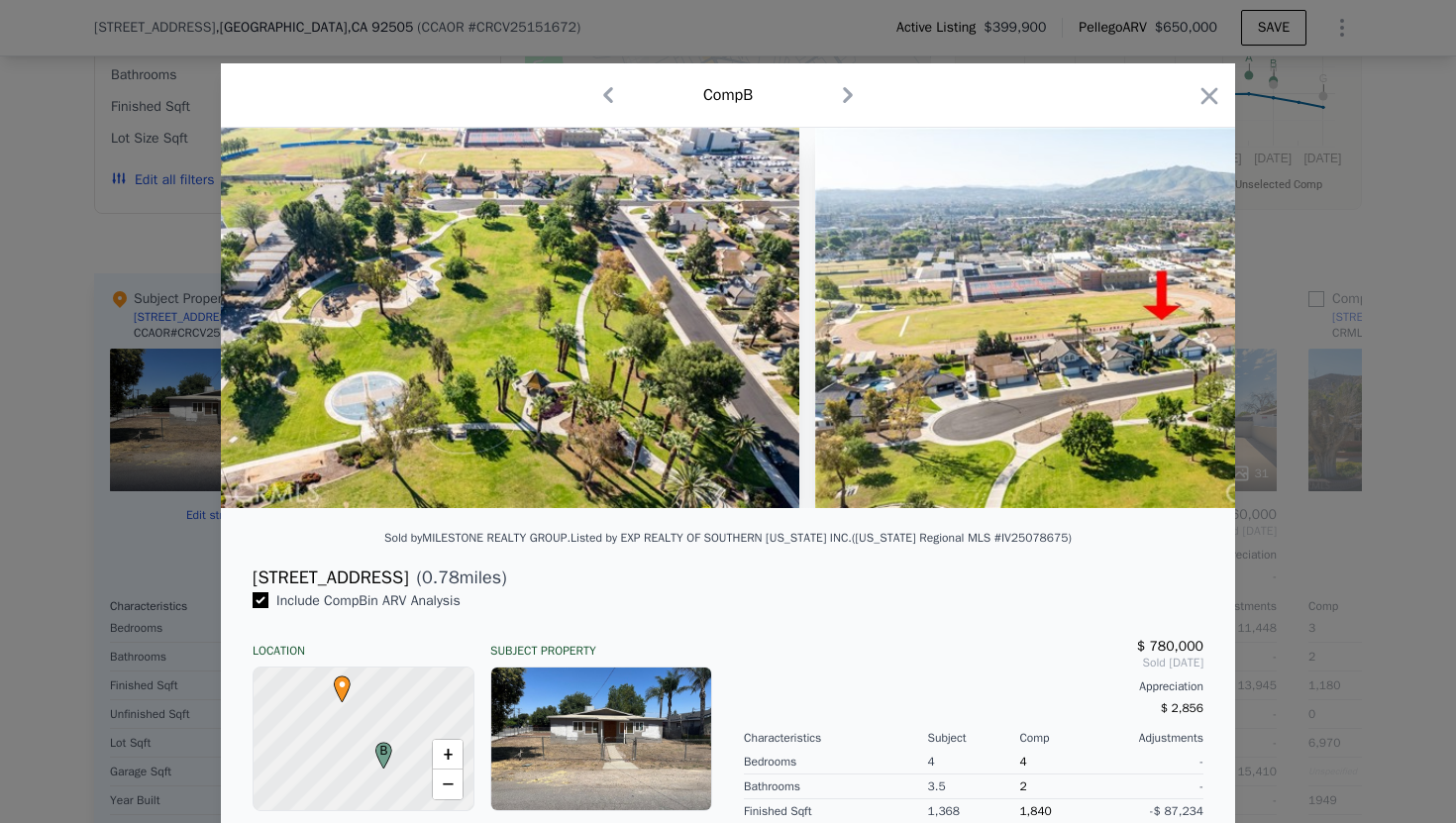 scroll, scrollTop: 0, scrollLeft: 4279, axis: horizontal 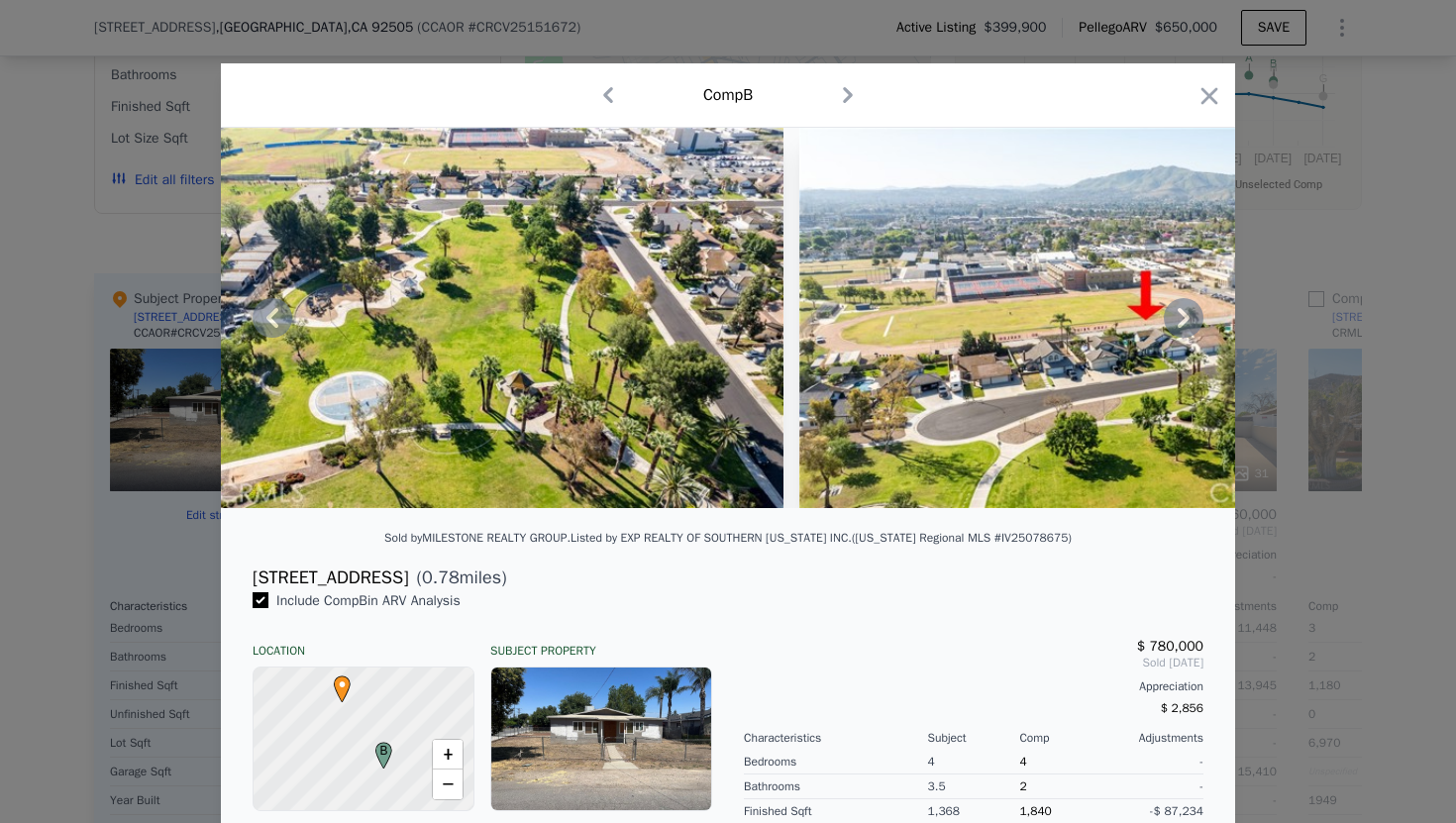click 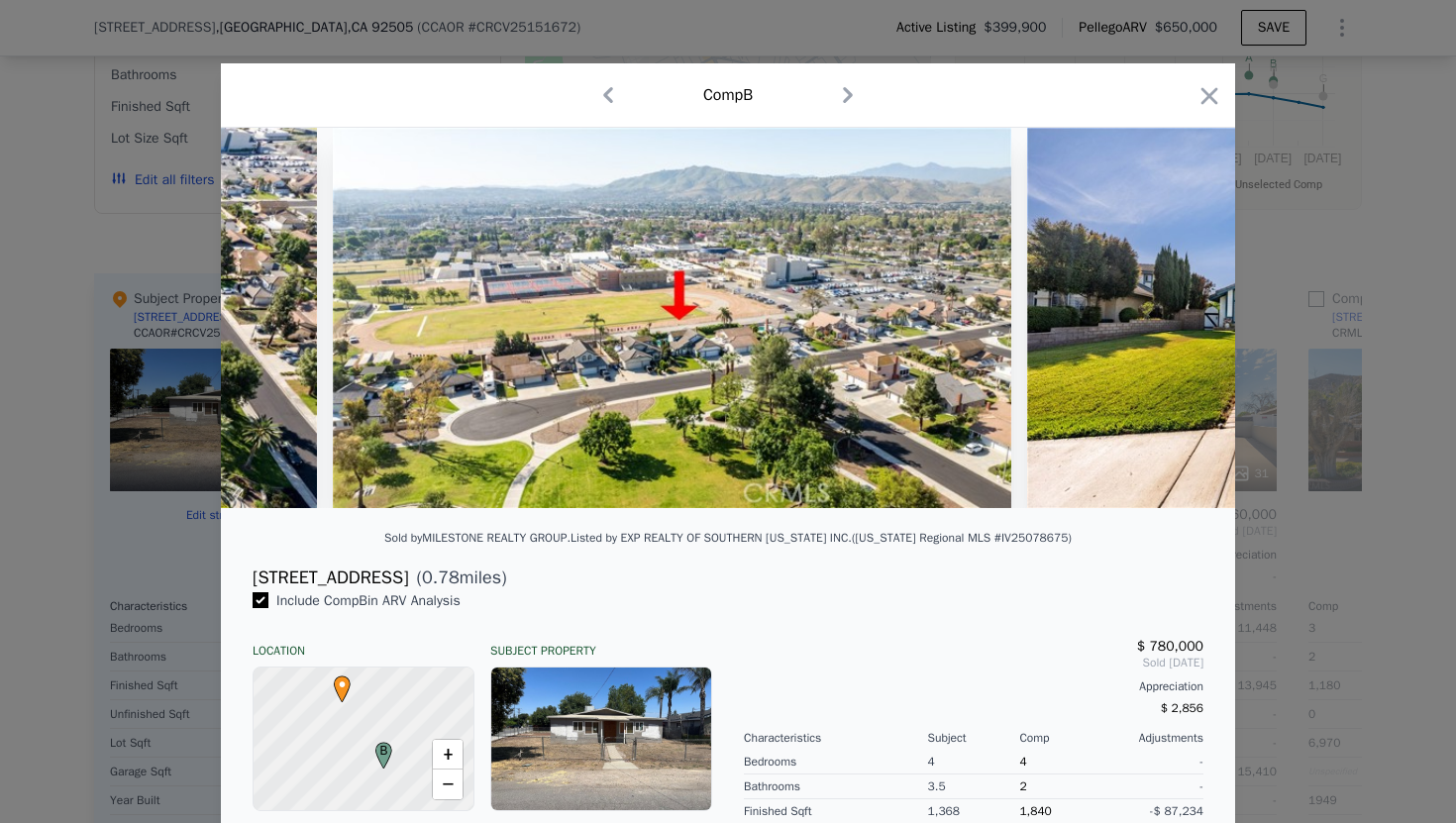 scroll, scrollTop: 0, scrollLeft: 4754, axis: horizontal 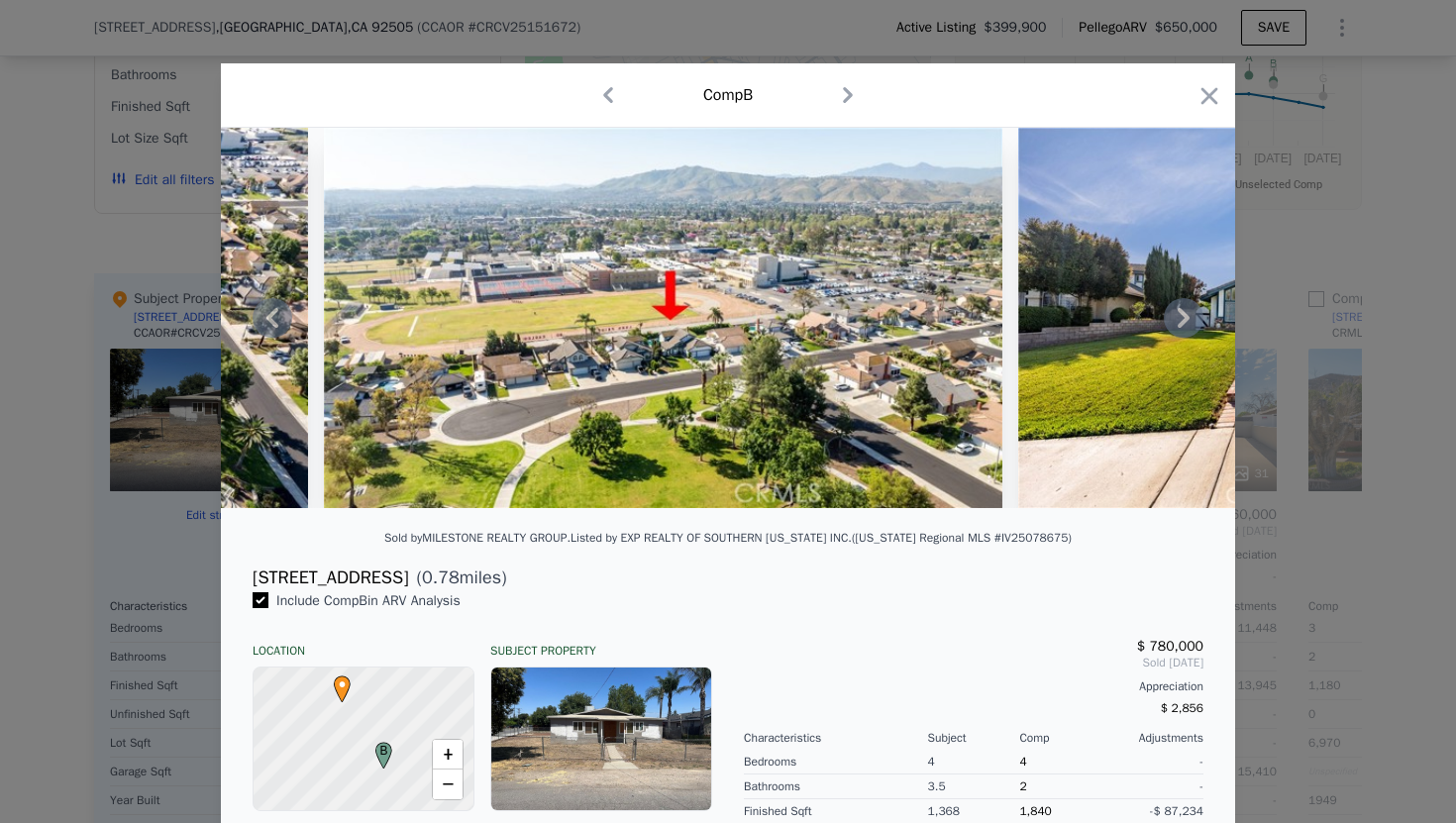 click 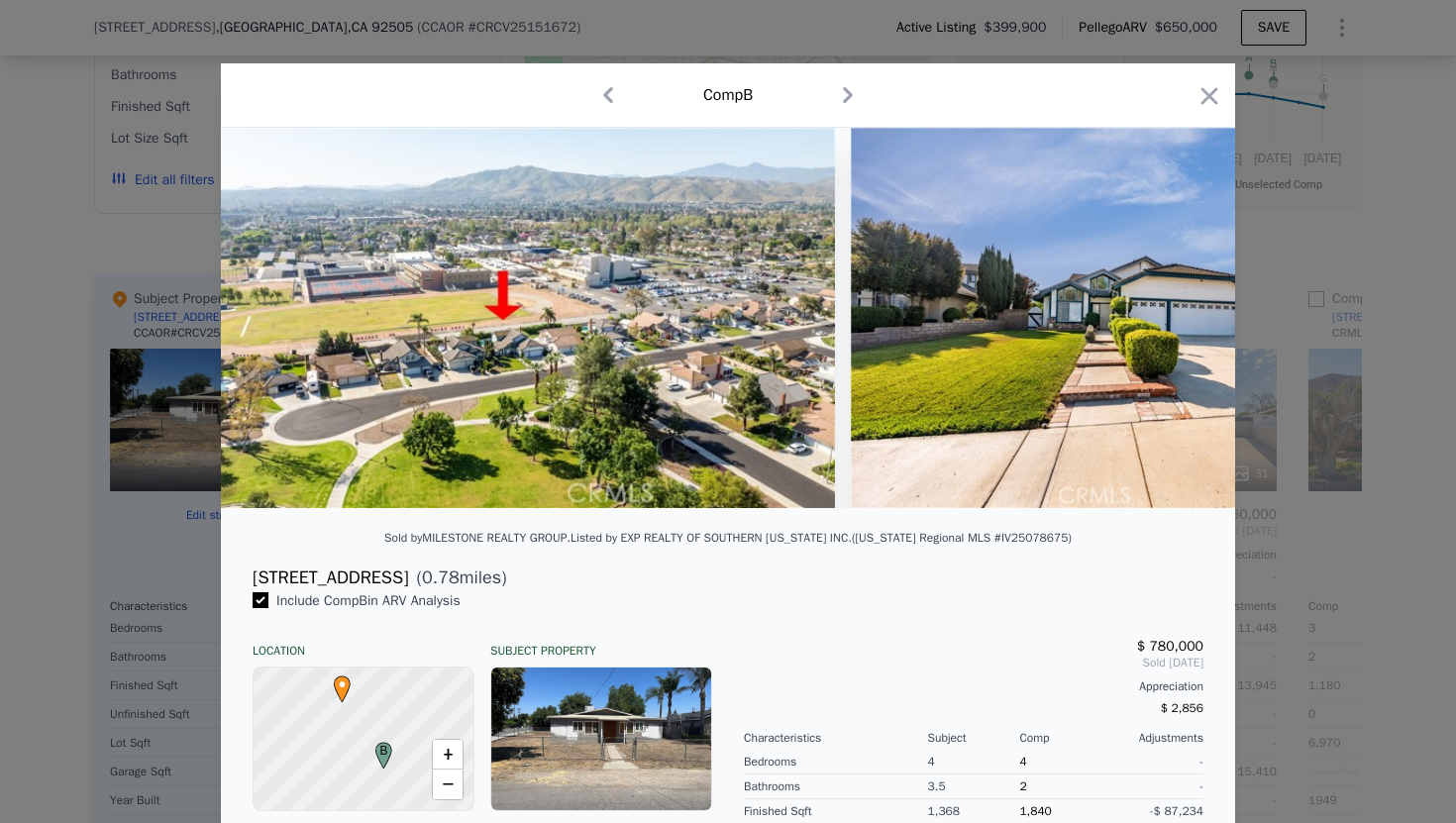 click at bounding box center [1136, 318] 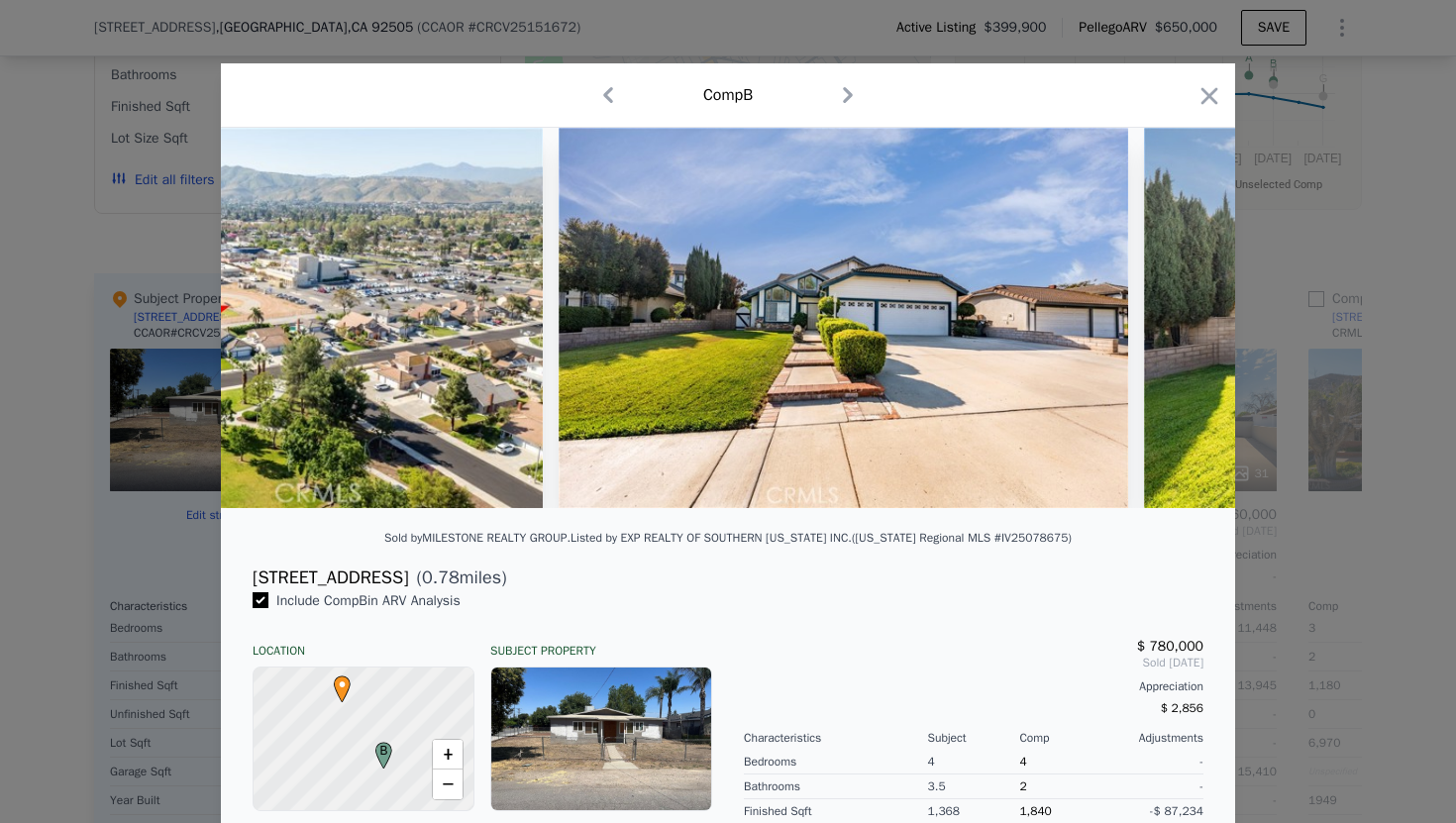 scroll, scrollTop: 0, scrollLeft: 5230, axis: horizontal 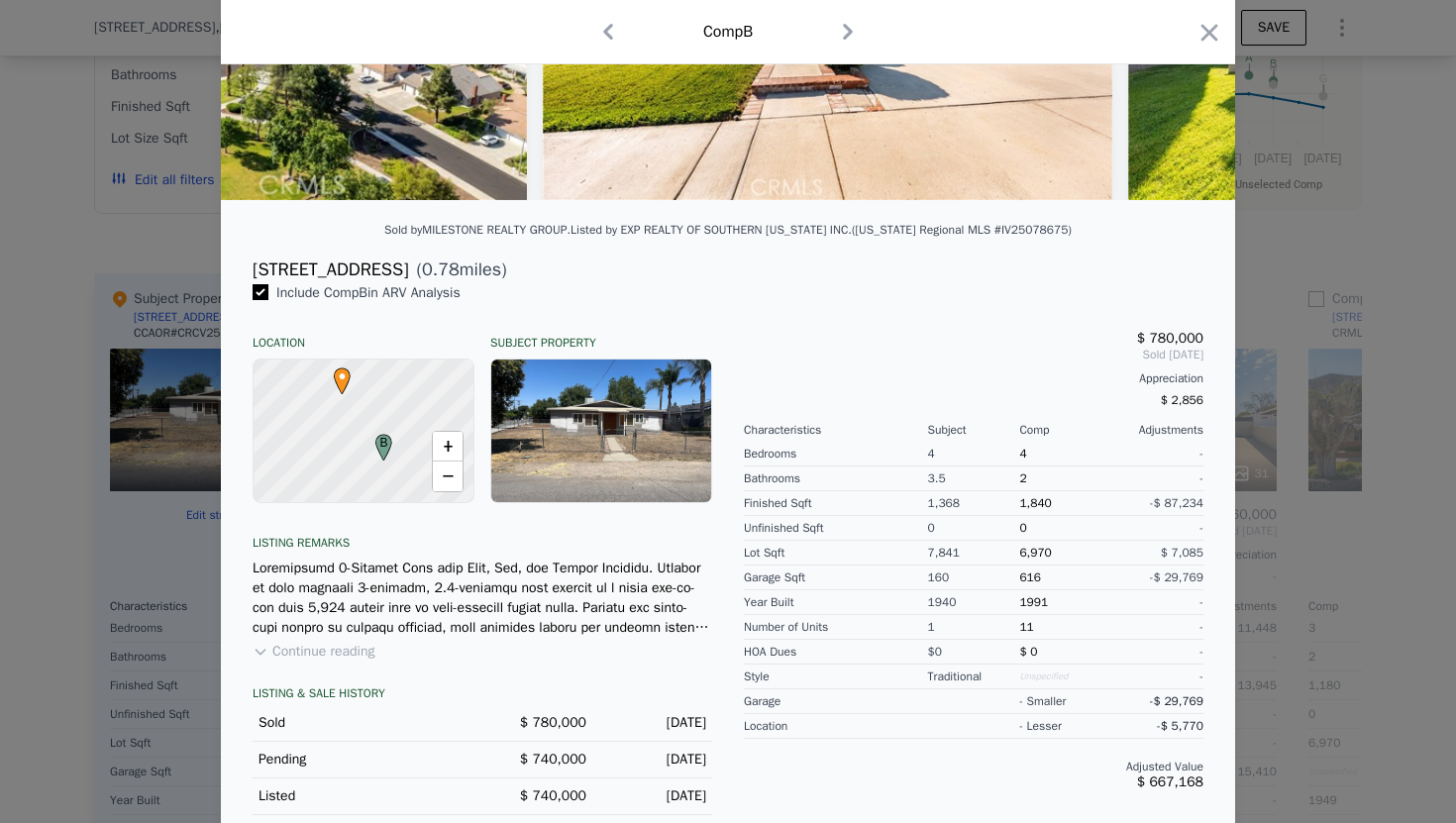 click at bounding box center [364, 431] 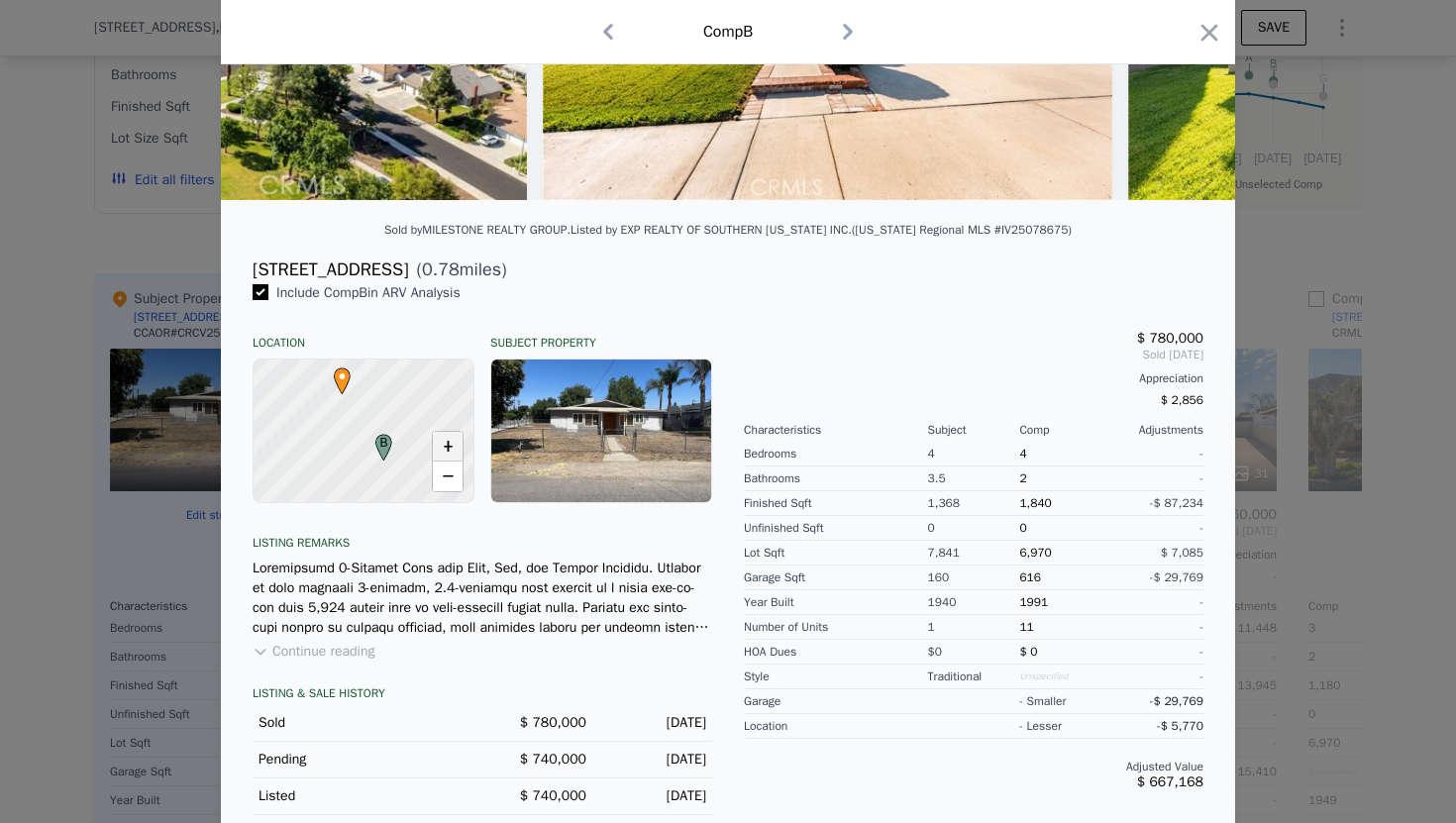 click on "+" at bounding box center [448, 447] 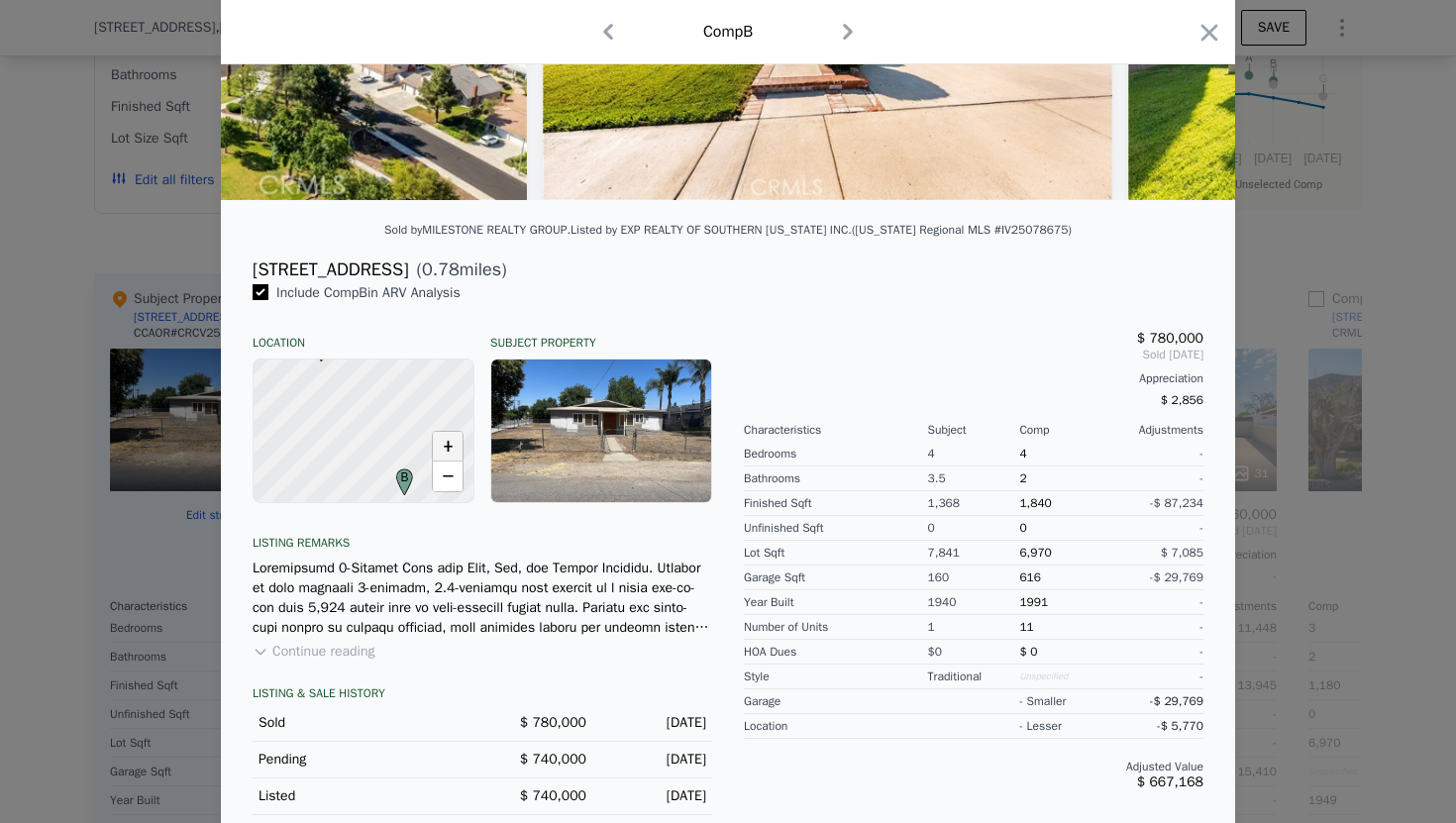 click on "+" at bounding box center [448, 447] 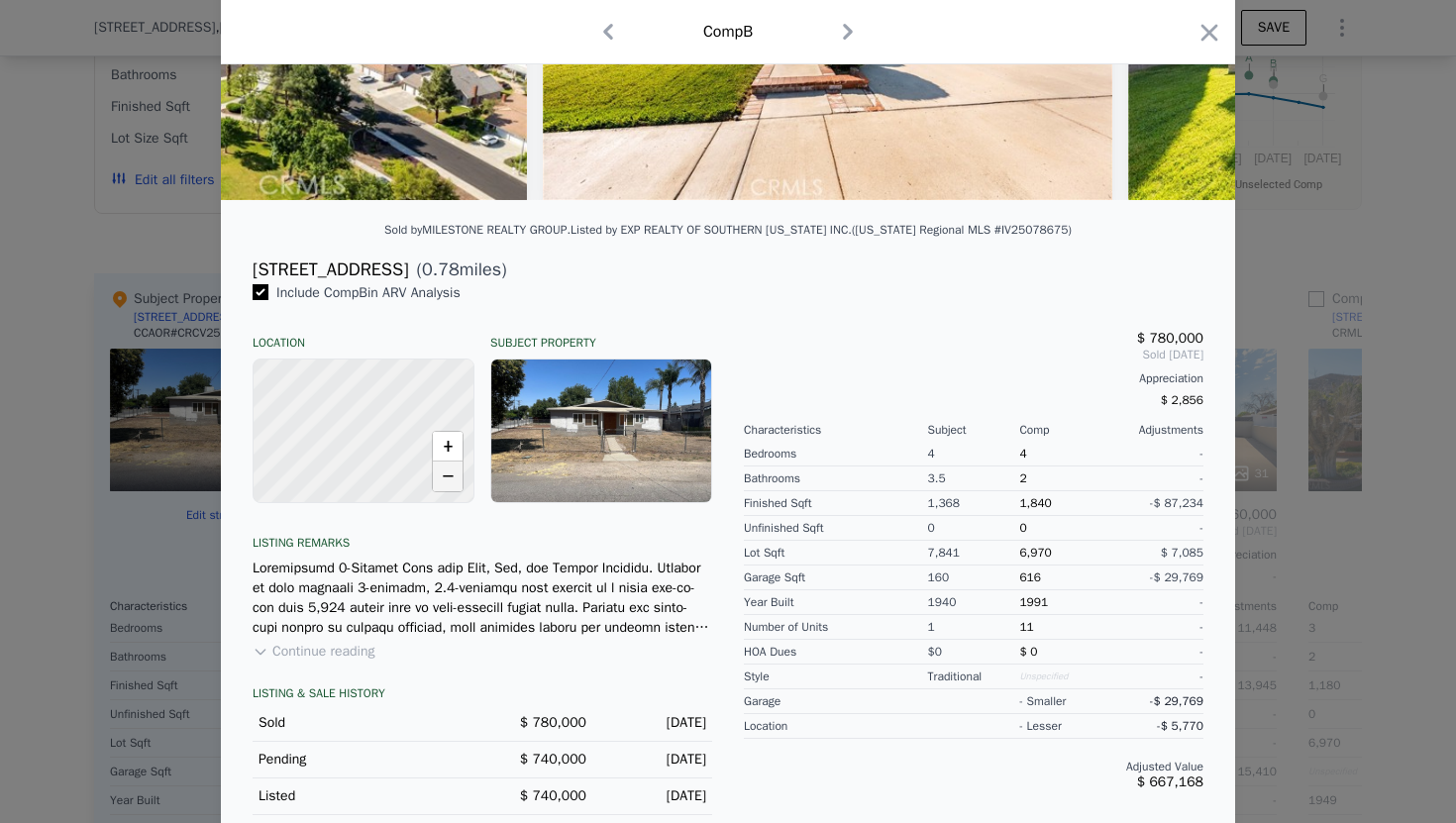 click on "−" at bounding box center (448, 476) 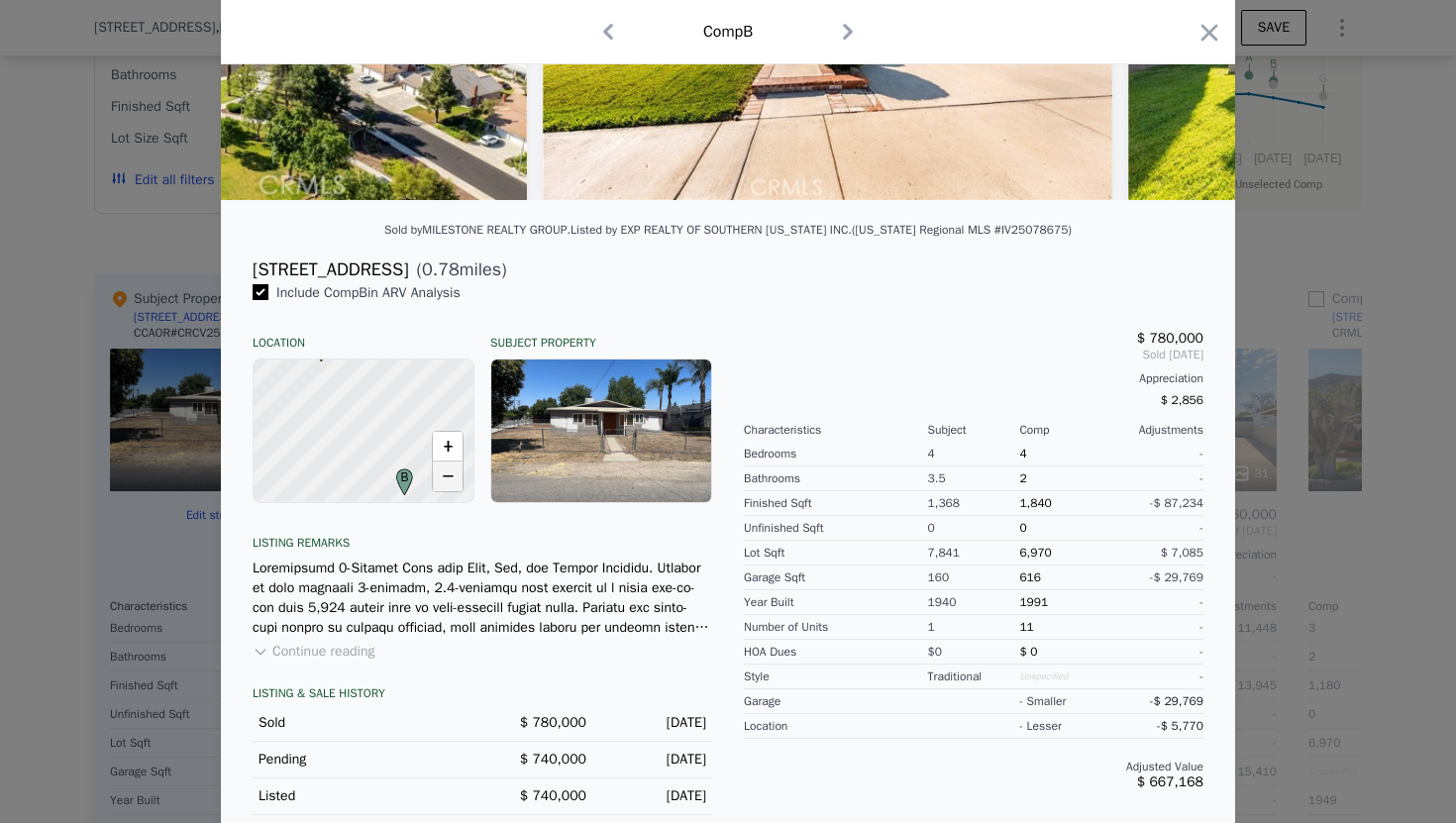 click on "−" at bounding box center [448, 476] 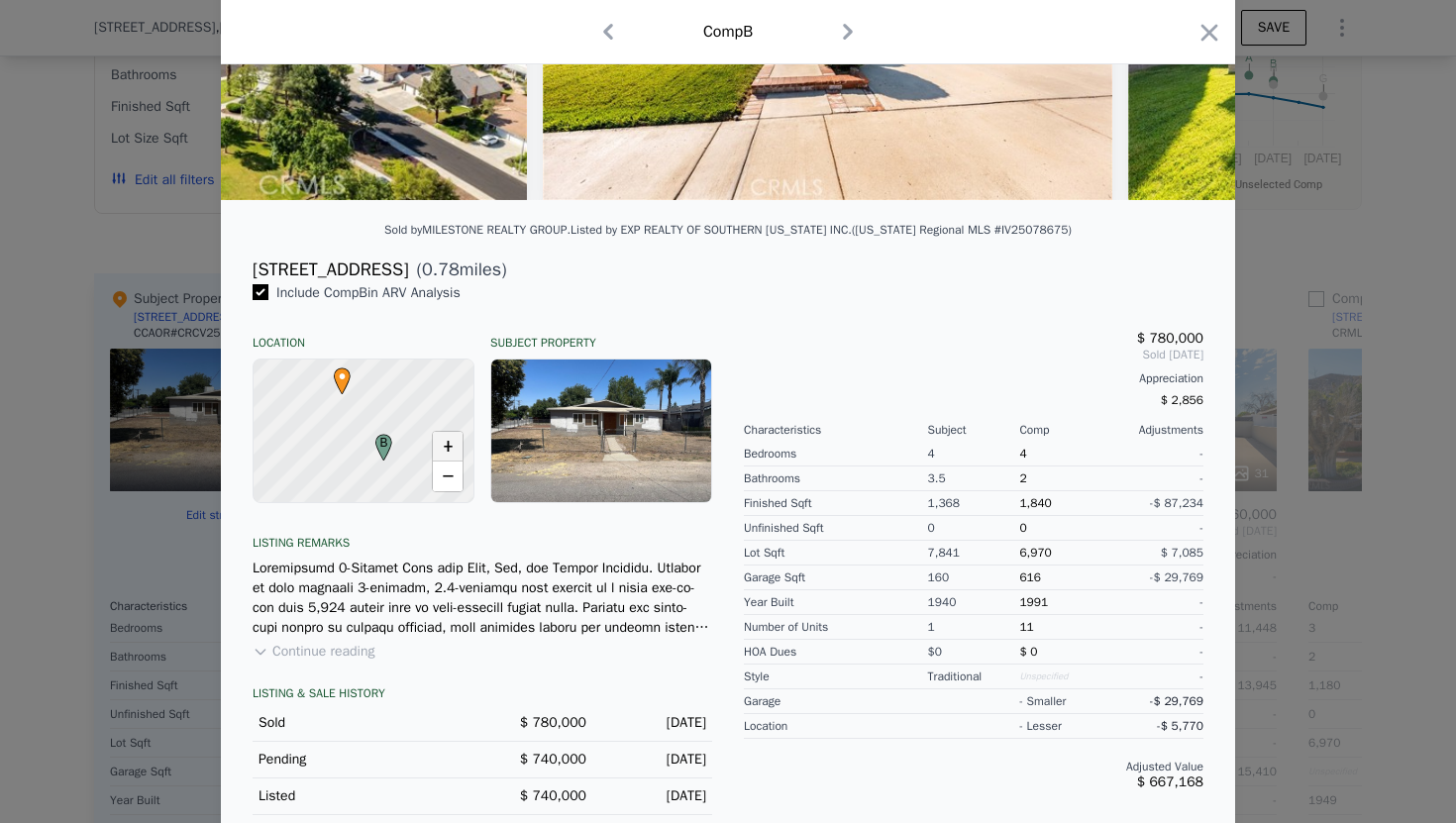 click on "+" at bounding box center [448, 447] 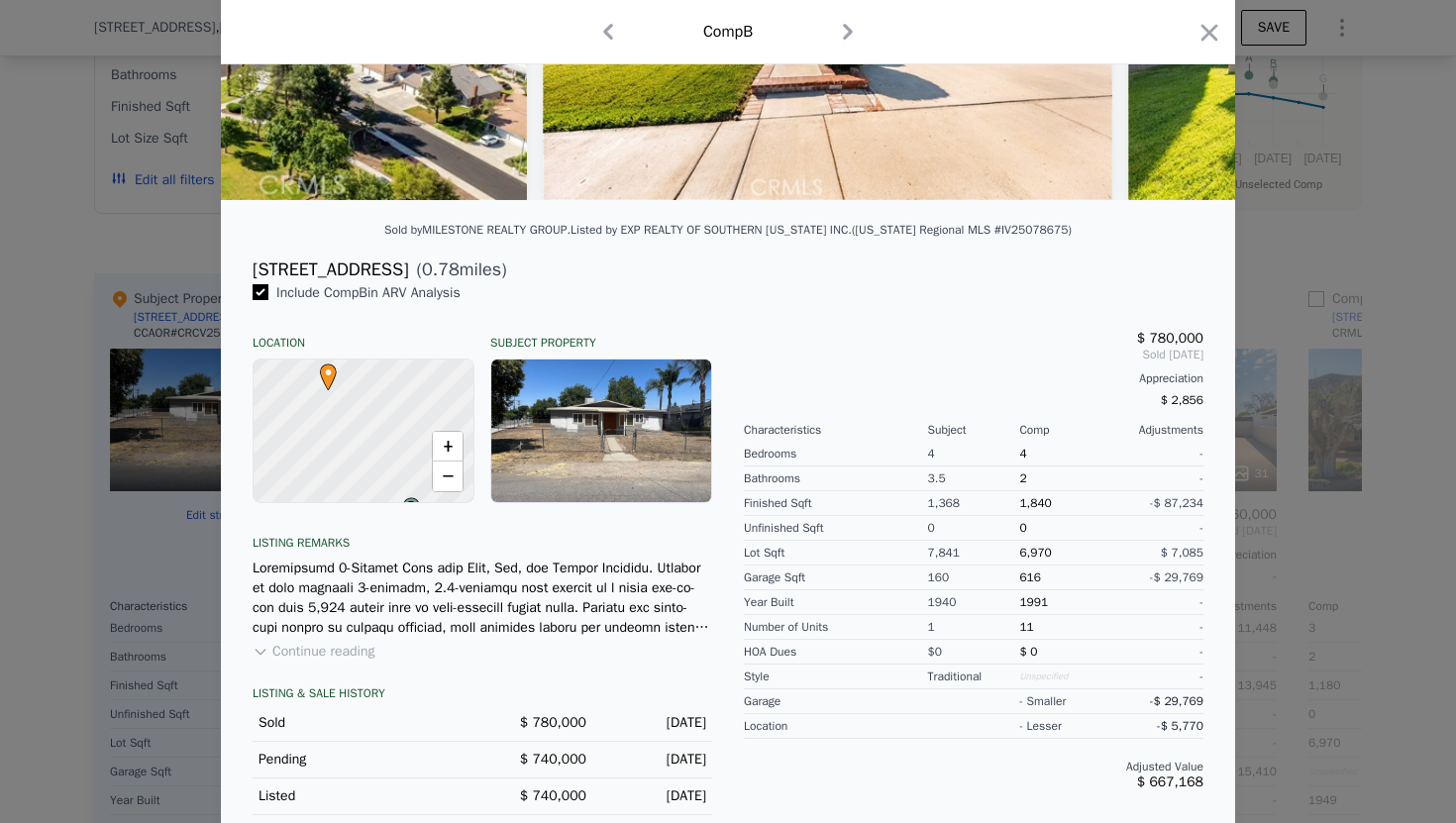 drag, startPoint x: 358, startPoint y: 437, endPoint x: 364, endPoint y: 463, distance: 26.683328 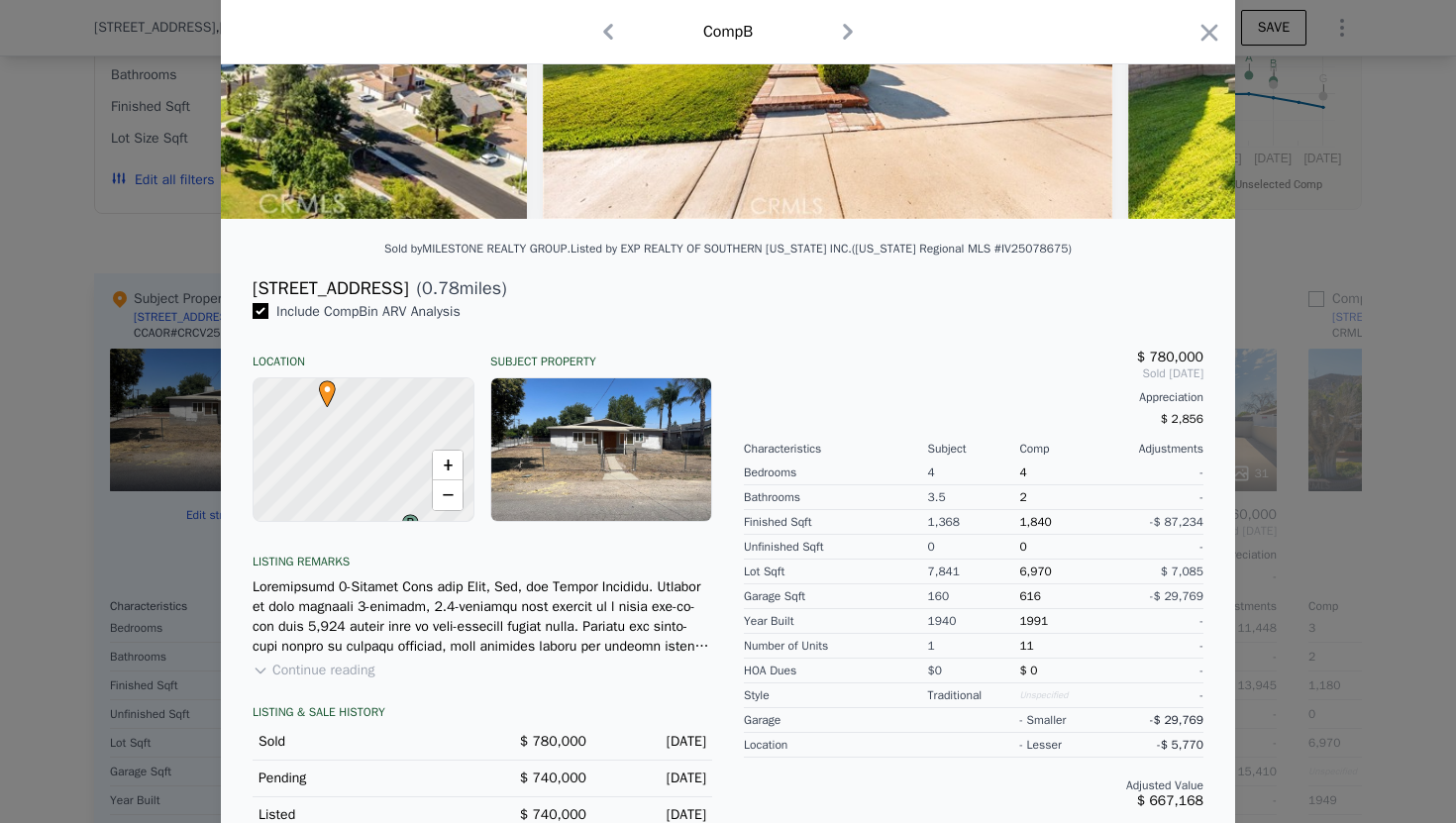 scroll, scrollTop: 299, scrollLeft: 0, axis: vertical 